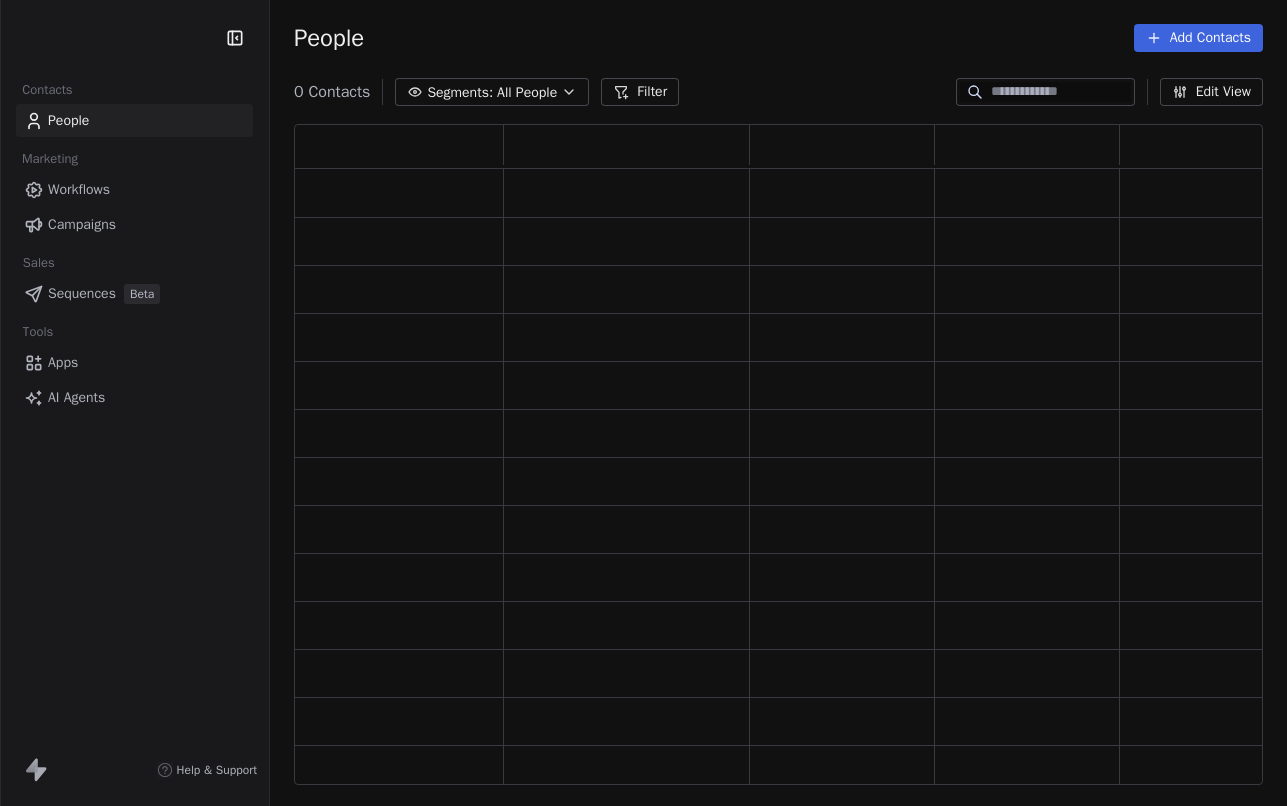 scroll, scrollTop: 0, scrollLeft: 0, axis: both 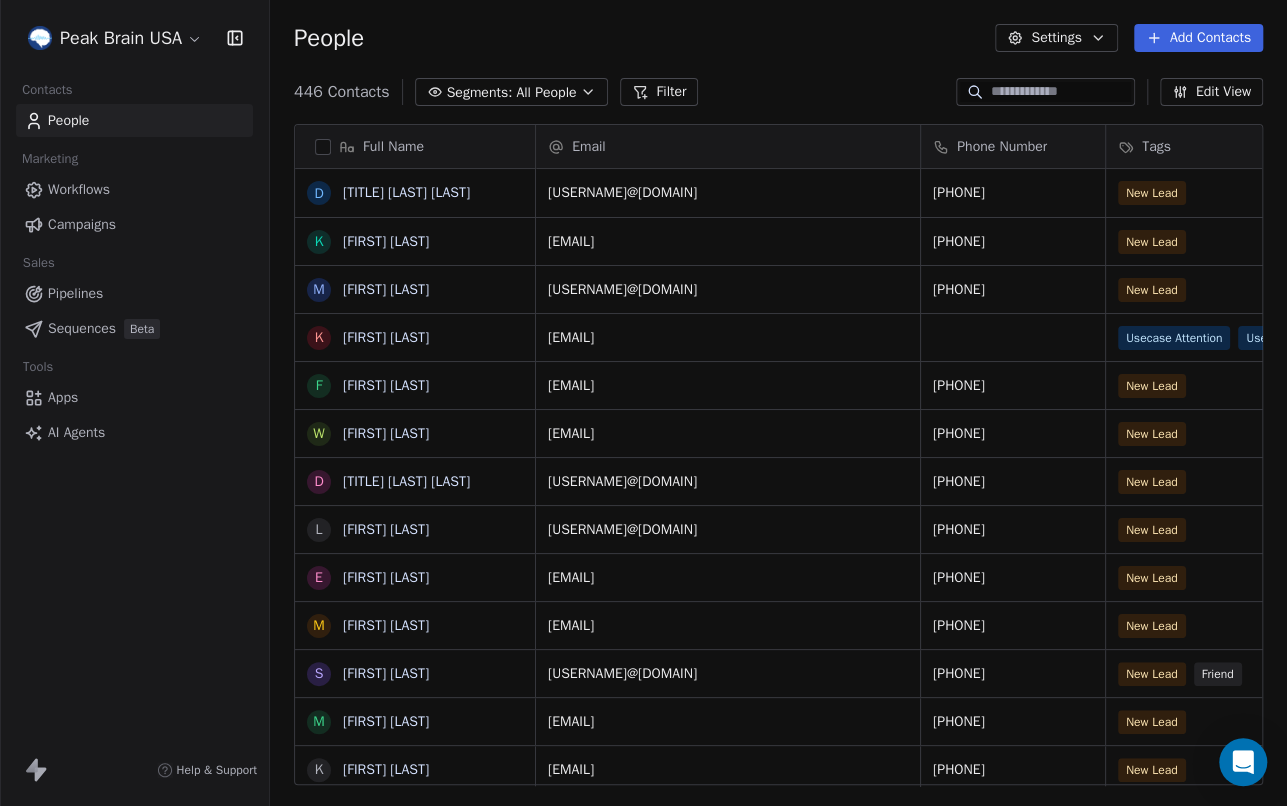 click at bounding box center (1061, 92) 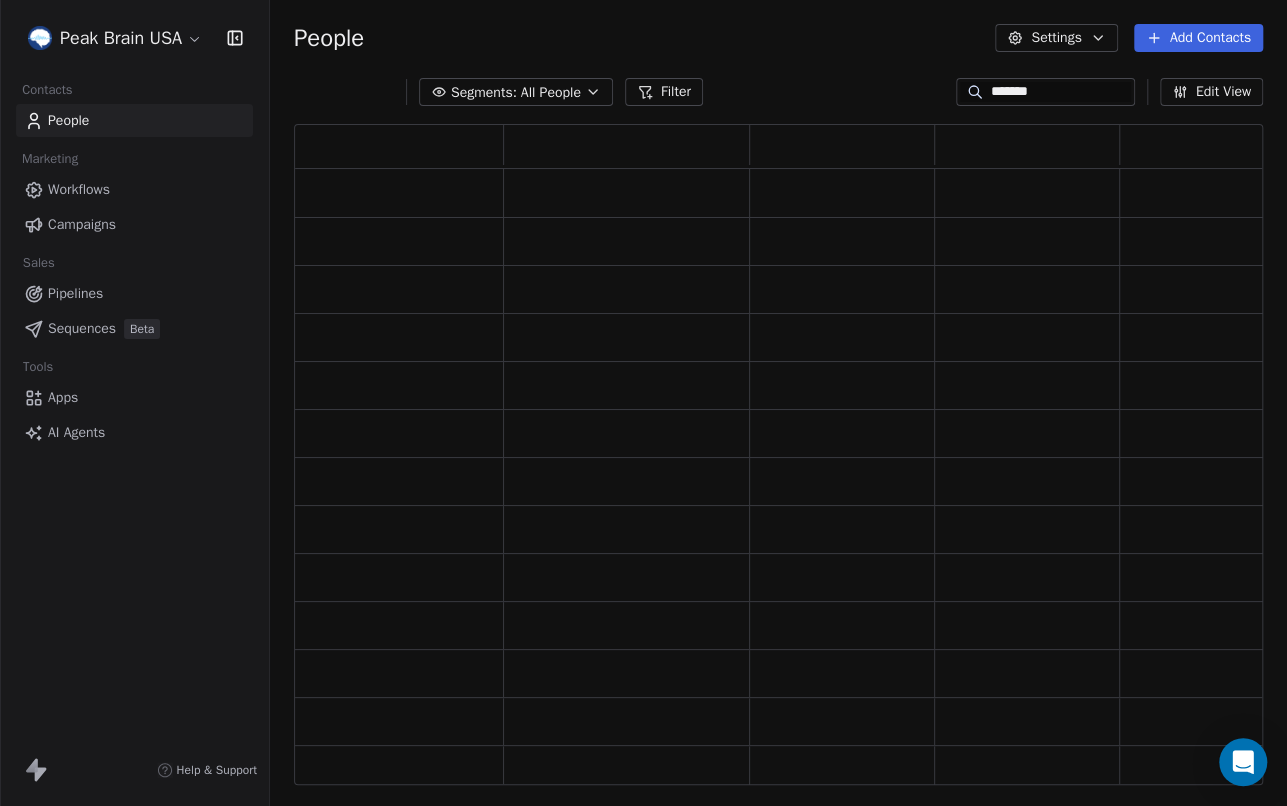 scroll, scrollTop: 0, scrollLeft: 1, axis: horizontal 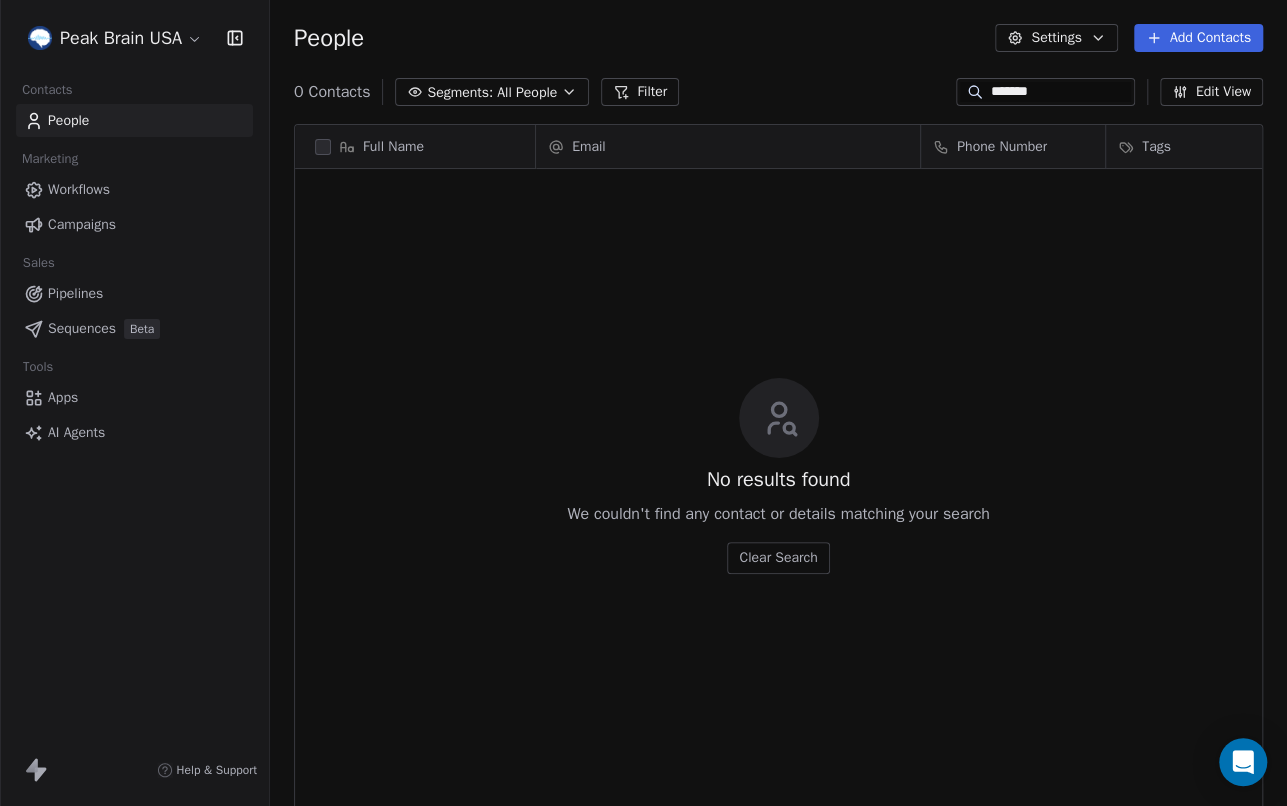 type on "*******" 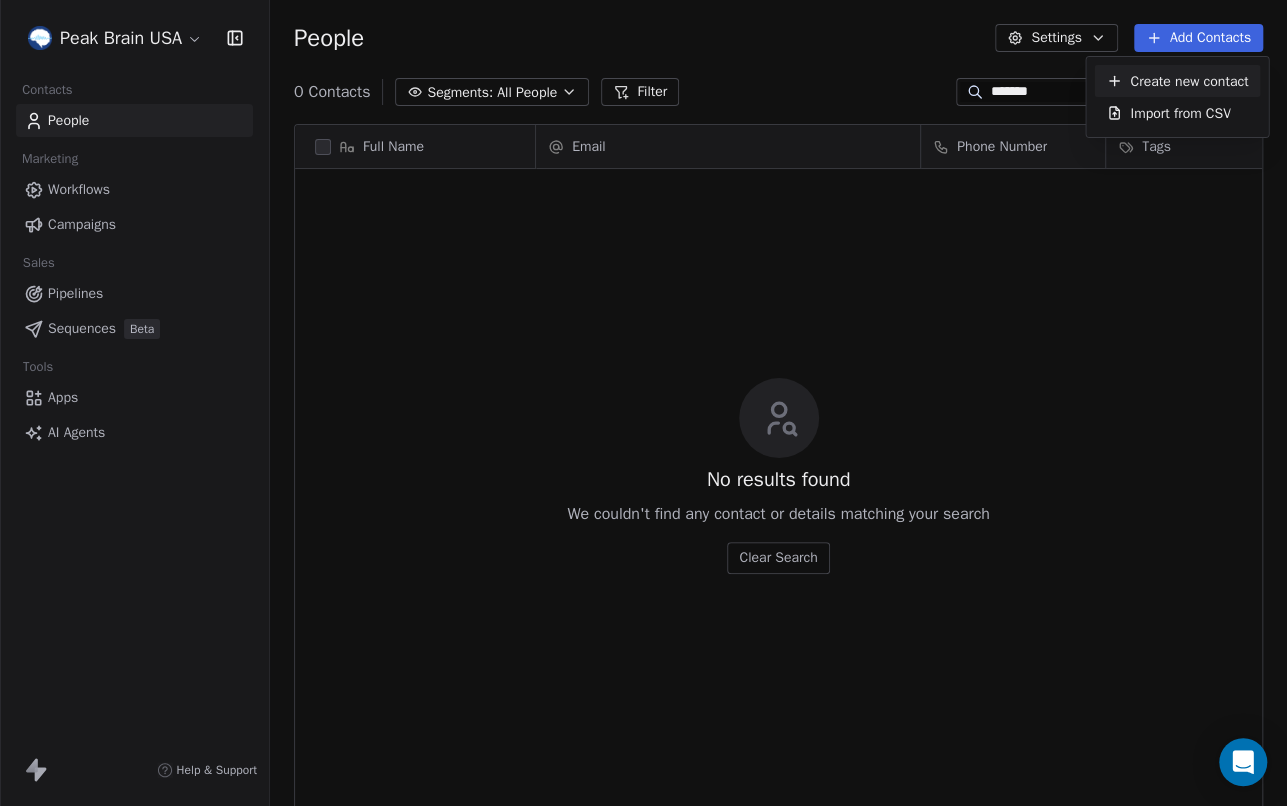 click on "Create new contact" at bounding box center (1189, 81) 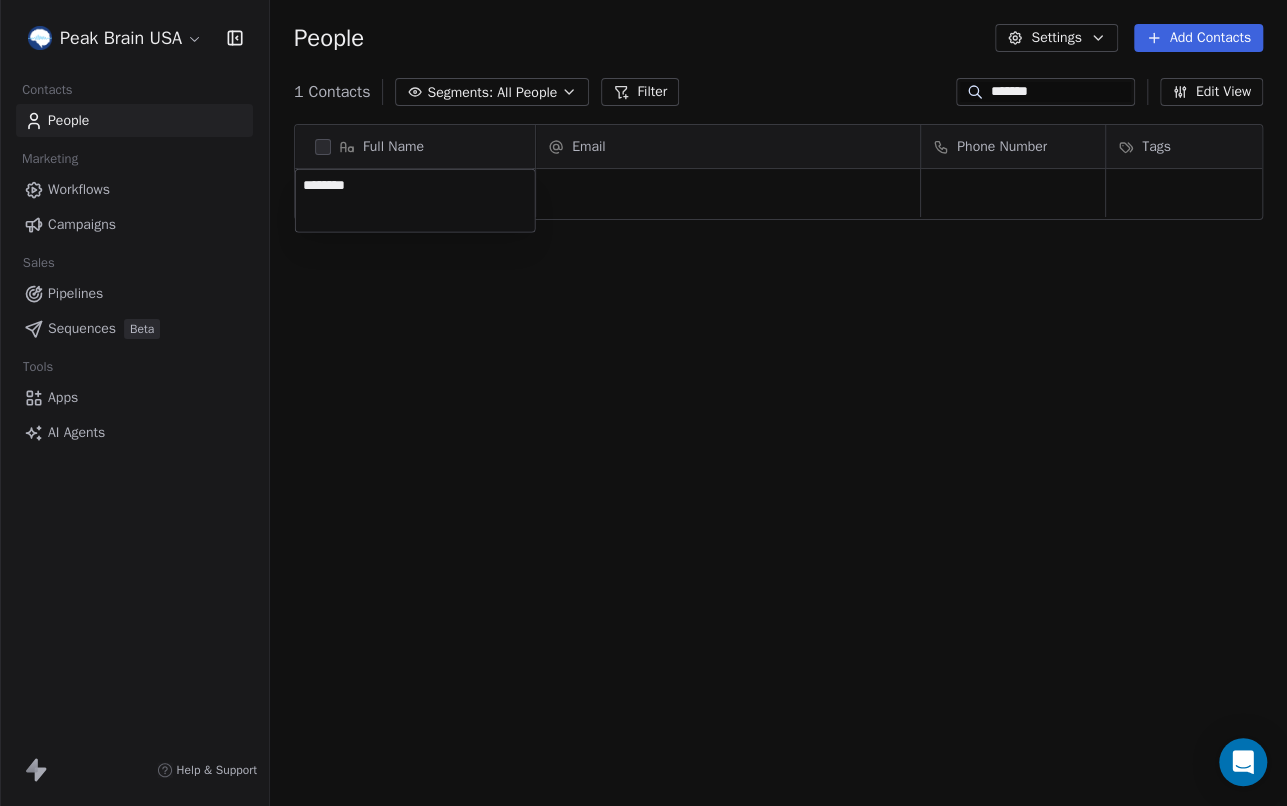 type on "*******" 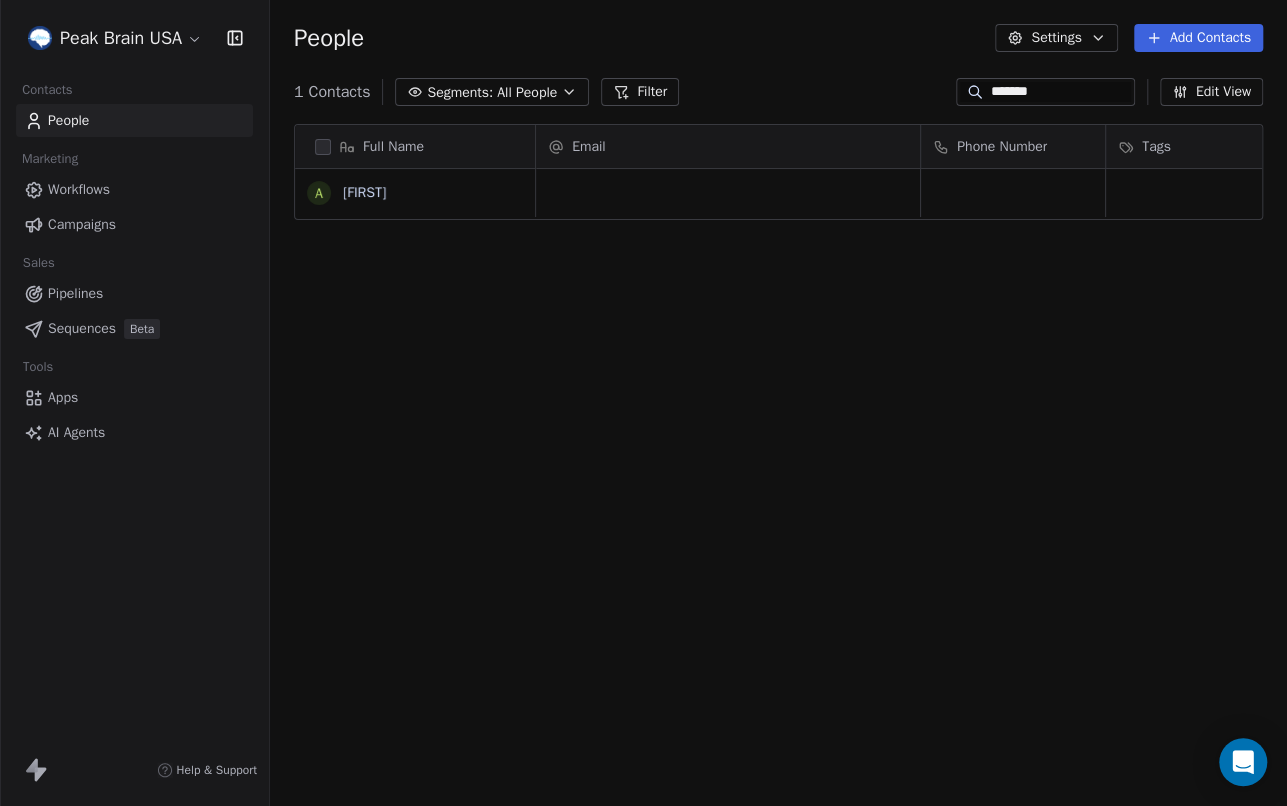 click on "Peak Brain USA Contacts People Marketing Workflows Campaigns Sales Pipelines Sequences Beta Tools Apps AI Agents Help & Support People Settings Add Contacts 1 Contacts Segments: All People Filter ******* Edit View Tag Add to Sequence Export Full Name A [FIRST] Email Phone Number Tags Country Status Membership Status To pick up a draggable item, press the space bar. While dragging, use the arrow keys to move the item. Press space again to drop the item in its new position, or press escape to cancel." at bounding box center (643, 403) 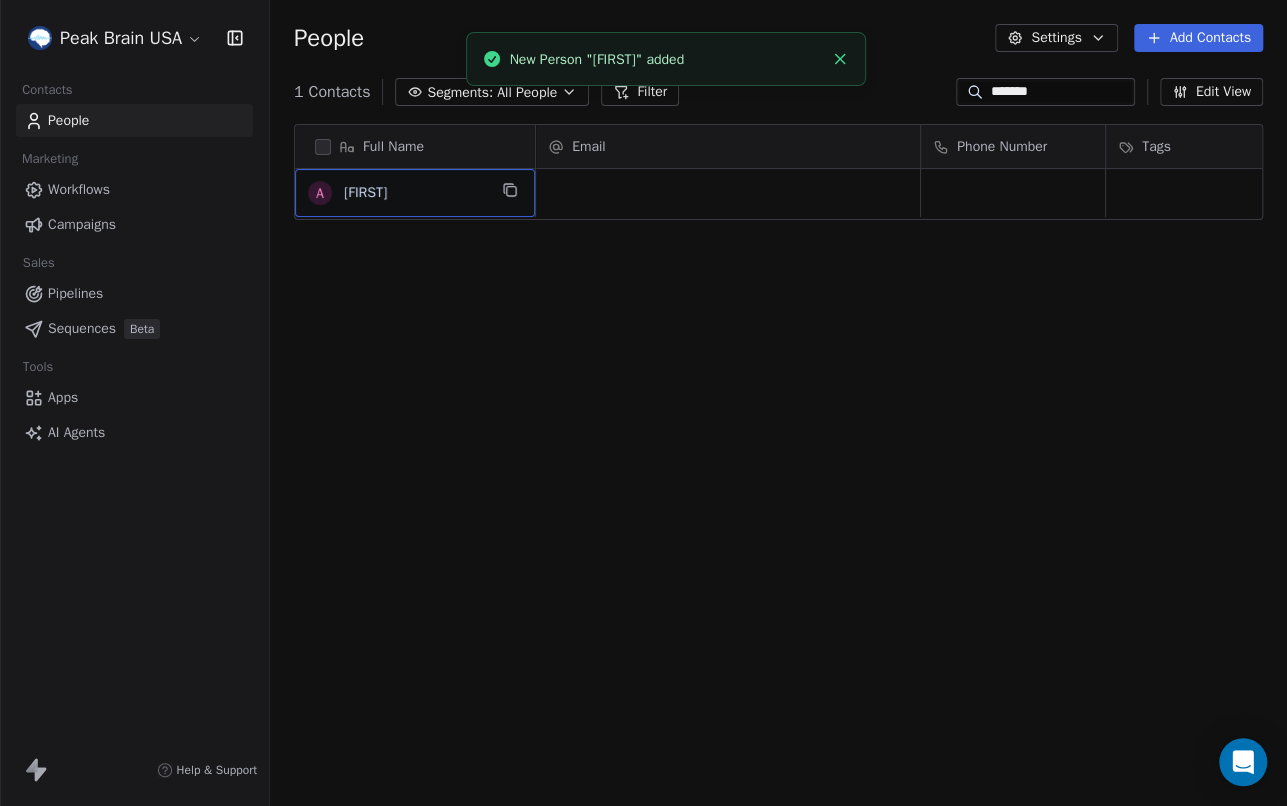 click on "[FIRST]" at bounding box center [415, 193] 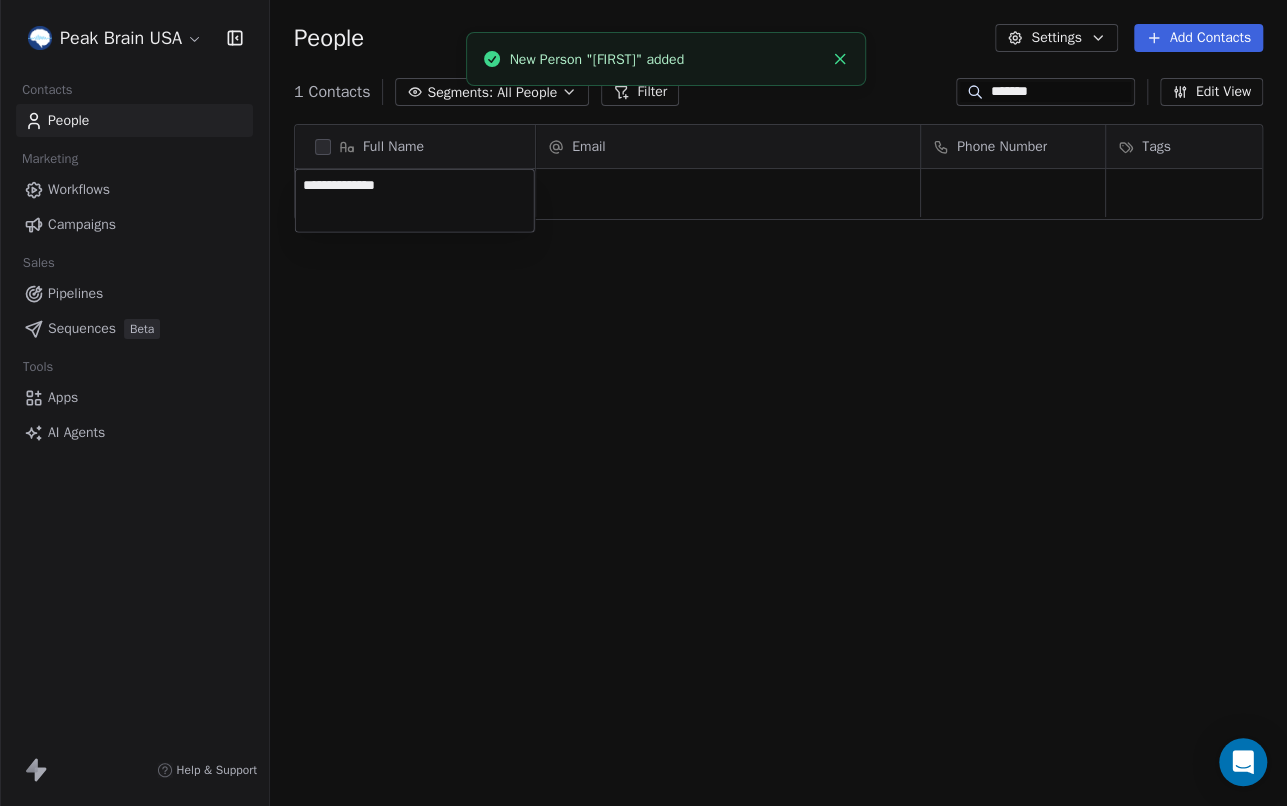 type on "**********" 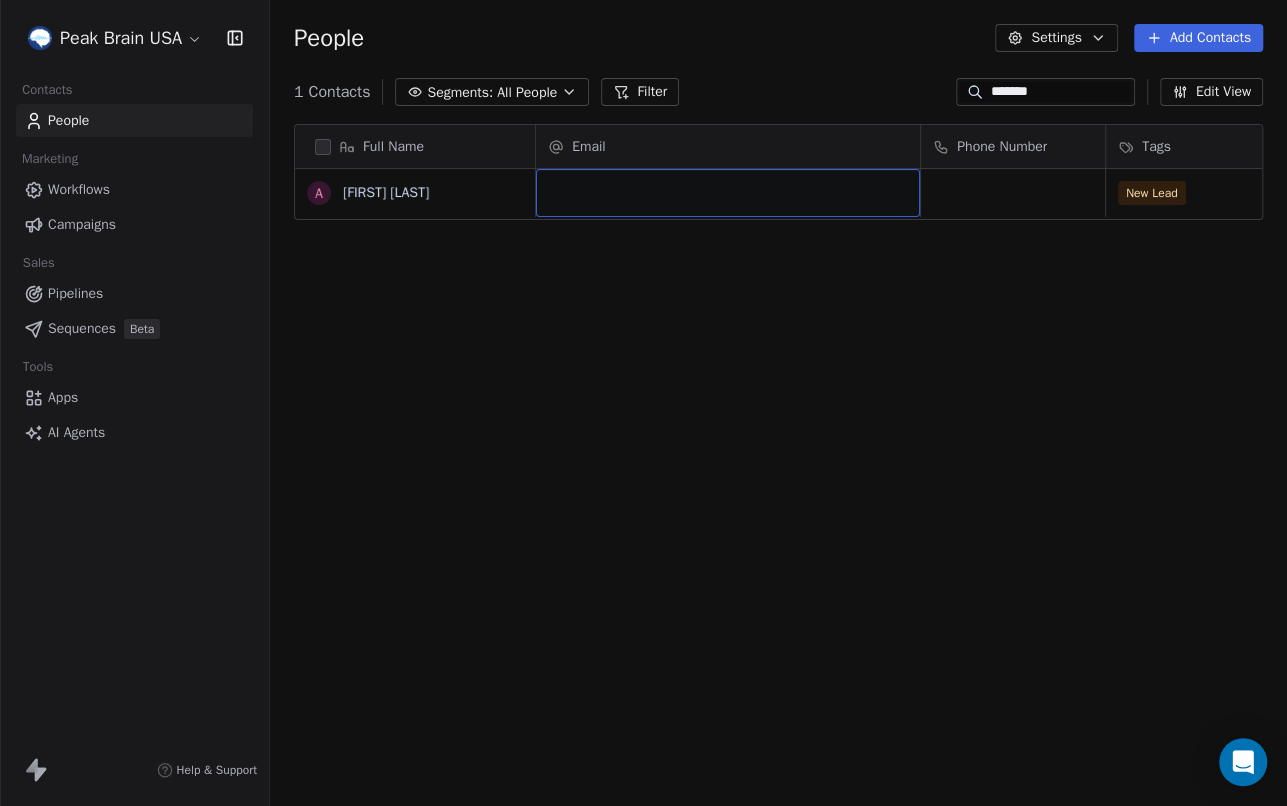 click at bounding box center [728, 193] 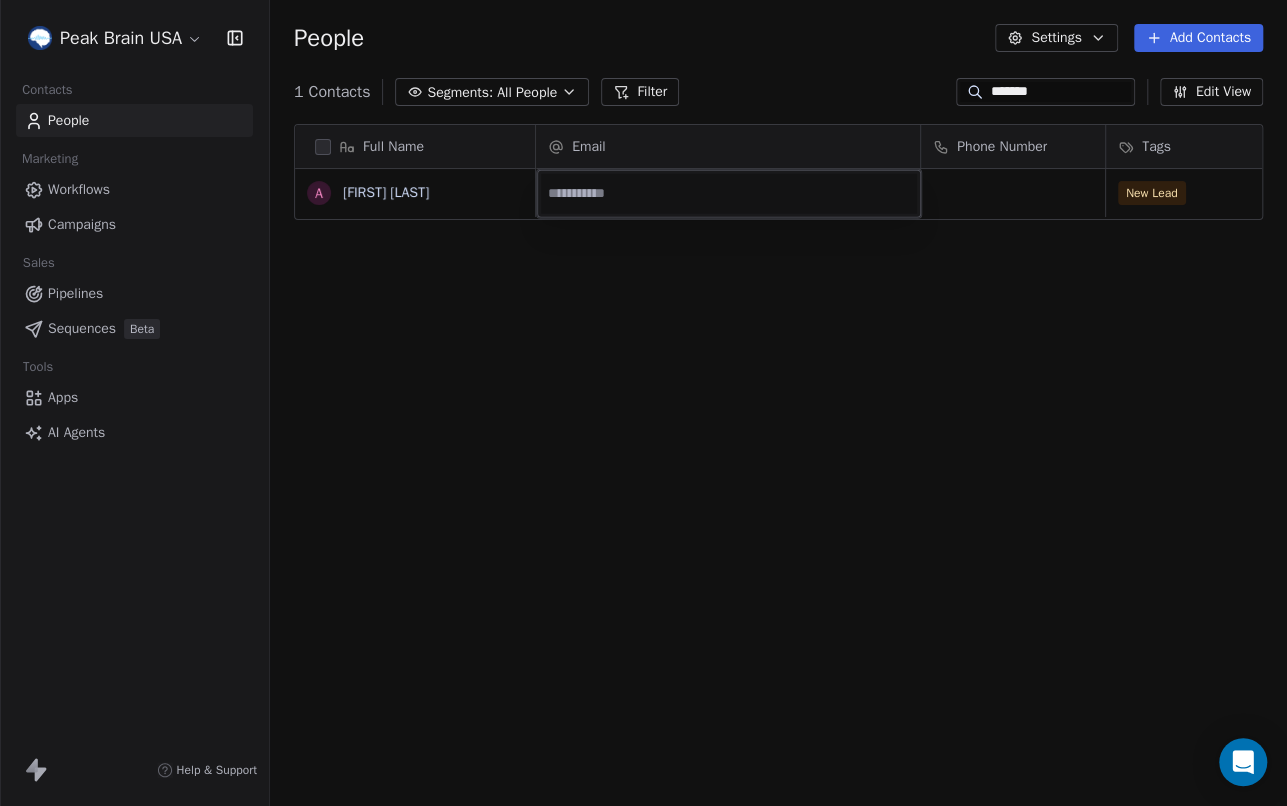 type on "**********" 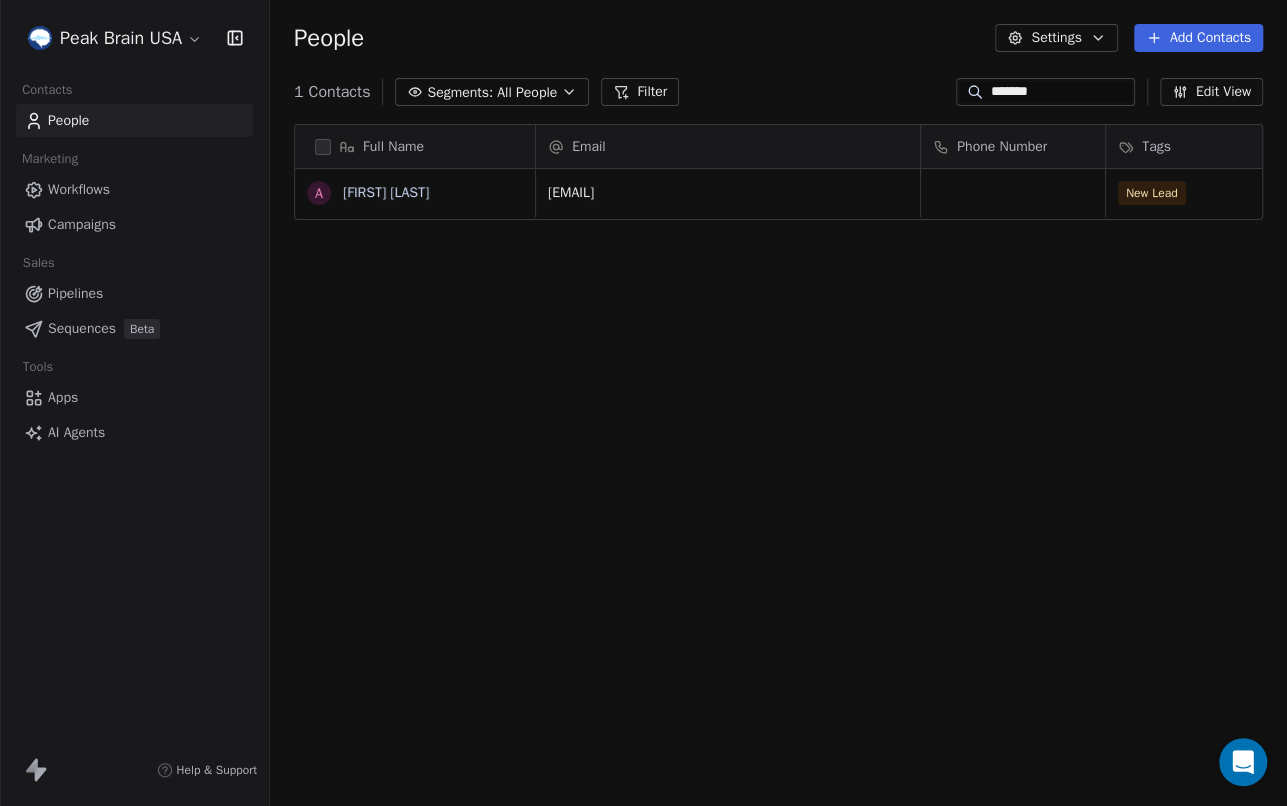 click on "Peak Brain USA Contacts People Marketing Workflows Campaigns Sales Pipelines Sequences Beta Tools Apps AI Agents Help & Support People Settings Add Contacts 1 Contacts Segments: All People Filter ******* Edit View Tag Add to Sequence Export Full Name A [FIRST] [LAST] Email Phone Number Tags Country Status Membership Status [USERNAME]@[DOMAIN] New Lead
To pick up a draggable item, press the space bar.
While dragging, use the arrow keys to move the item.
Press space again to drop the item in its new position, or press escape to cancel." at bounding box center (643, 403) 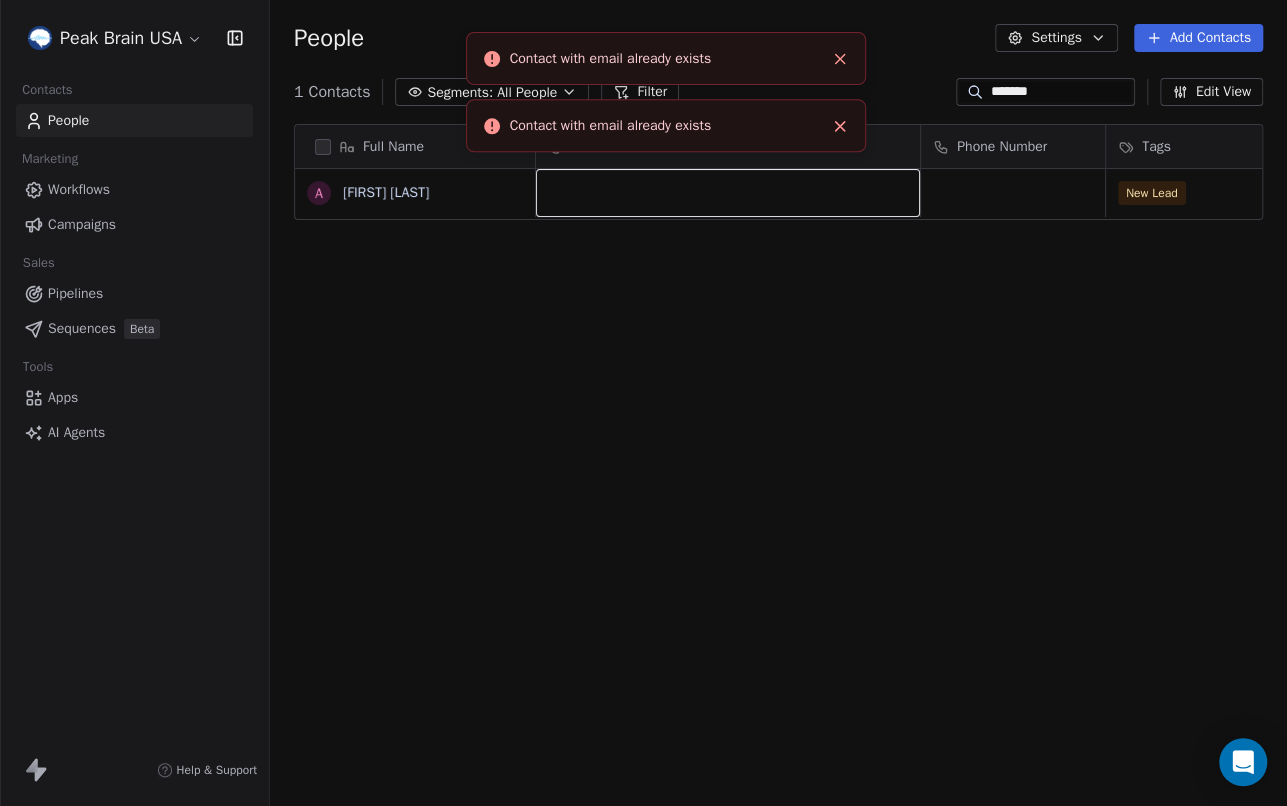click 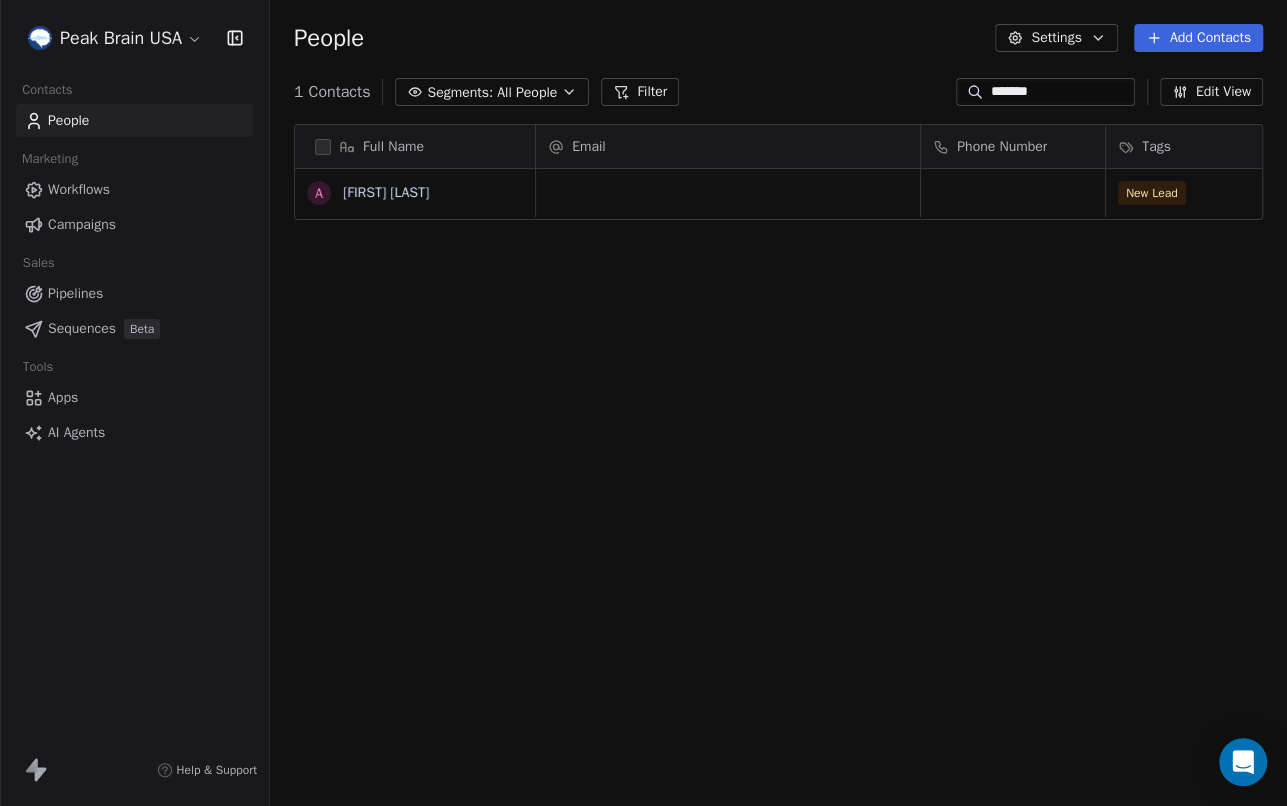 click on "Campaigns" at bounding box center (134, 224) 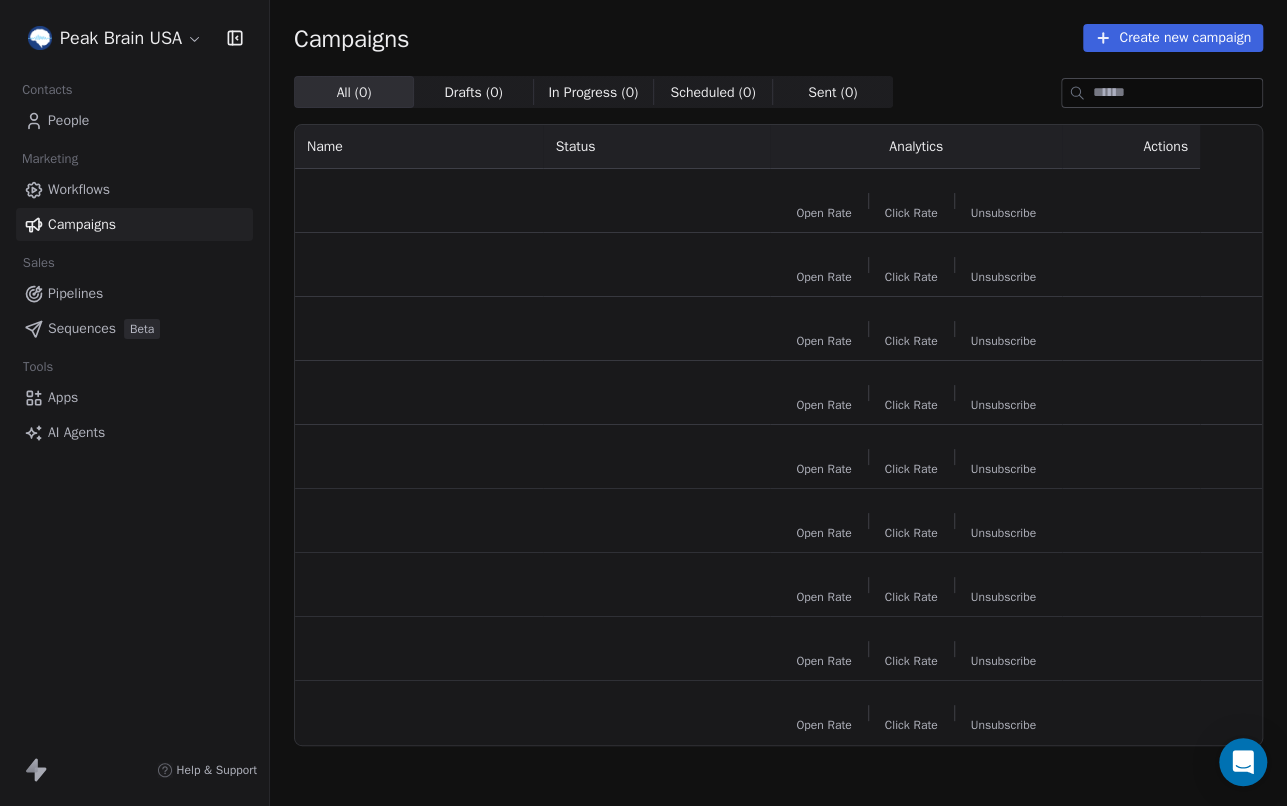 click on "Workflows" at bounding box center (134, 189) 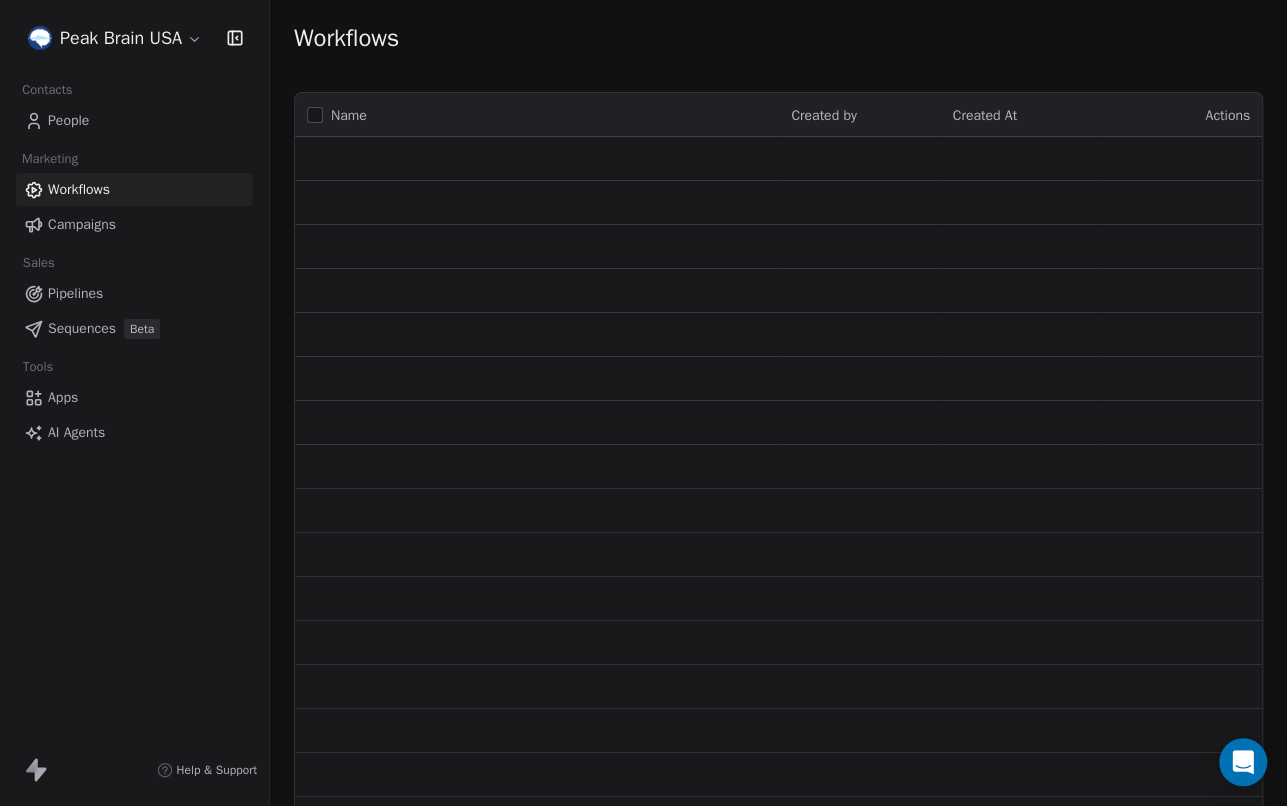 click on "People" at bounding box center (134, 120) 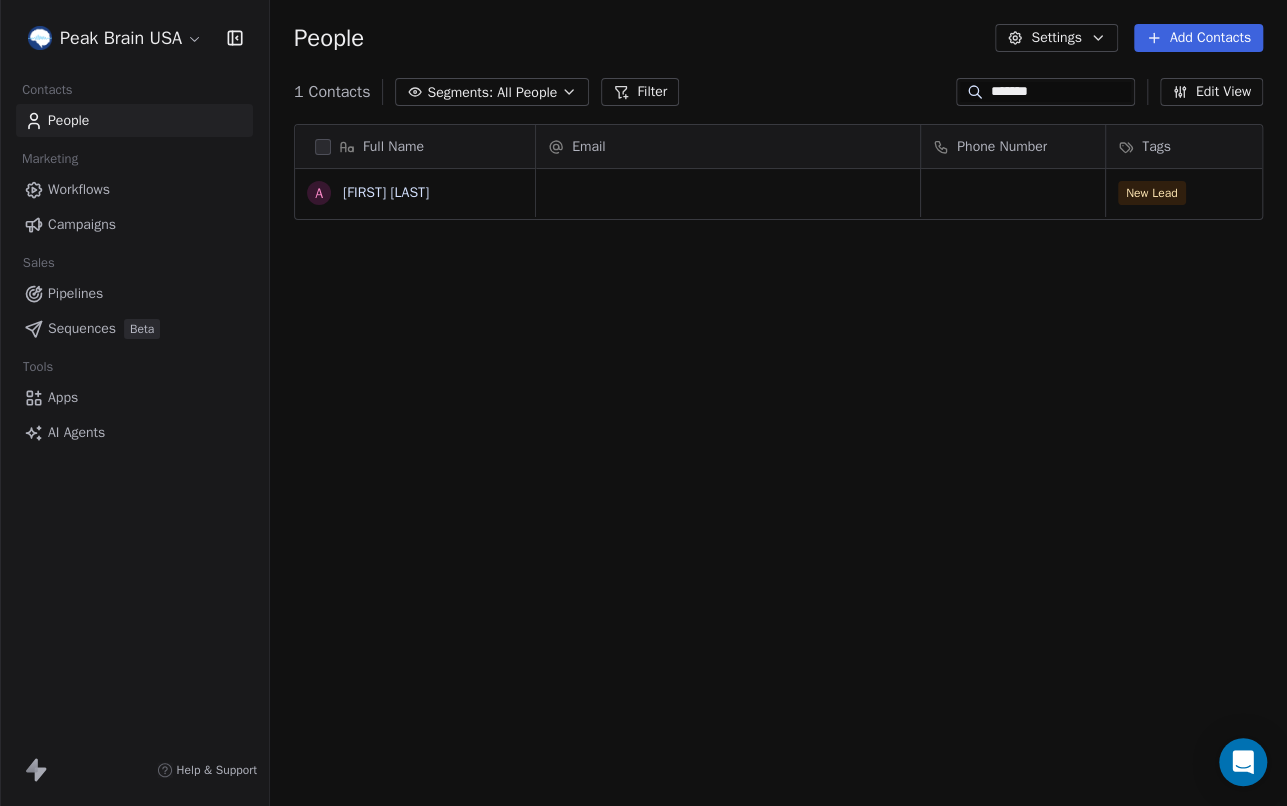 scroll, scrollTop: 0, scrollLeft: 1, axis: horizontal 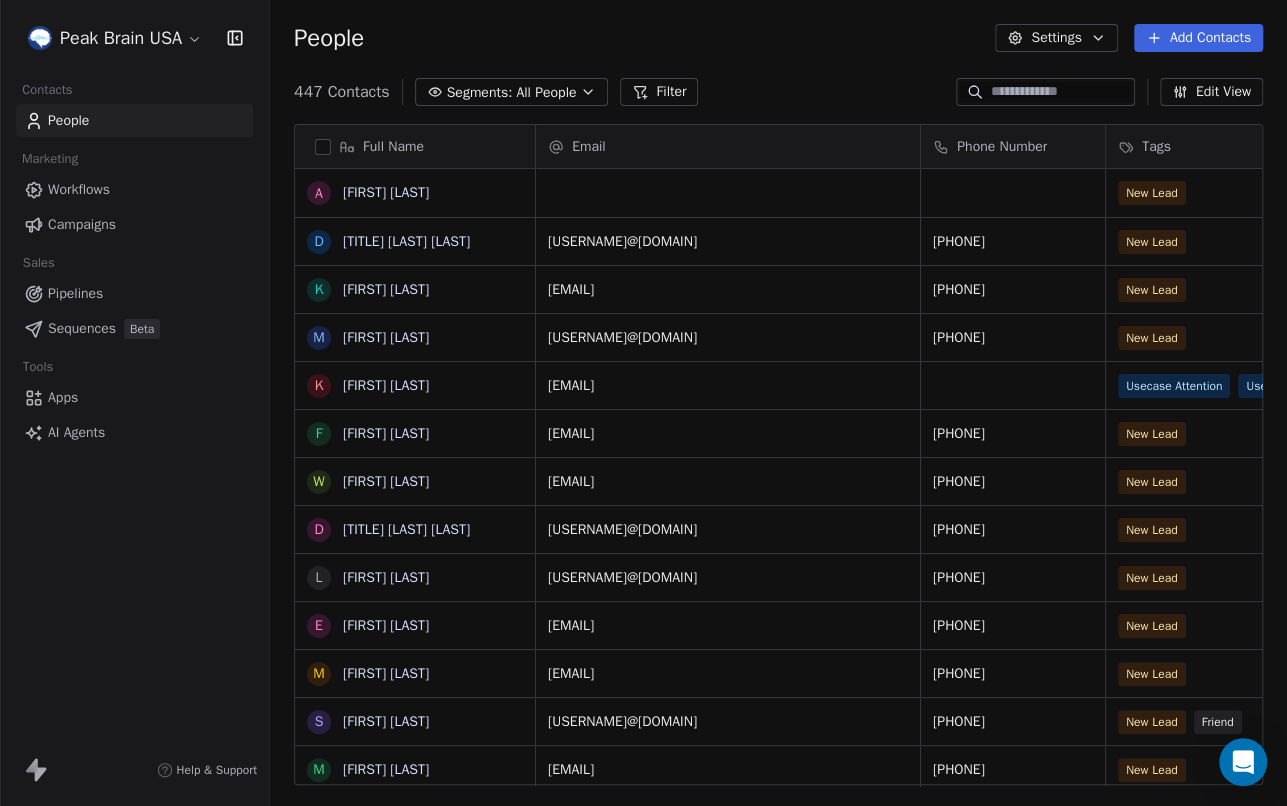 type 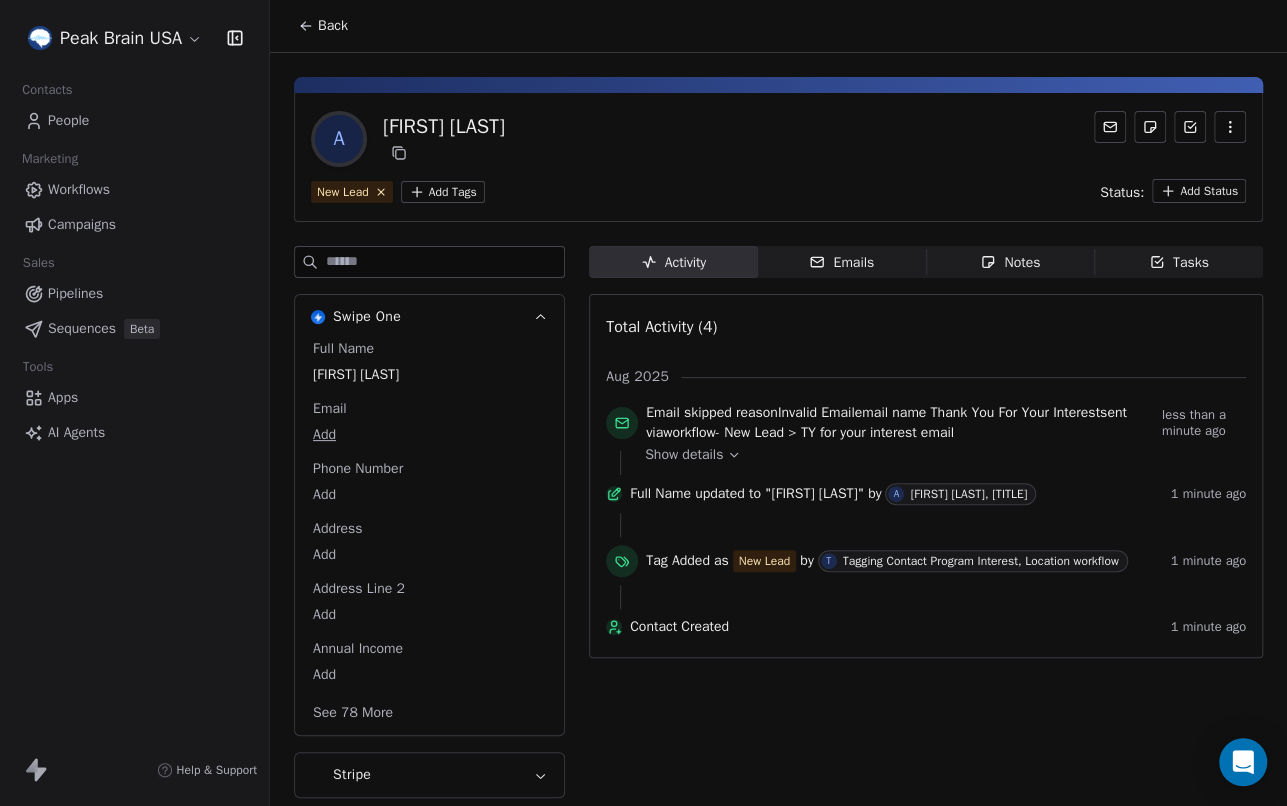 click 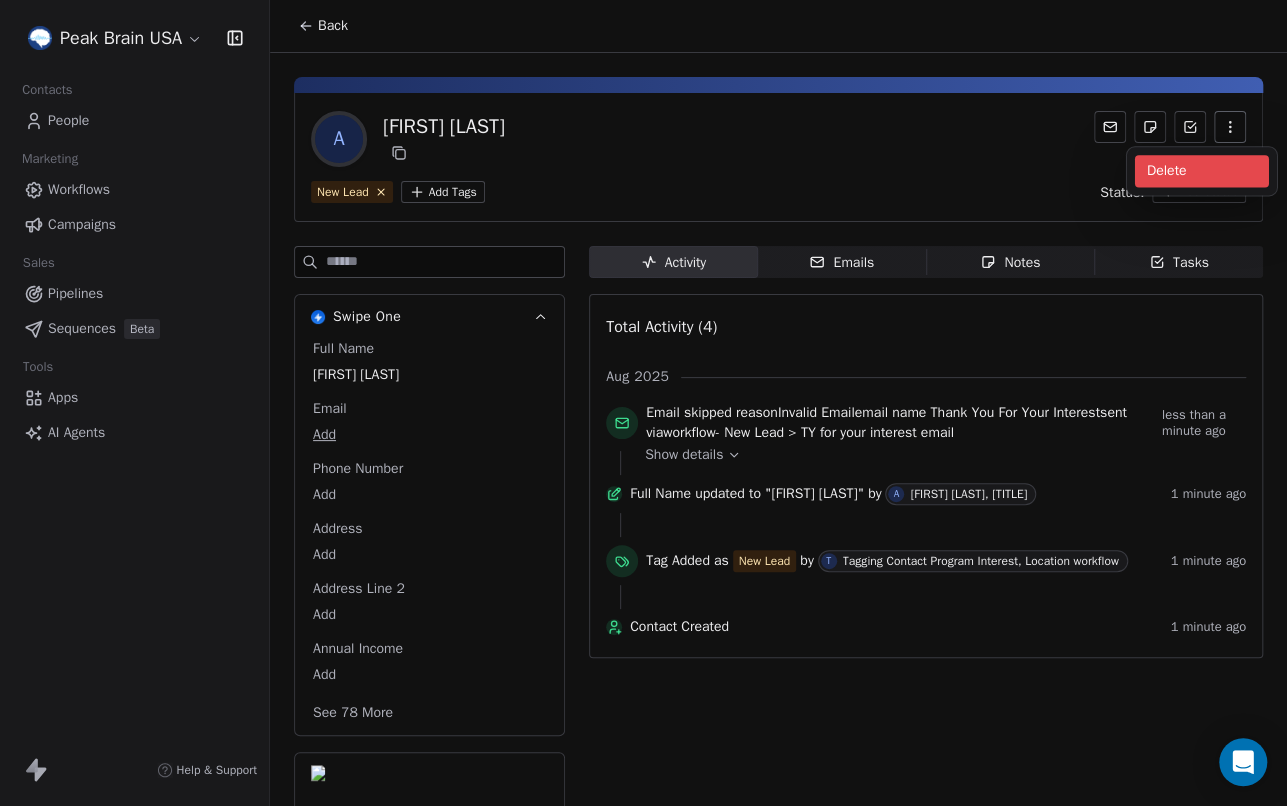 click on "Delete" at bounding box center (1202, 171) 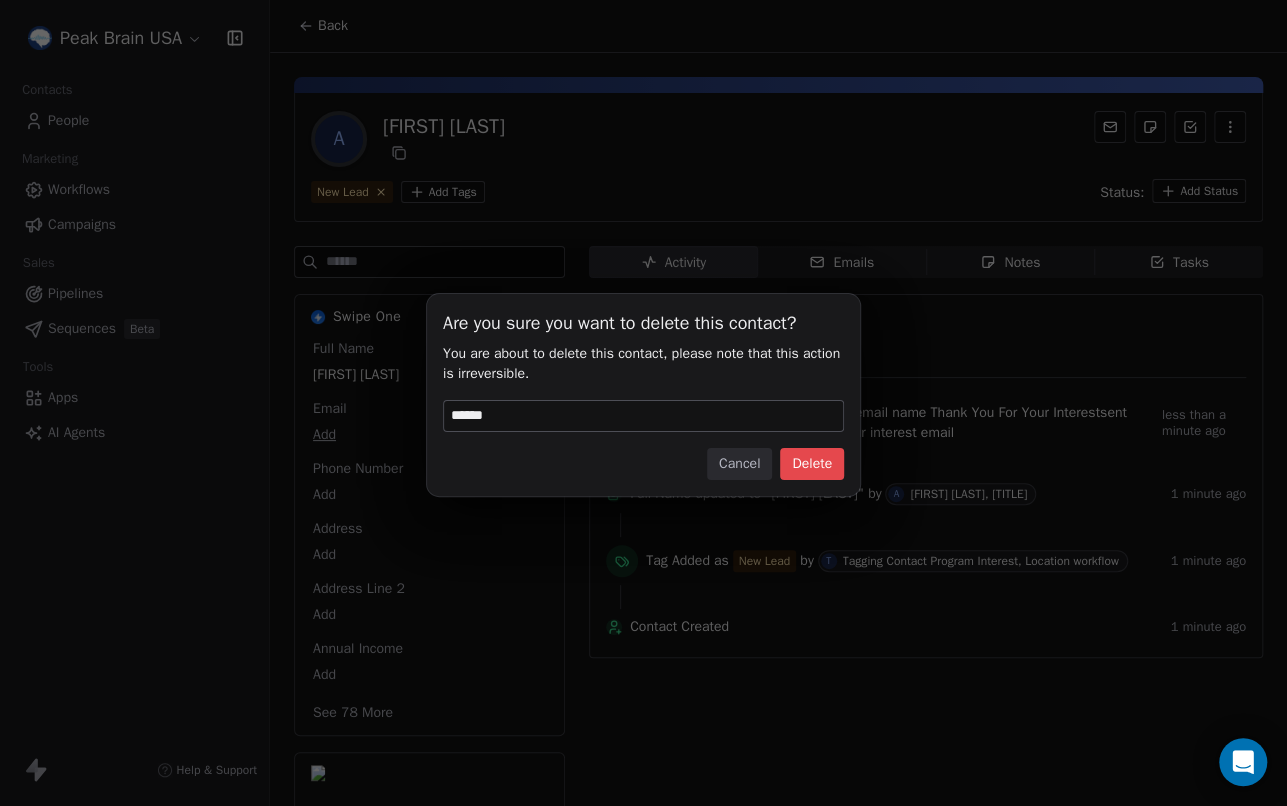 type on "******" 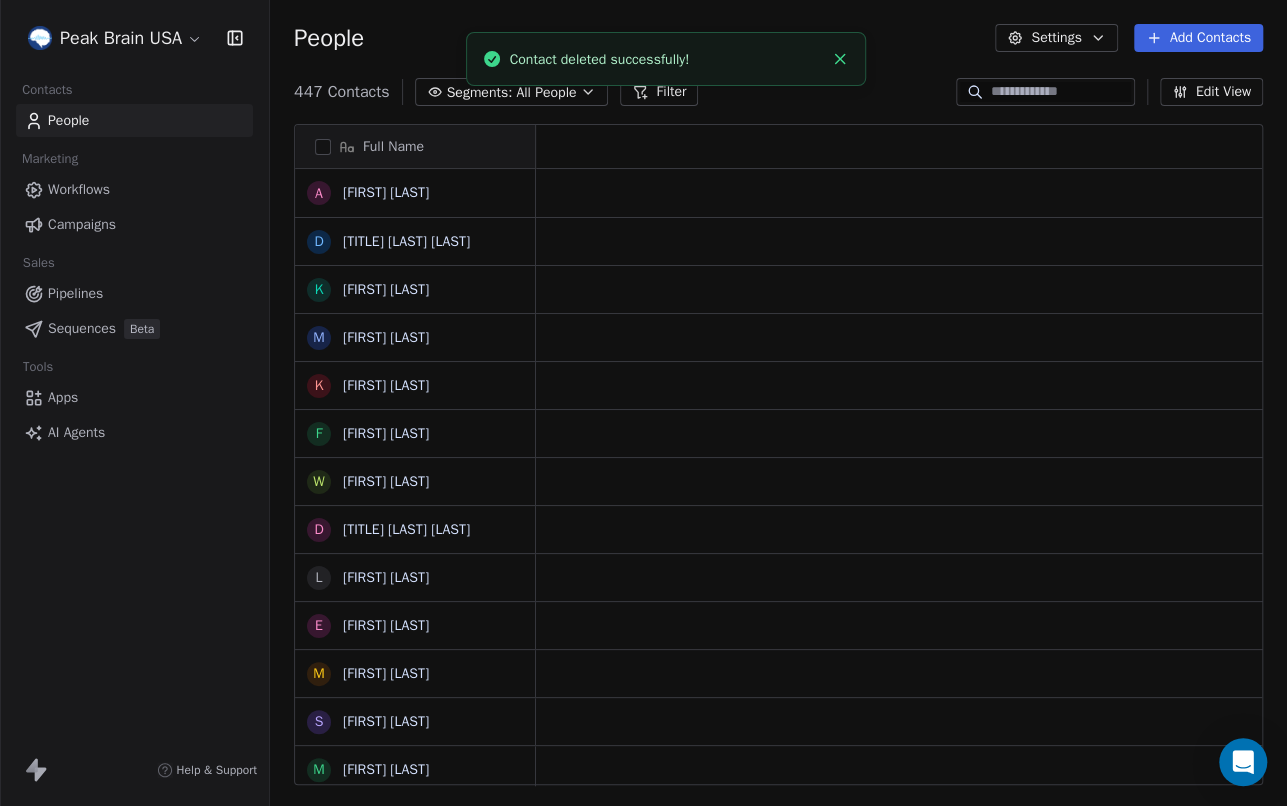 scroll, scrollTop: 709, scrollLeft: 1016, axis: both 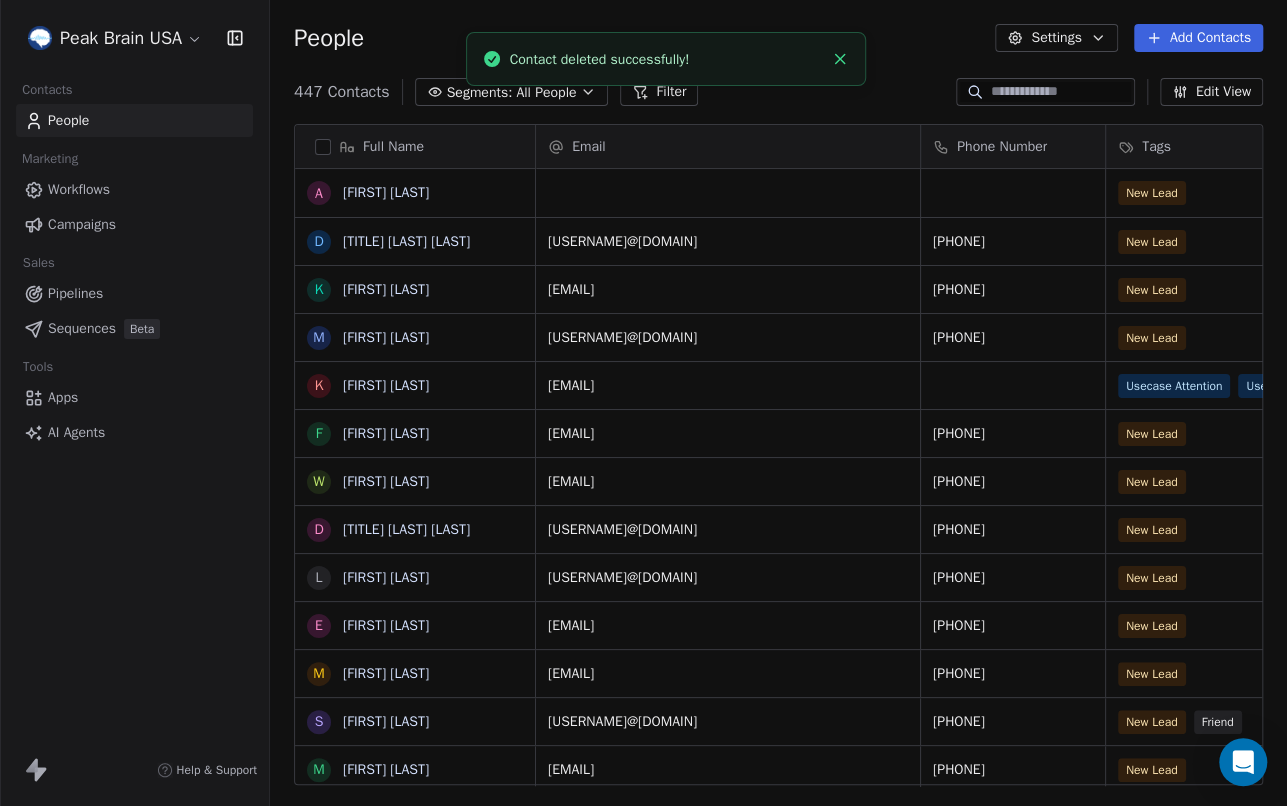 click on "People" at bounding box center (68, 120) 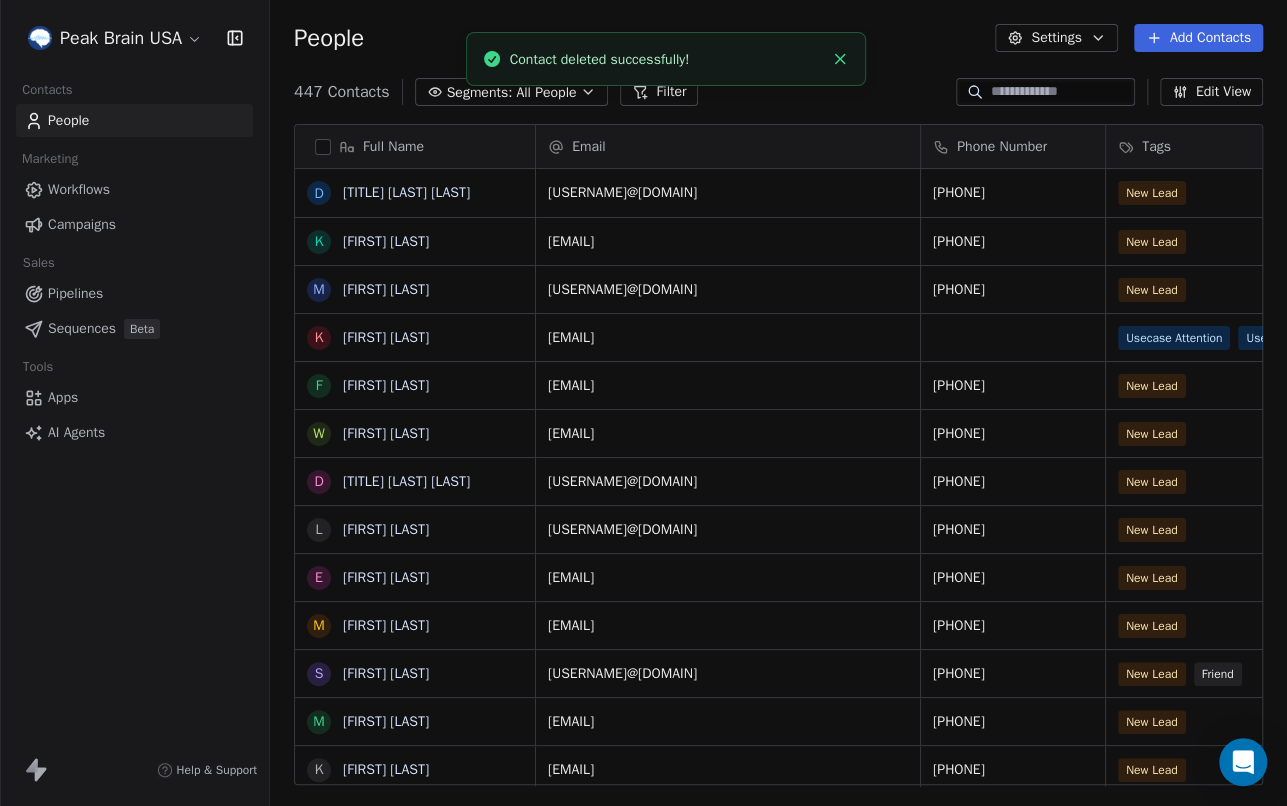 click at bounding box center [1061, 92] 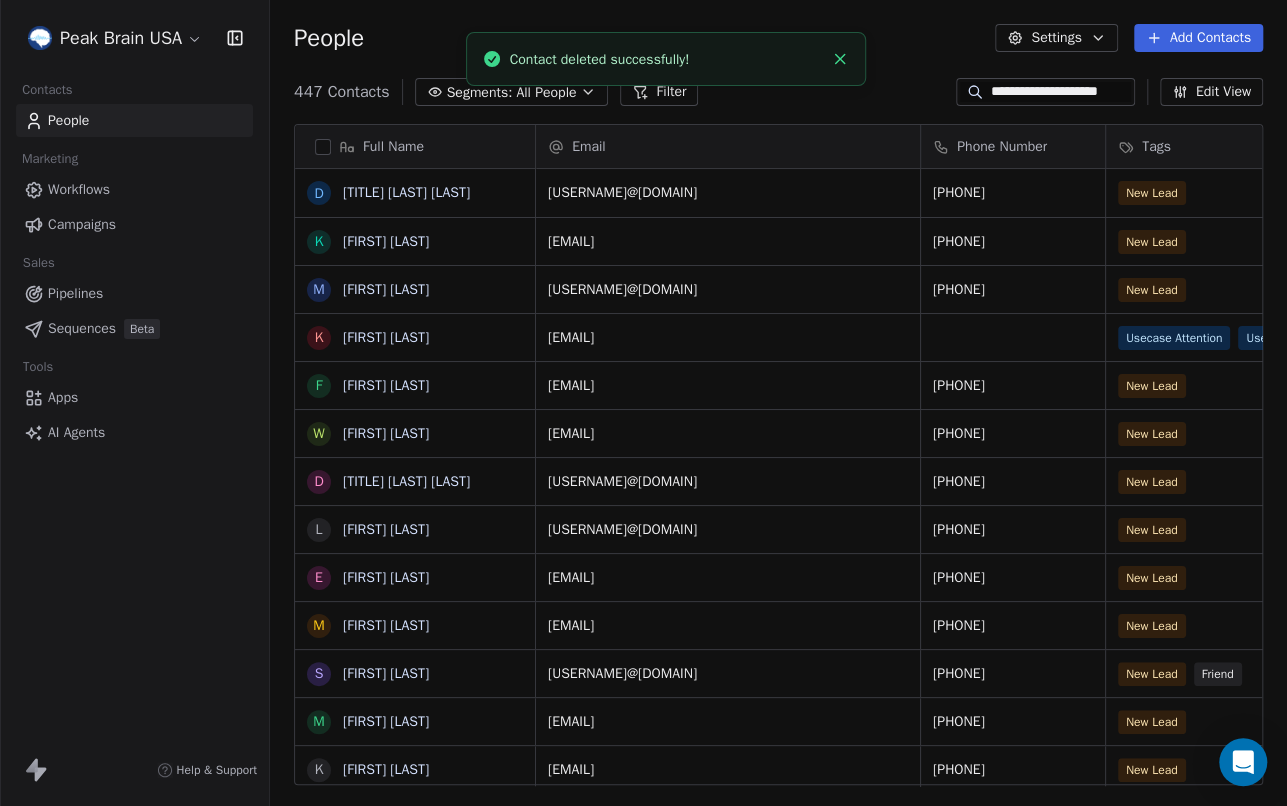 scroll, scrollTop: 0, scrollLeft: 4, axis: horizontal 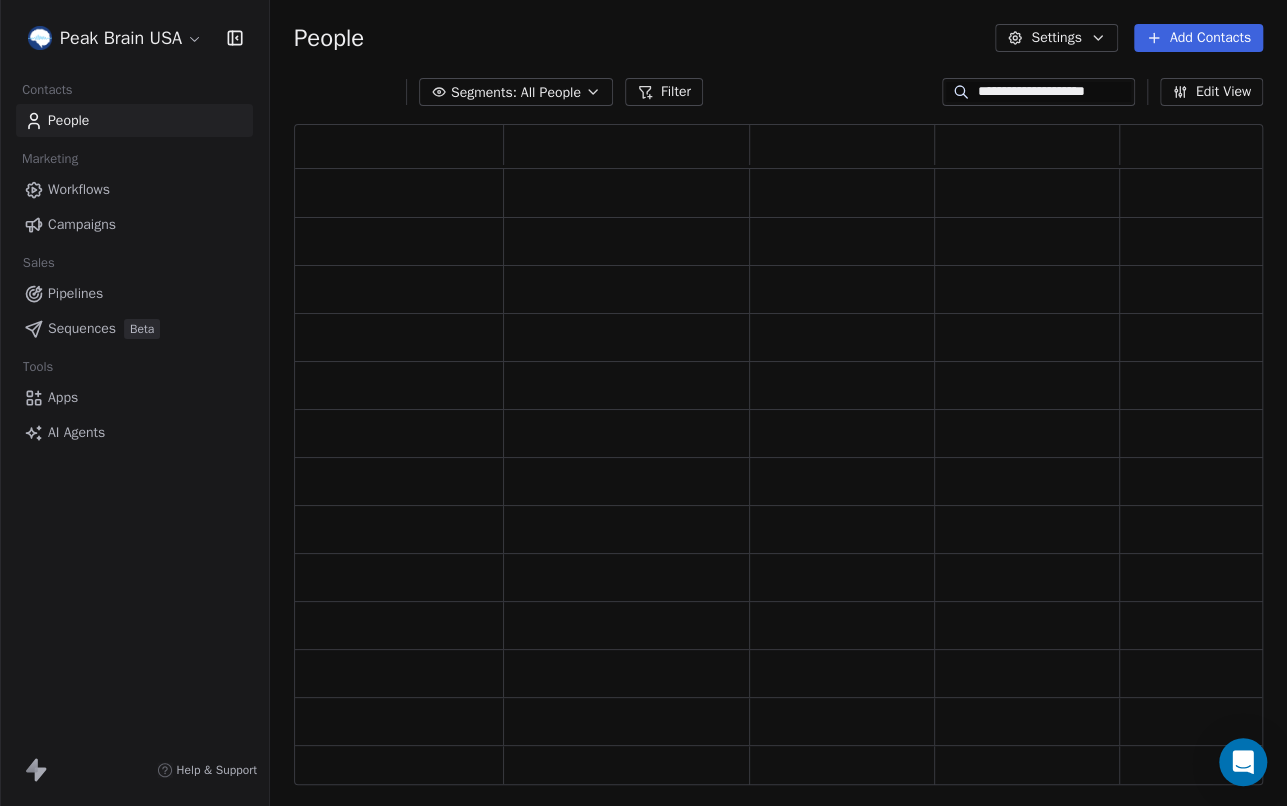 click on "**********" at bounding box center [1053, 92] 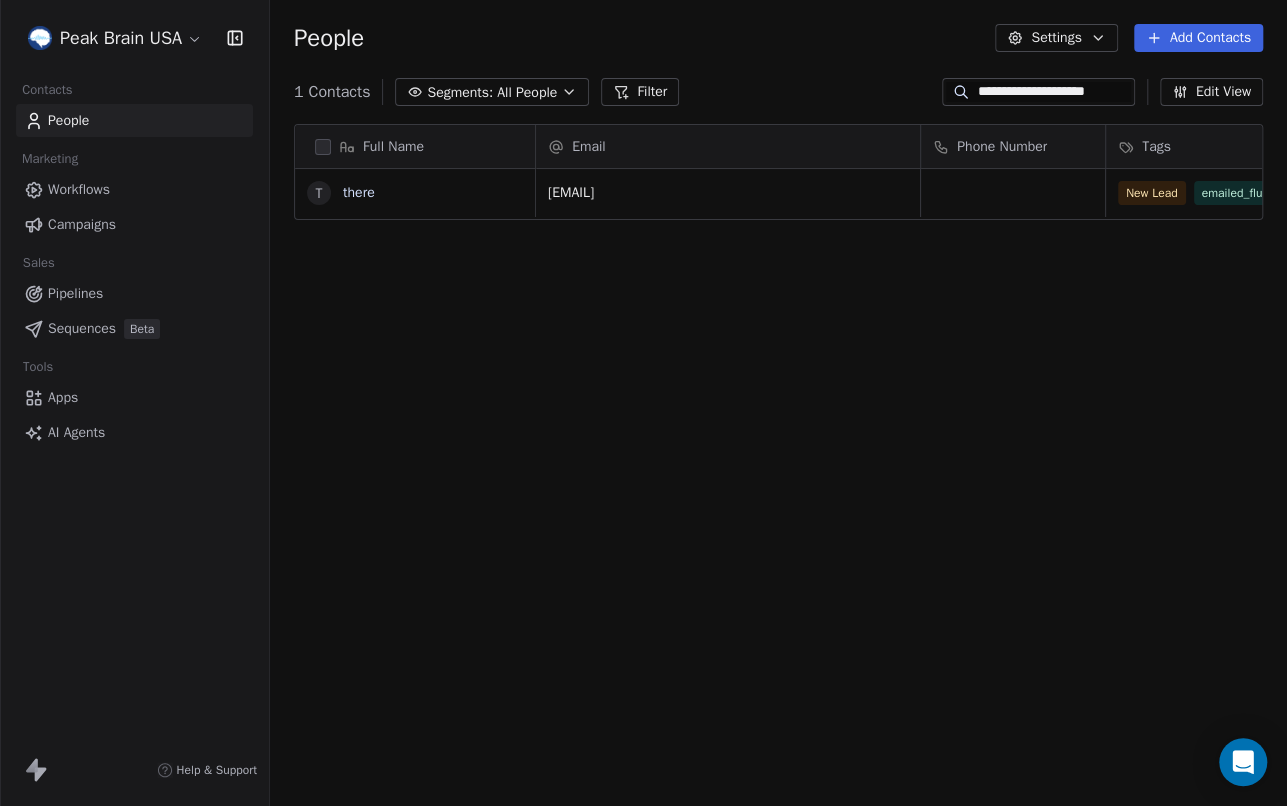 scroll, scrollTop: 0, scrollLeft: 1, axis: horizontal 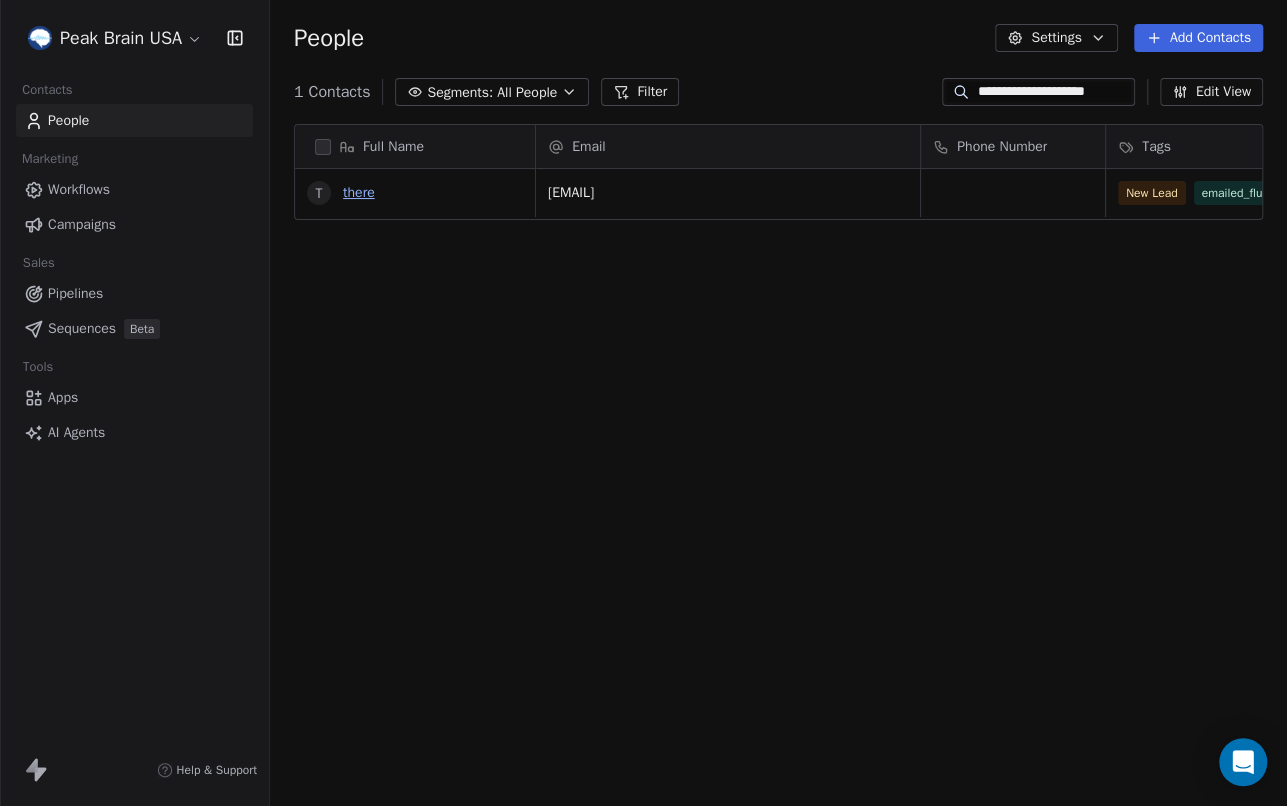 type on "**********" 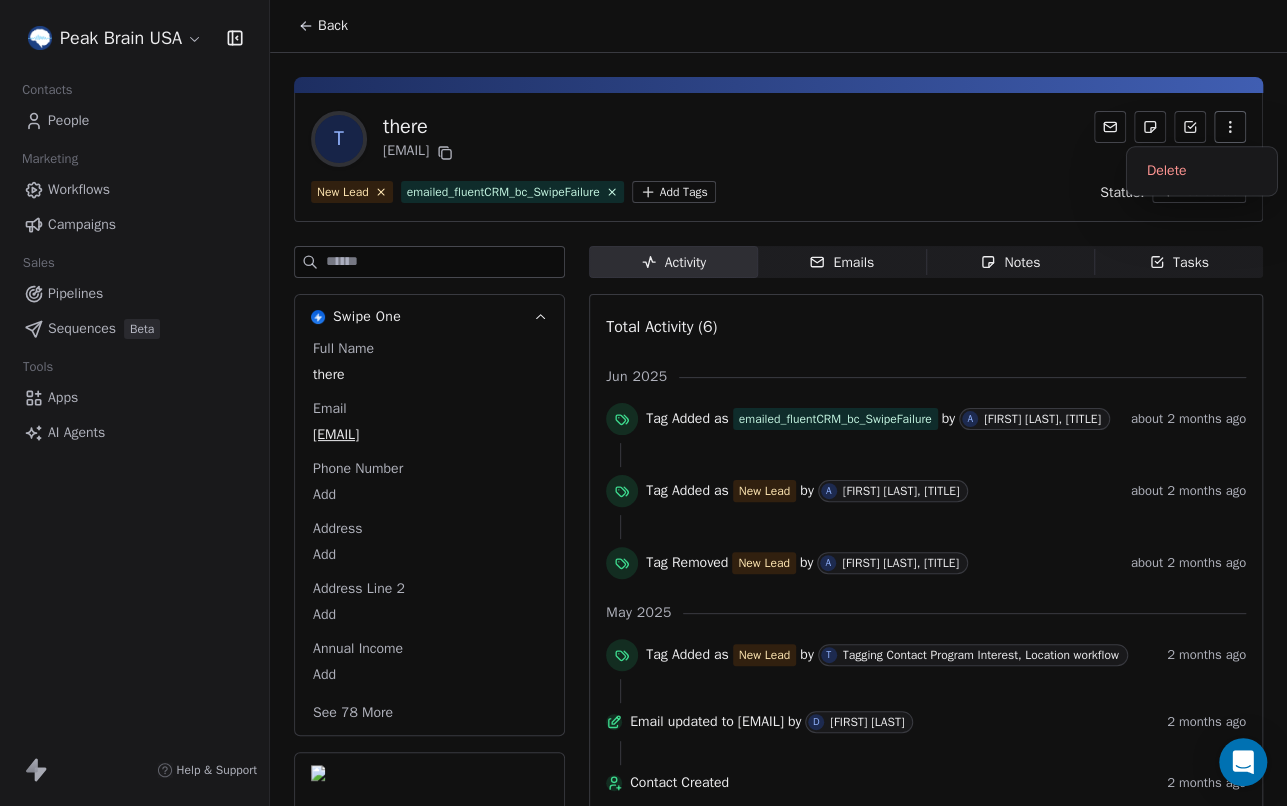 click at bounding box center [1230, 127] 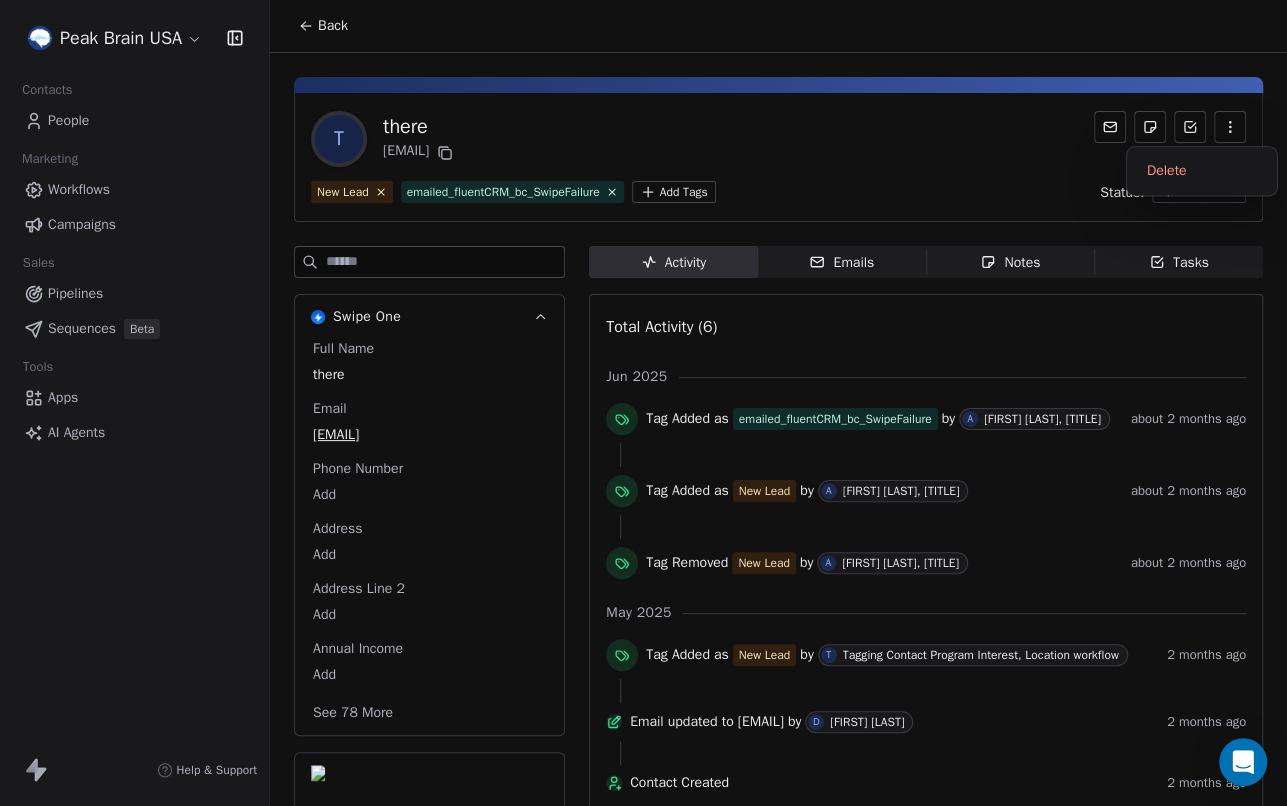 click on "t there [USERNAME]@[DOMAIN]" at bounding box center [778, 139] 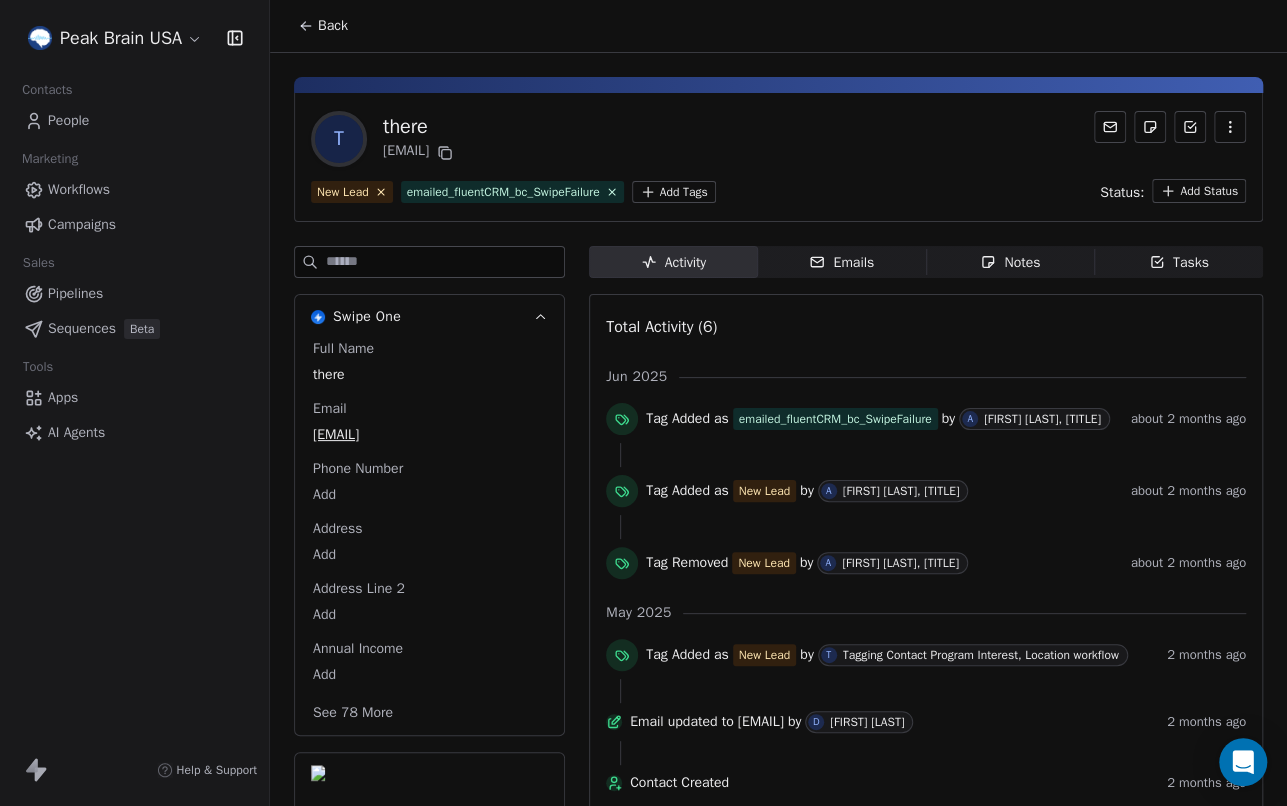 click on "there" at bounding box center [429, 375] 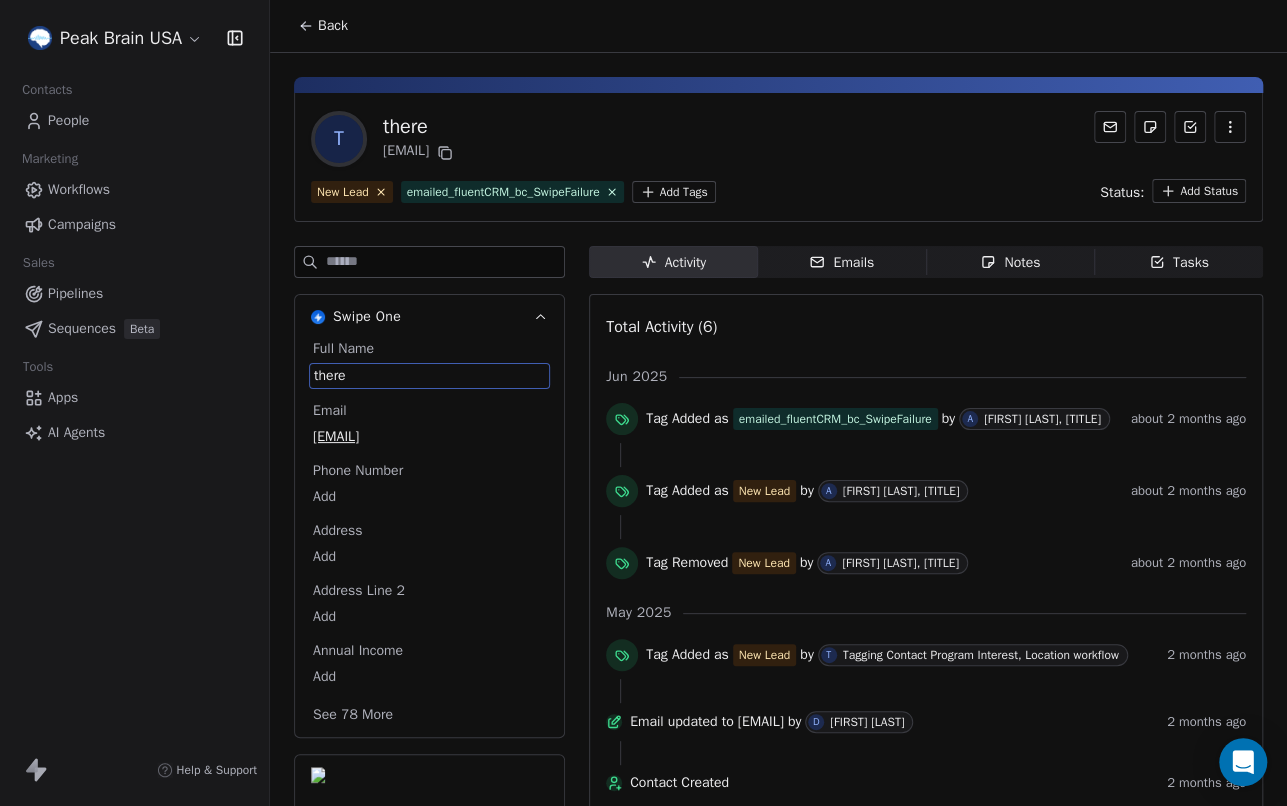 click on "there" at bounding box center (429, 376) 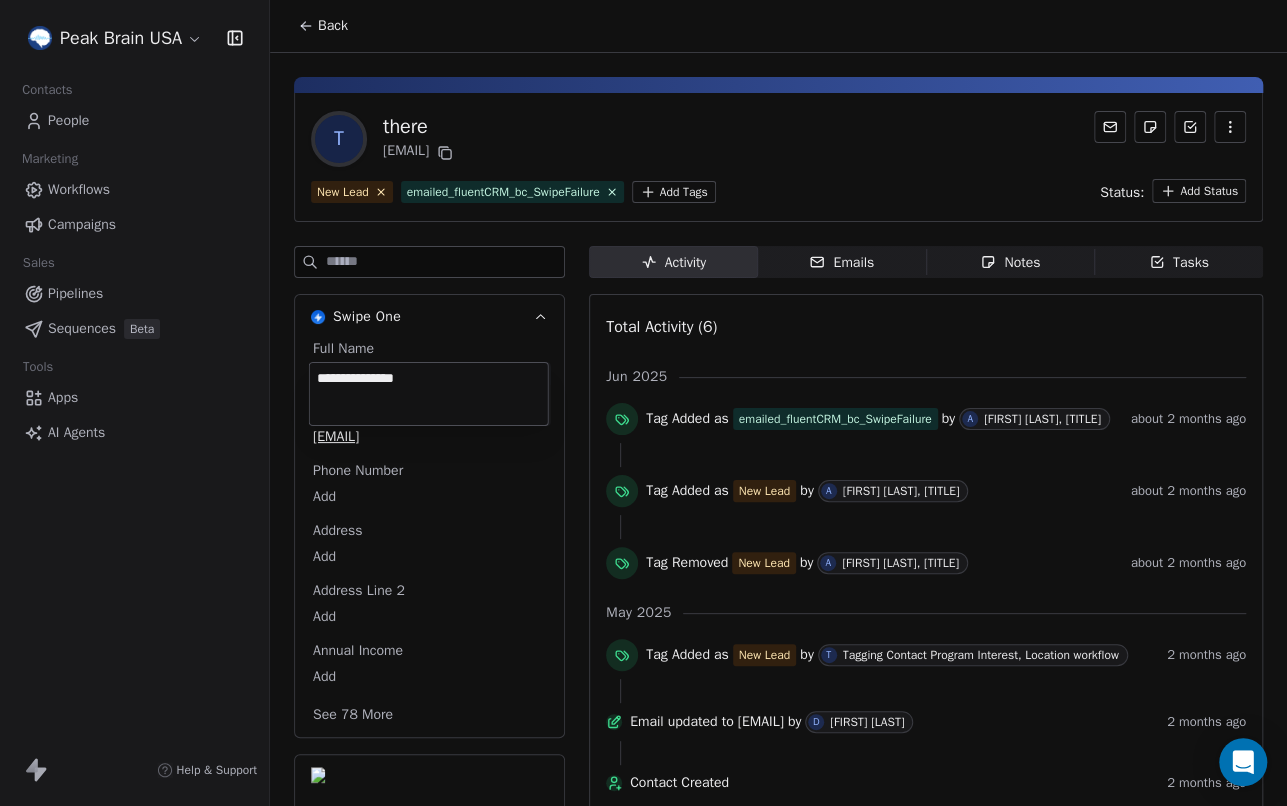 type on "**********" 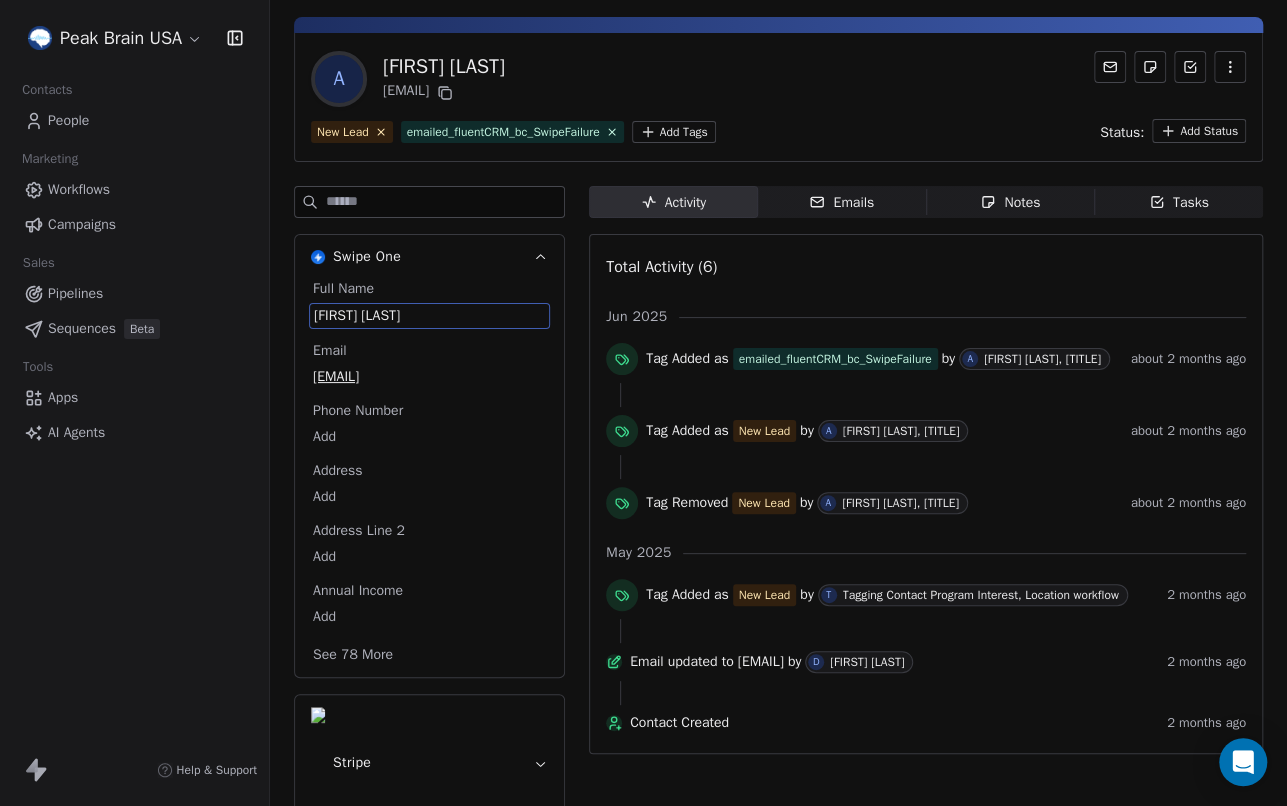 scroll, scrollTop: 73, scrollLeft: 0, axis: vertical 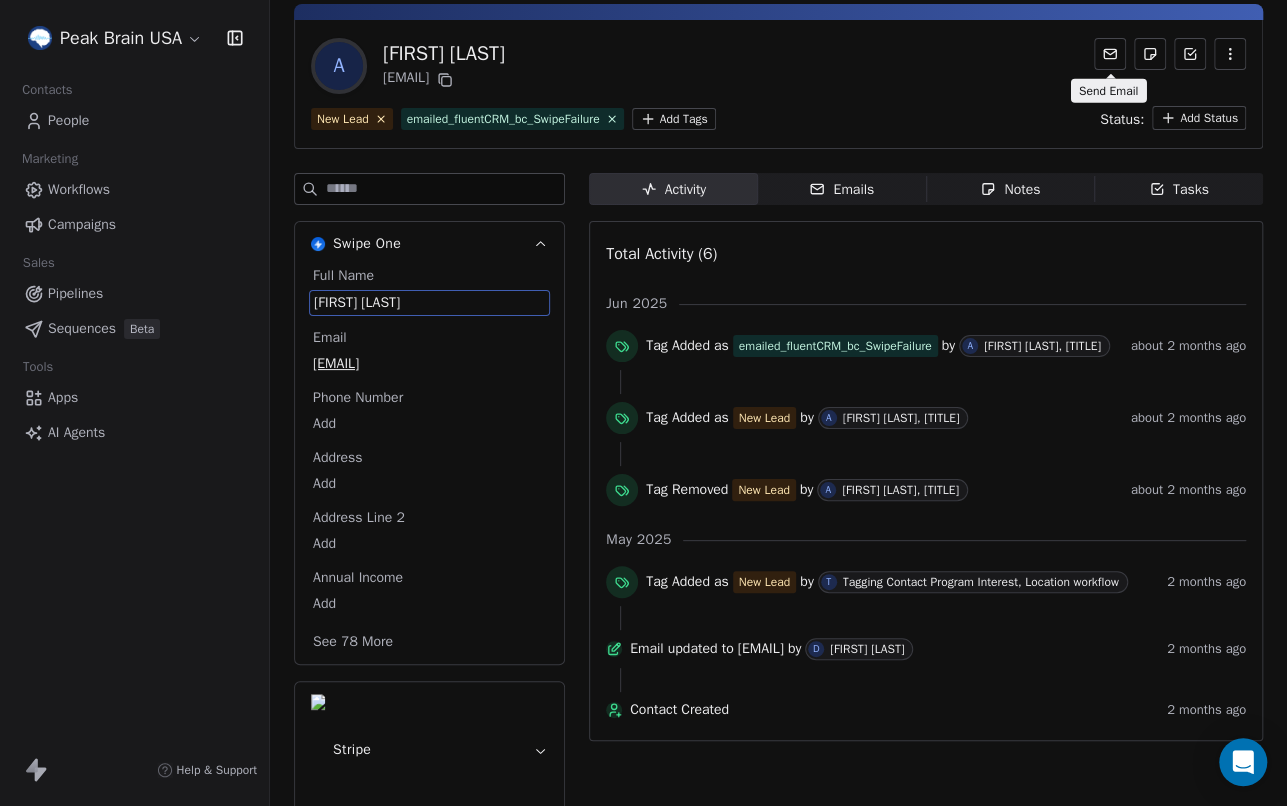 click 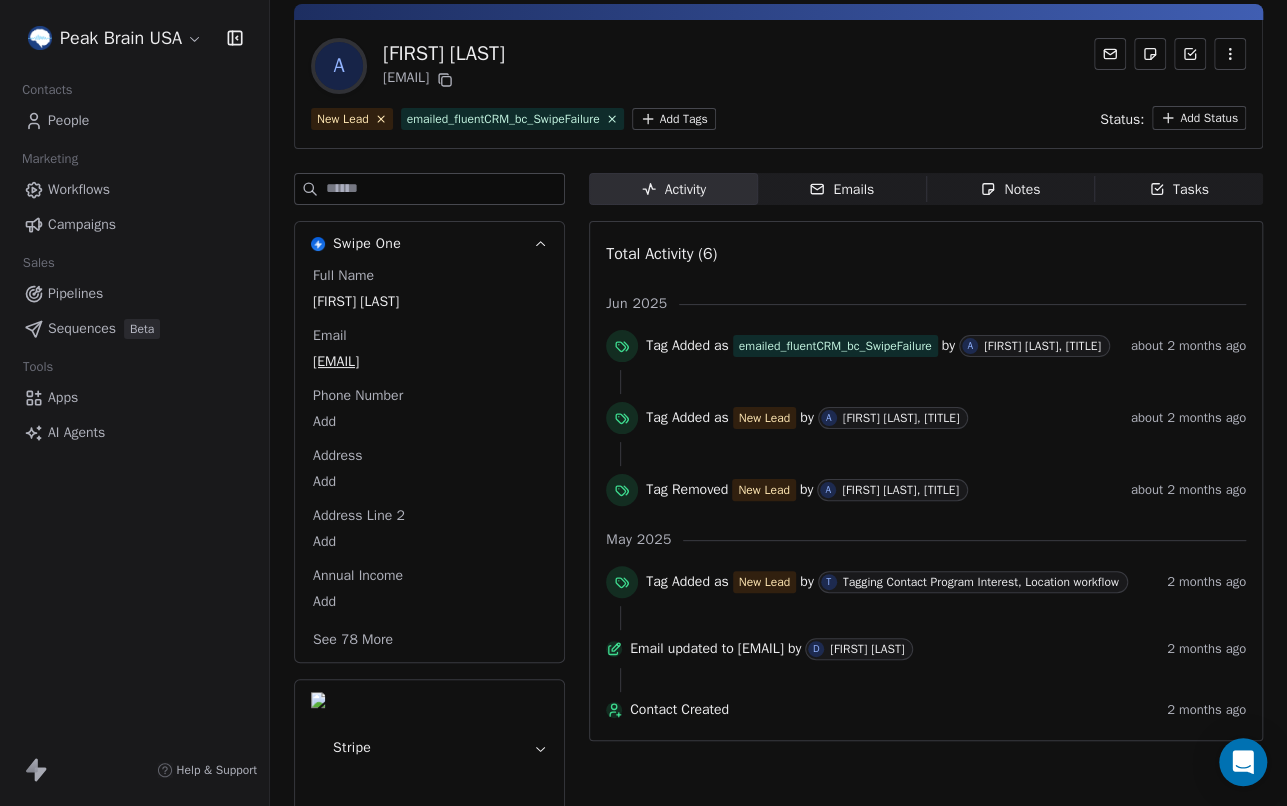 scroll, scrollTop: 8, scrollLeft: 0, axis: vertical 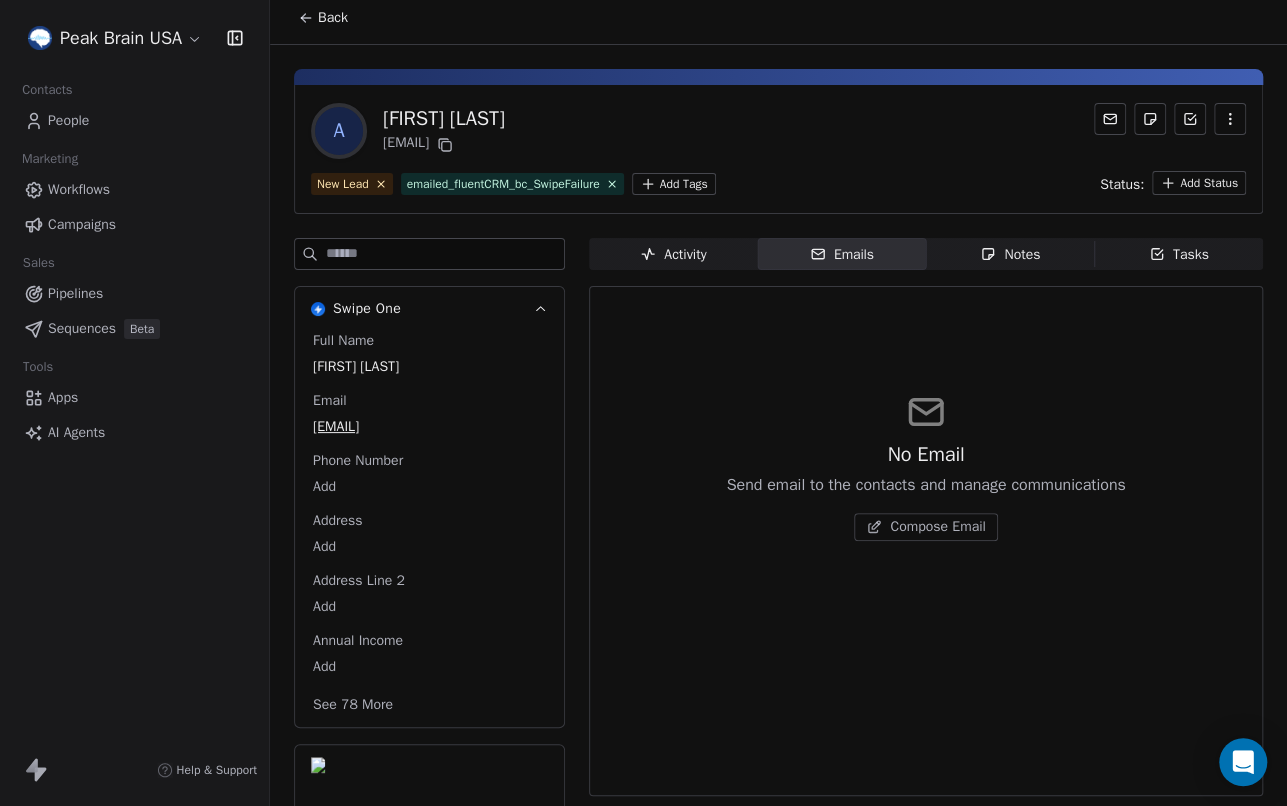 click on "Compose Email" at bounding box center [937, 527] 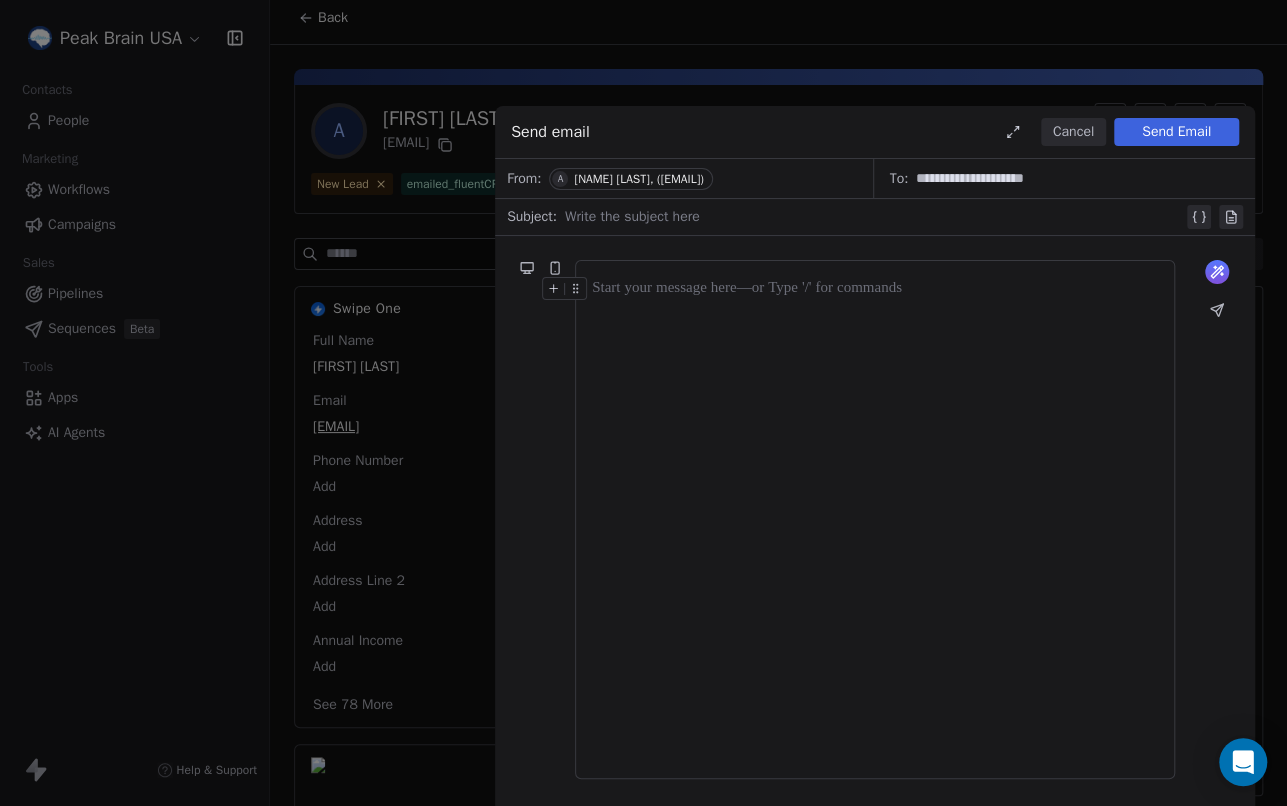 type 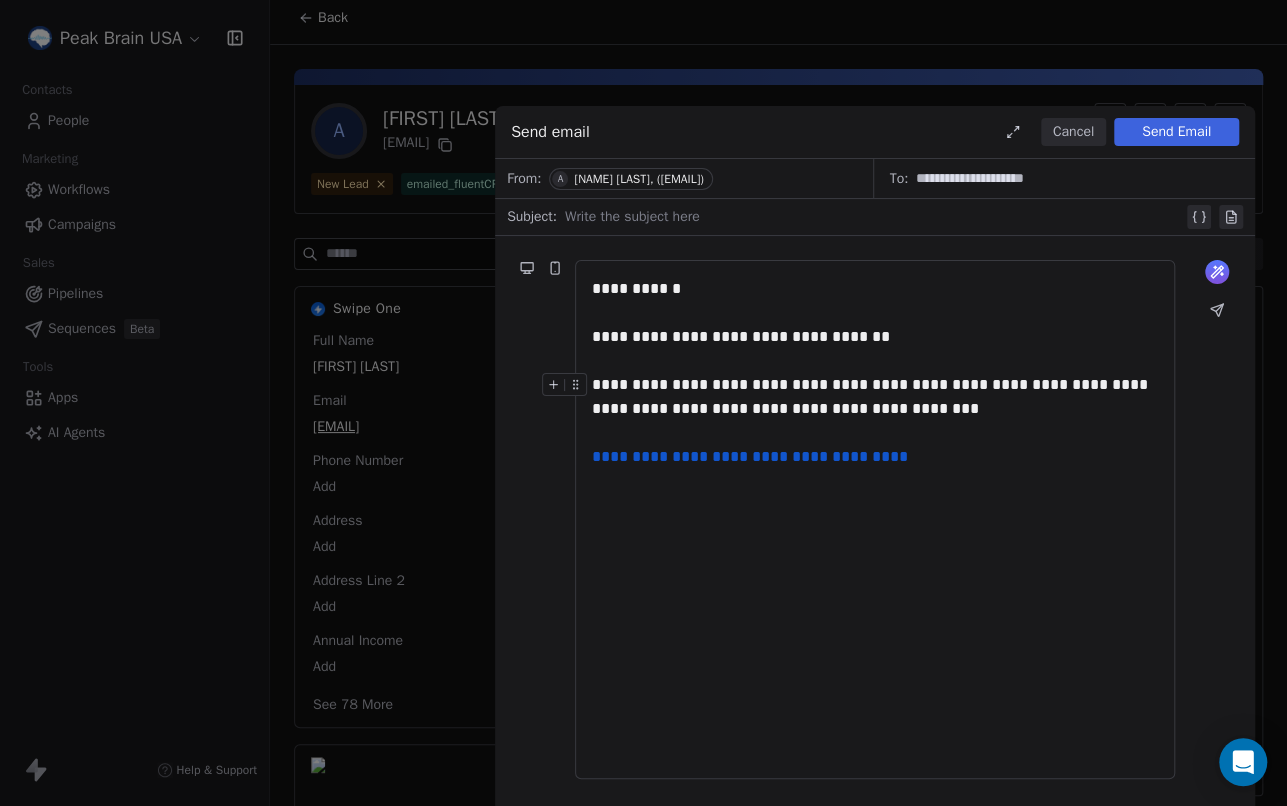 click on "**********" at bounding box center [875, 397] 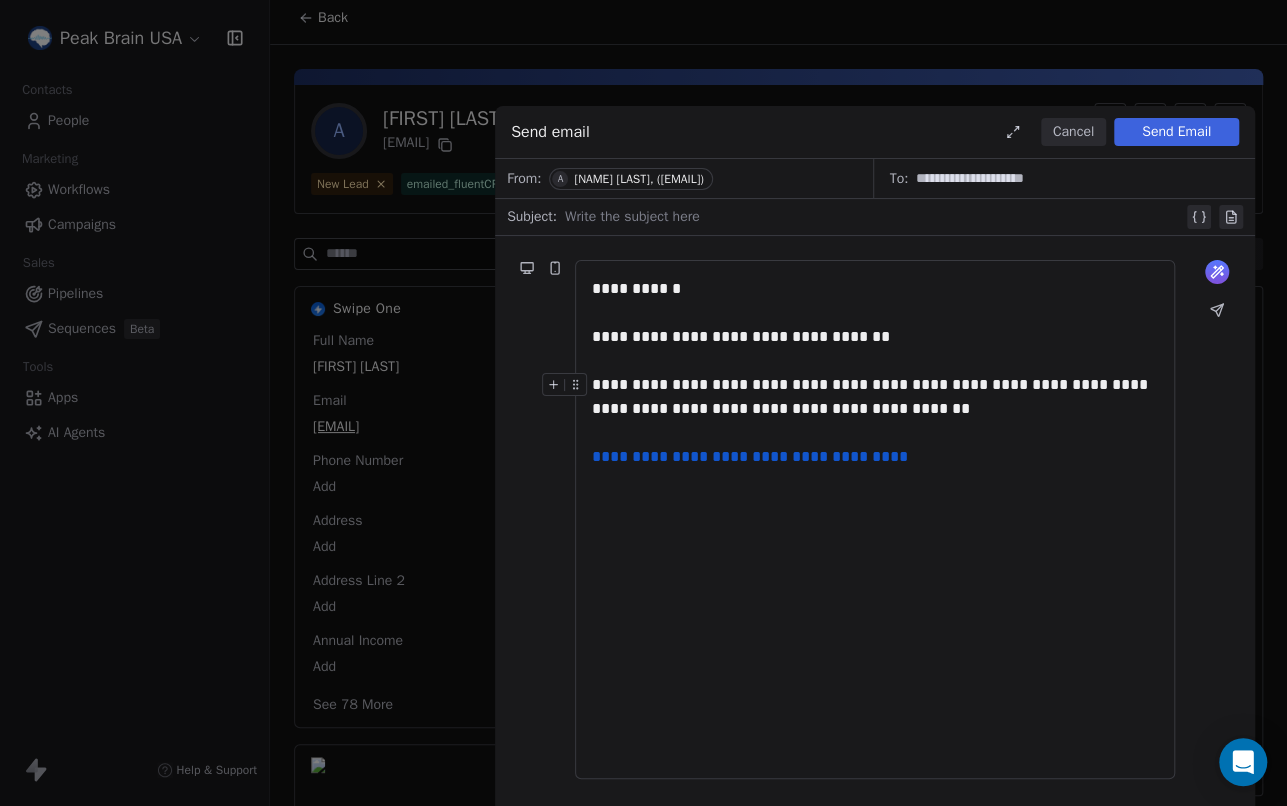 click on "**********" at bounding box center (875, 397) 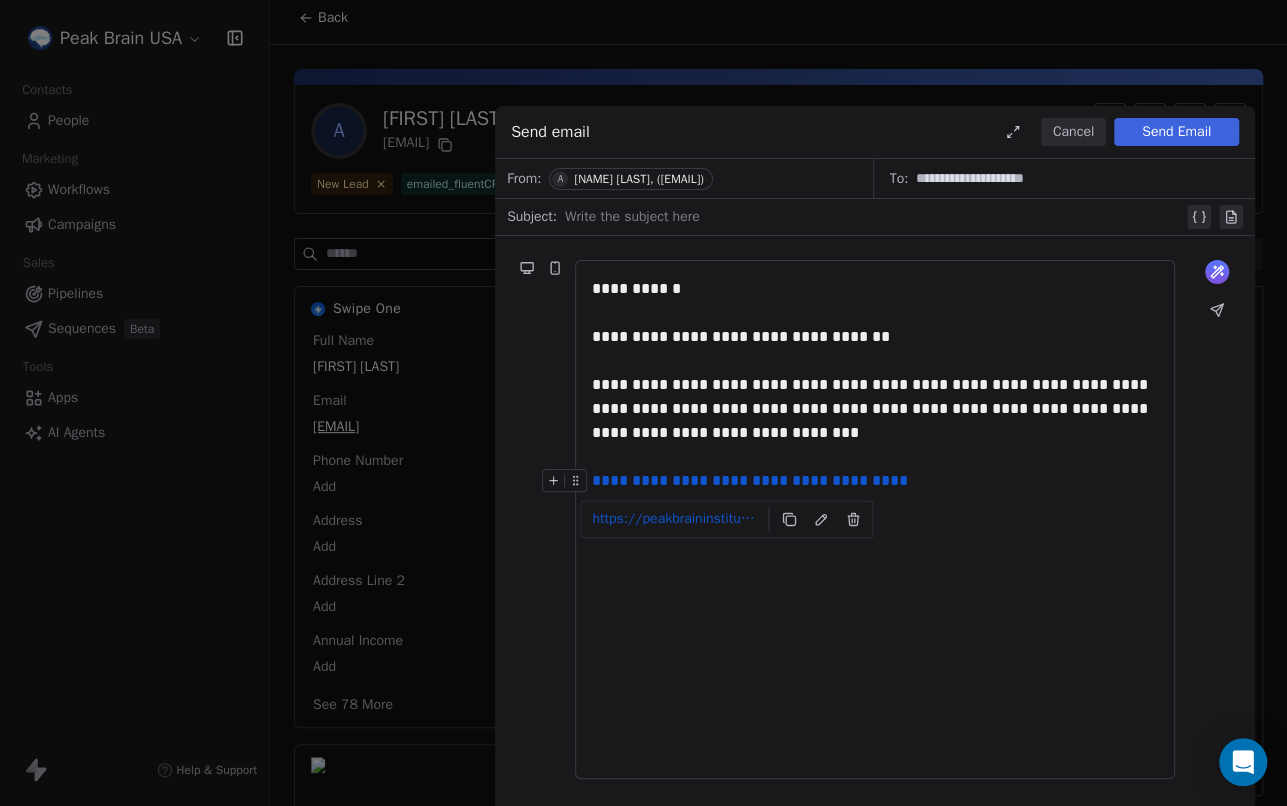 click on "**********" at bounding box center [875, 519] 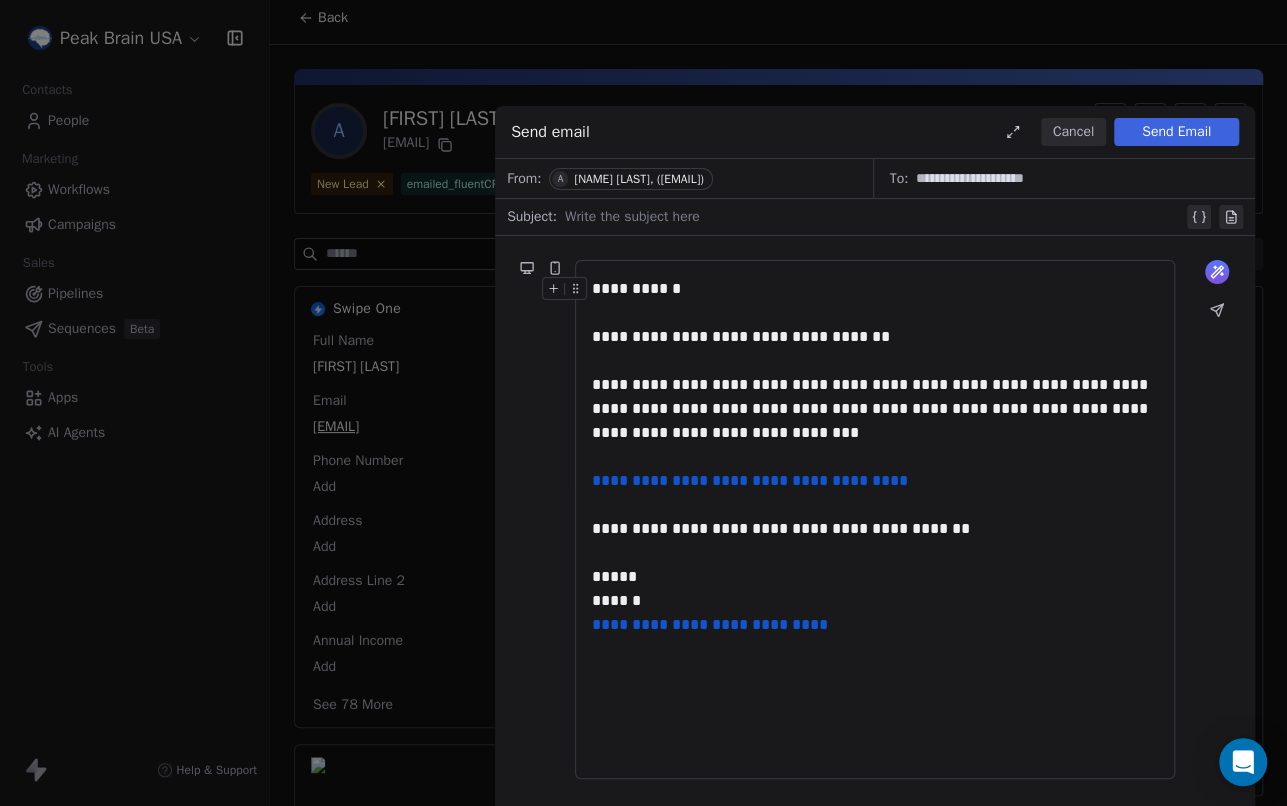 click on "Send Email" at bounding box center [1176, 132] 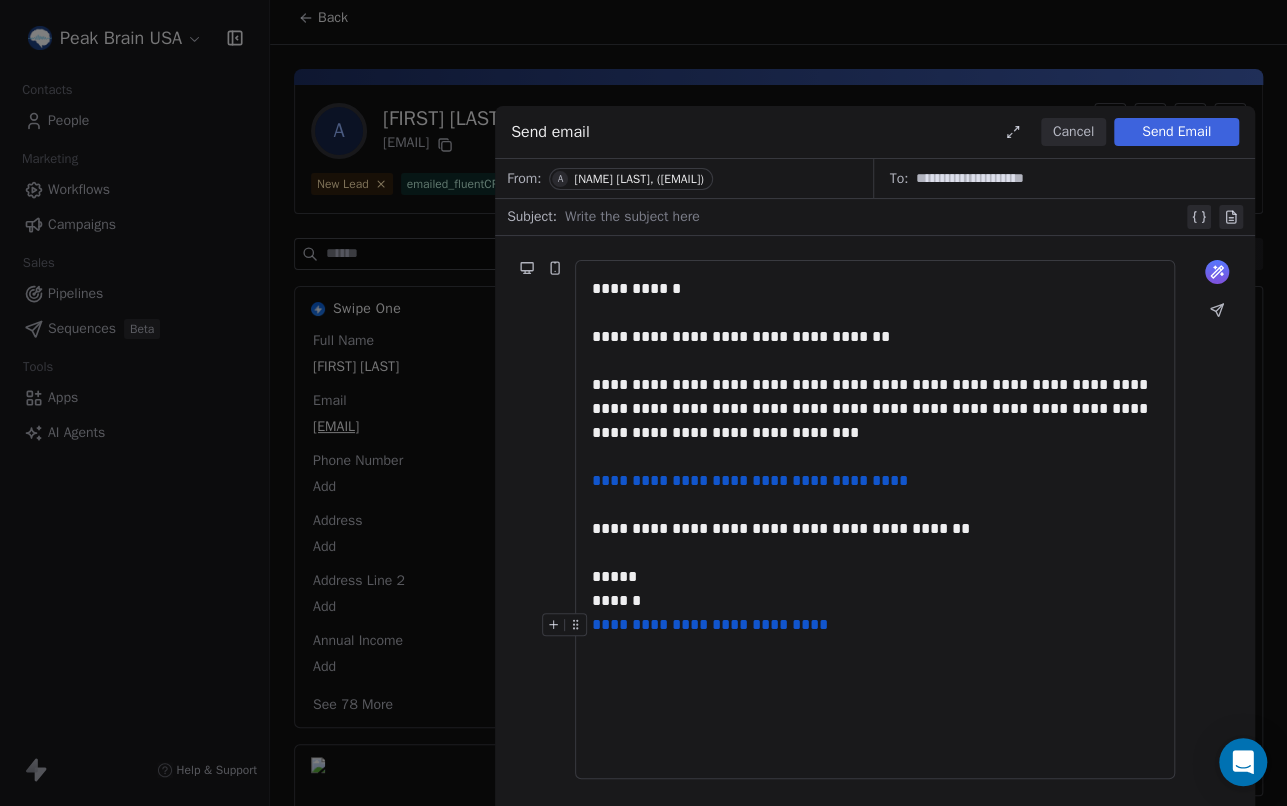 click on "**********" at bounding box center [875, 519] 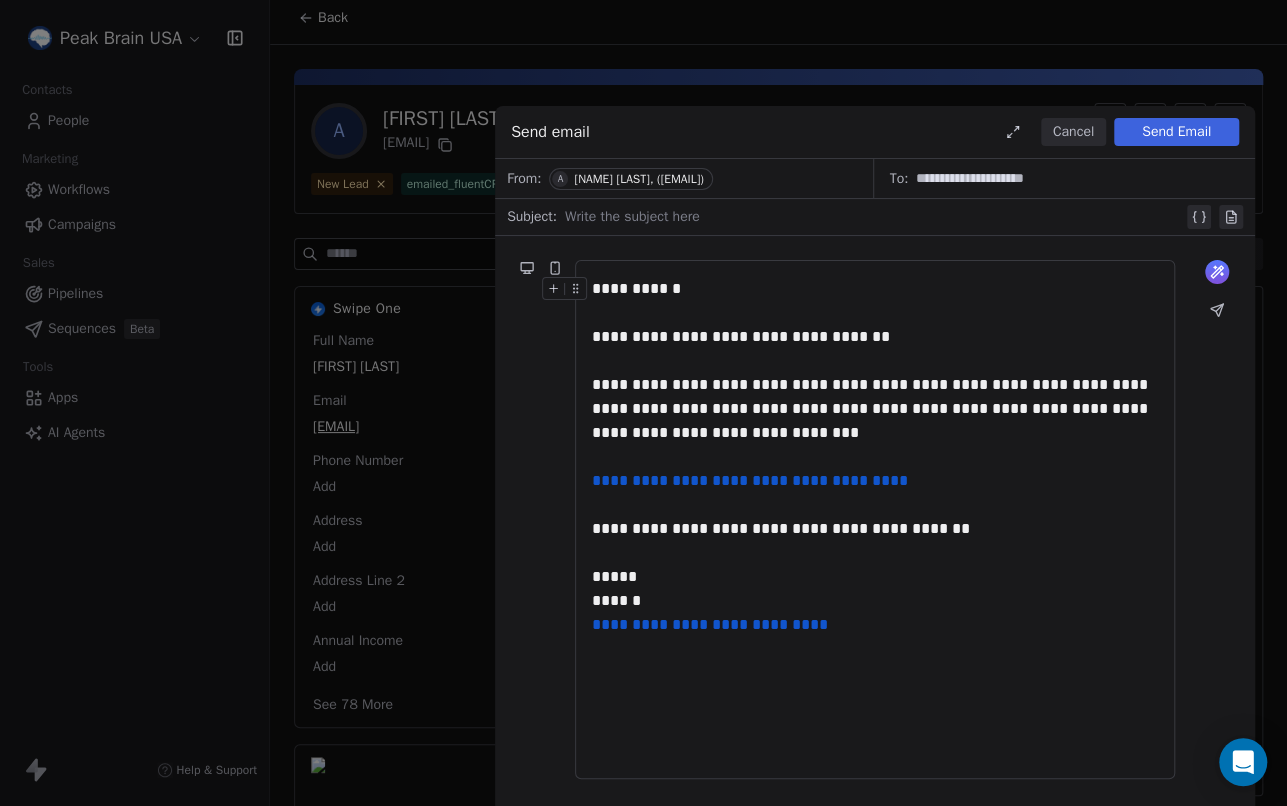click on "Send Email" at bounding box center [1176, 132] 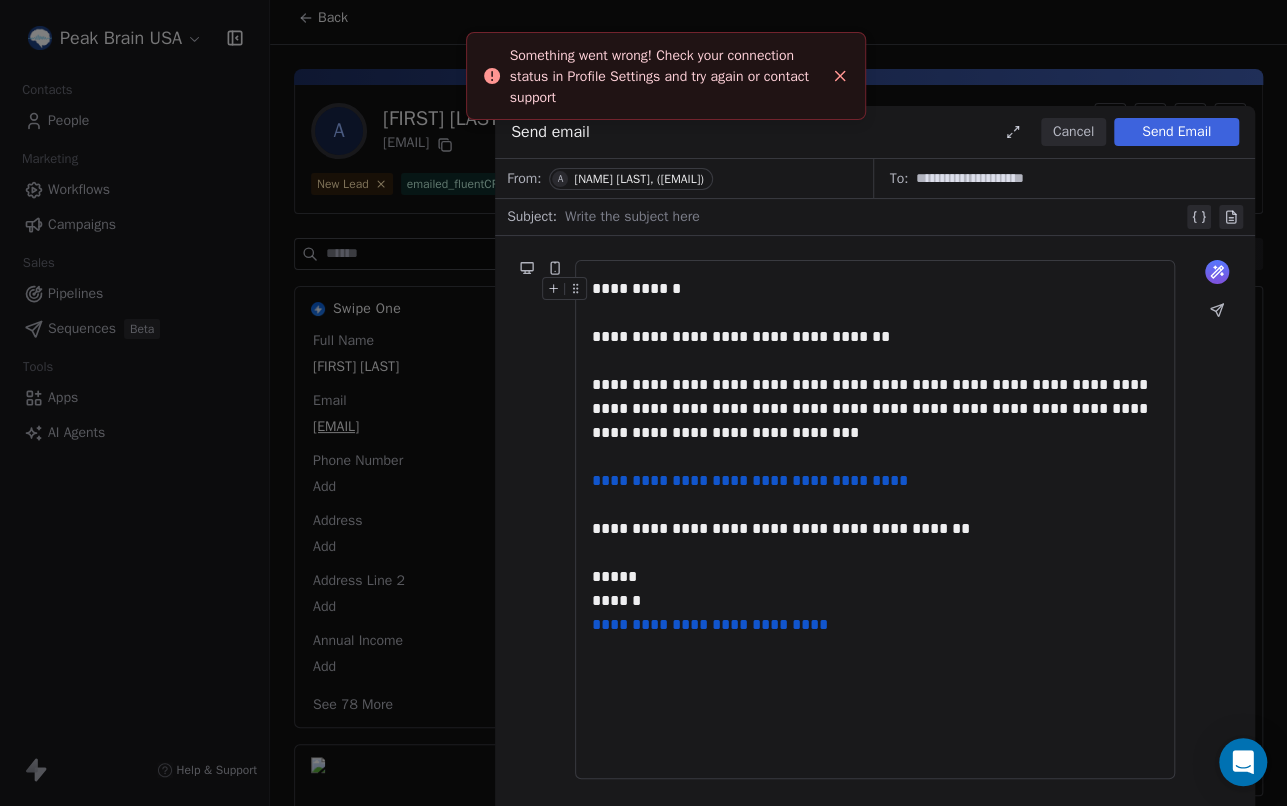 click 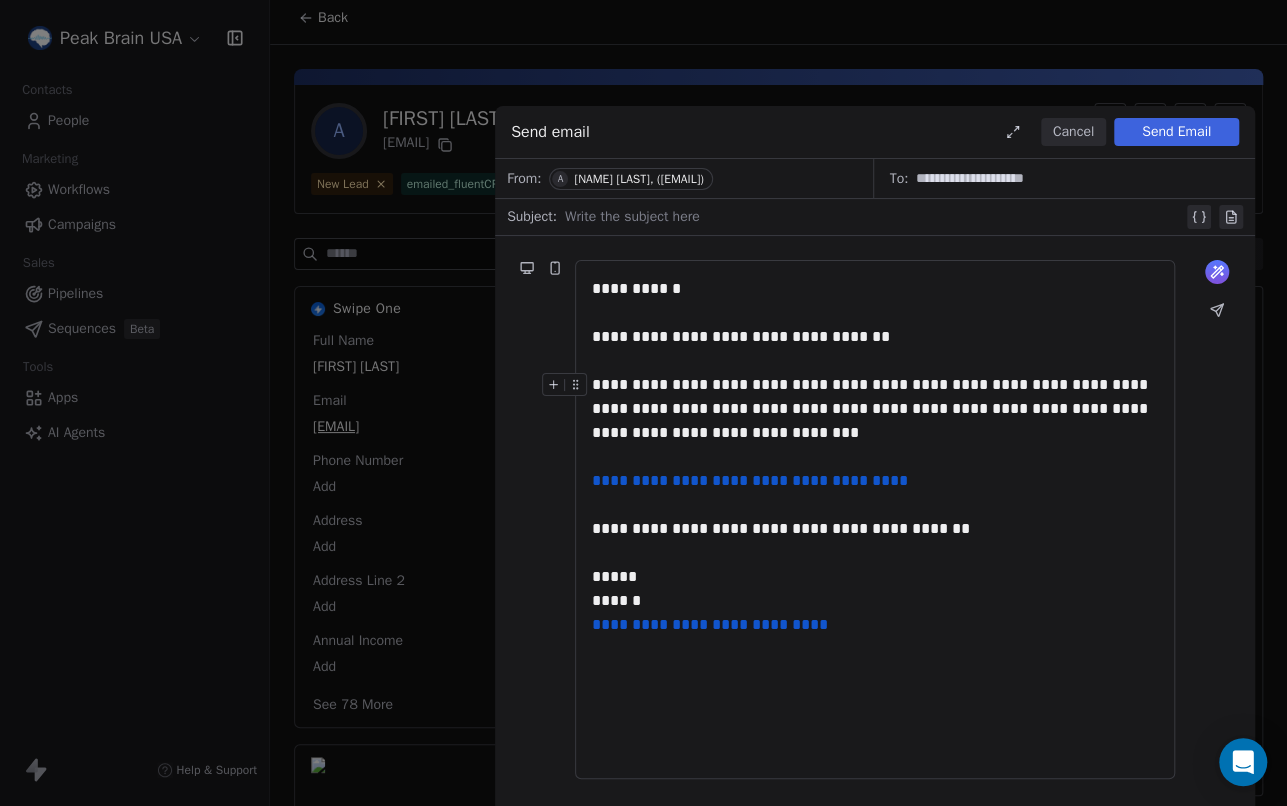 click on "**********" at bounding box center [875, 409] 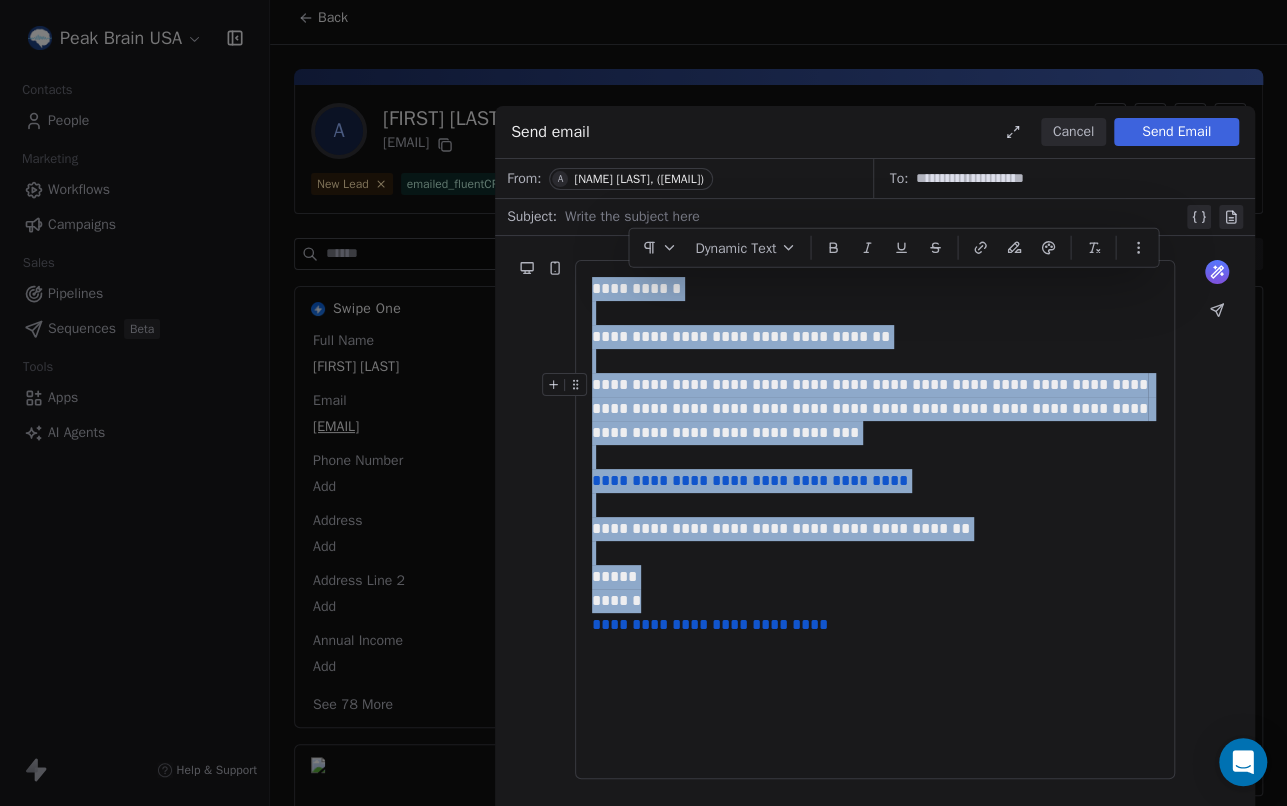 copy on "**********" 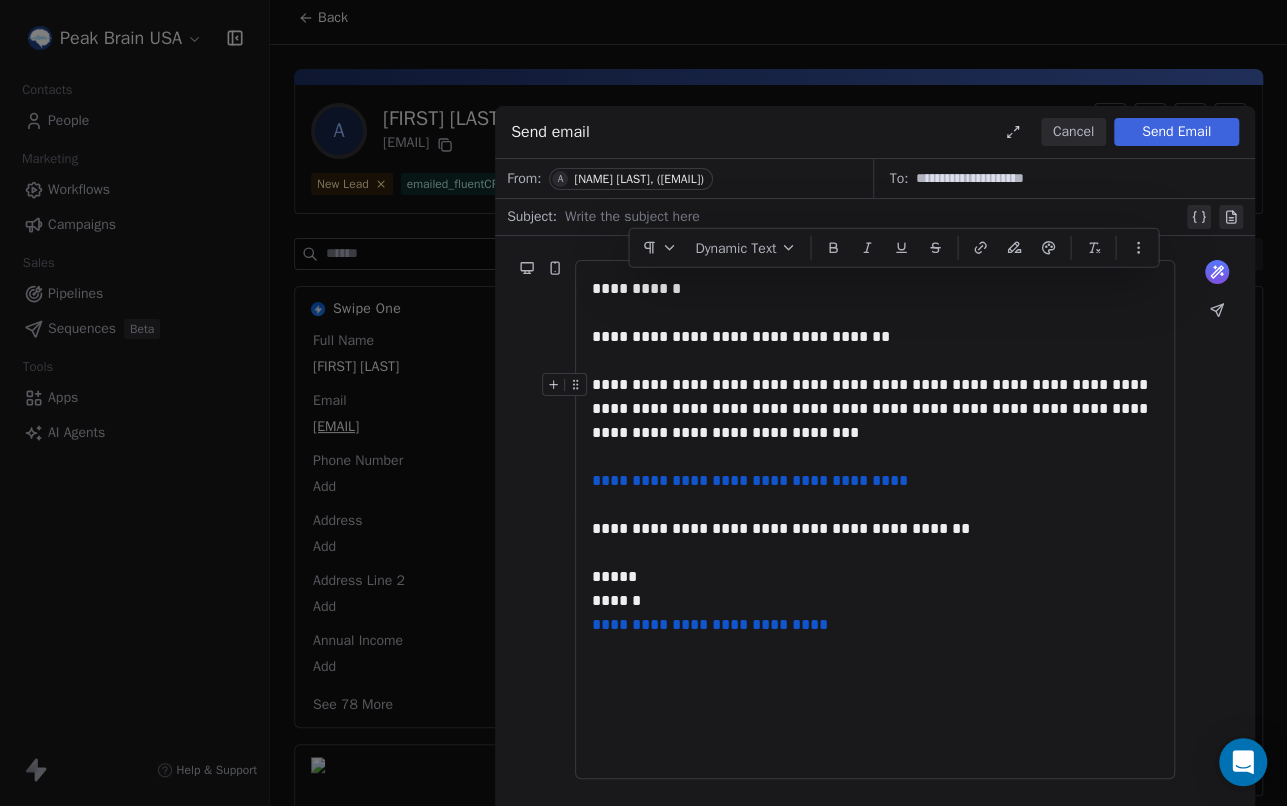 click on "**********" at bounding box center (643, 403) 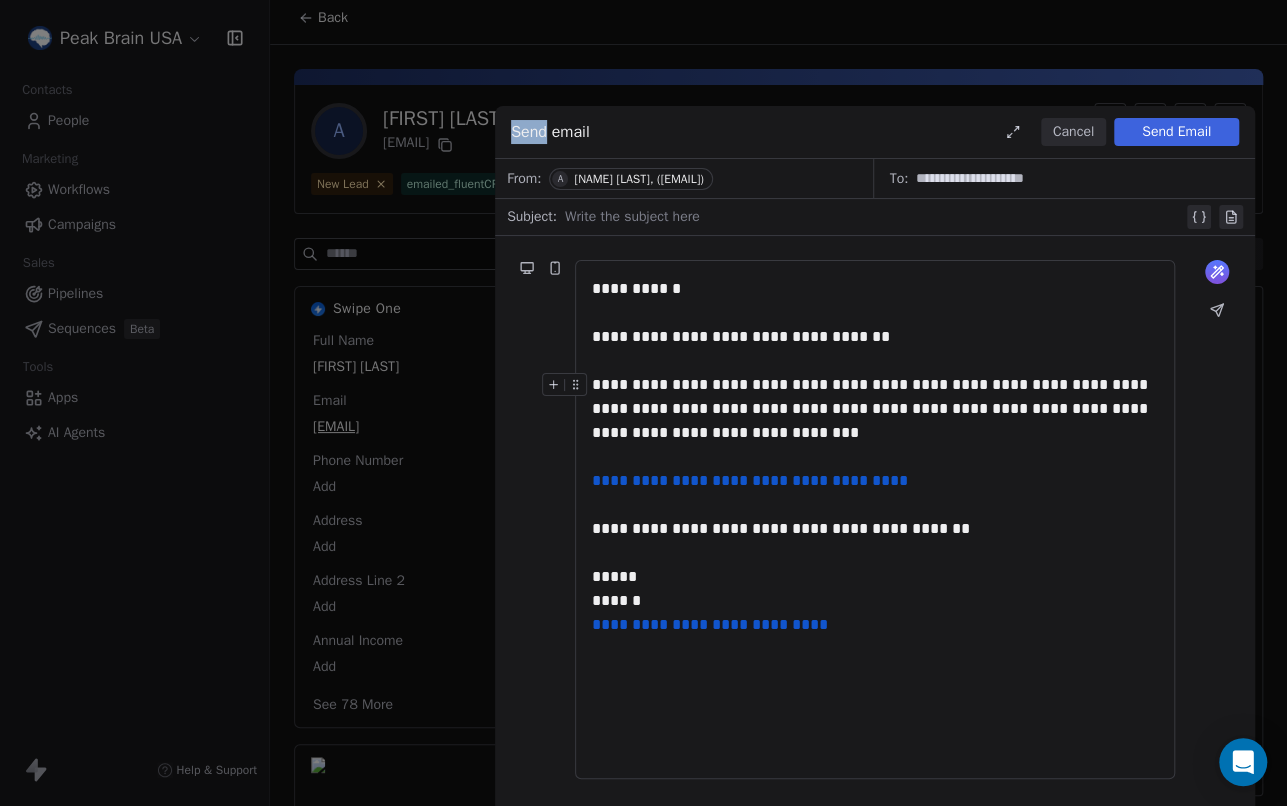 click on "**********" at bounding box center [643, 403] 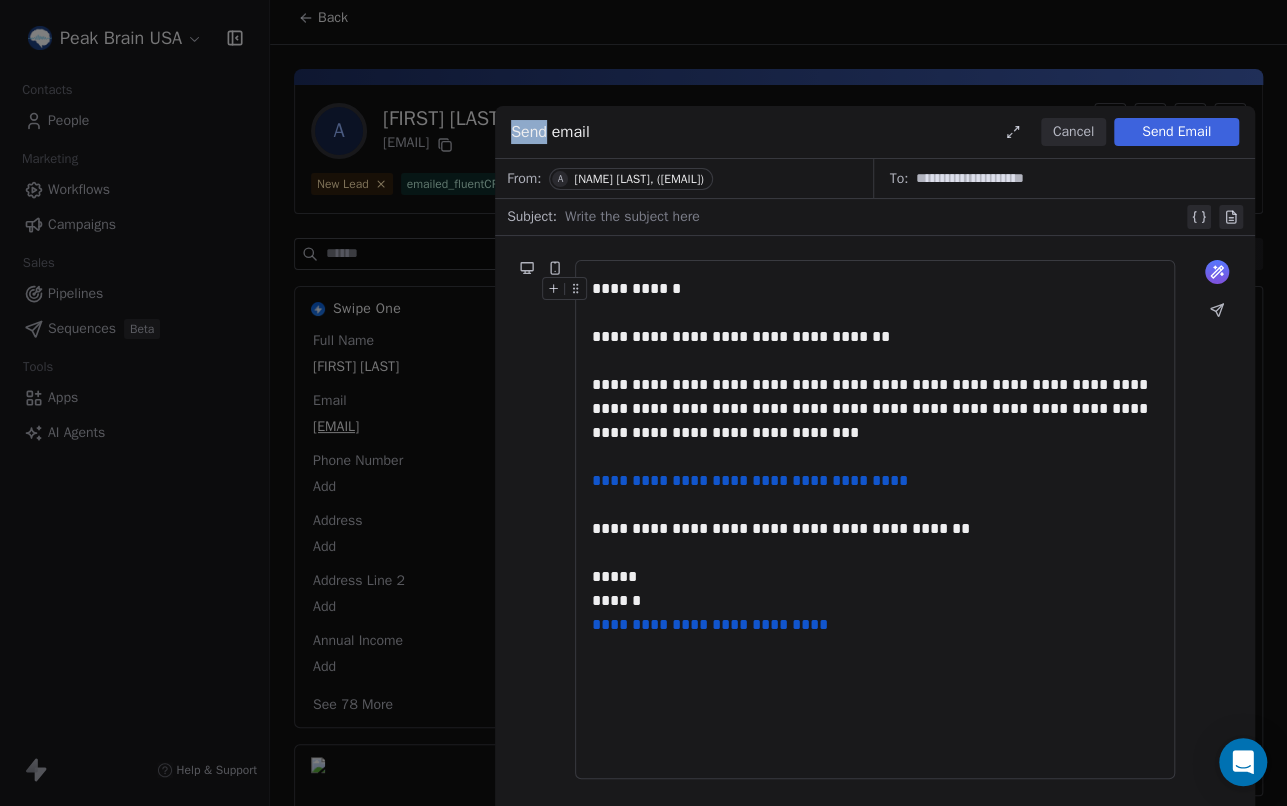 click on "Cancel" at bounding box center (1073, 132) 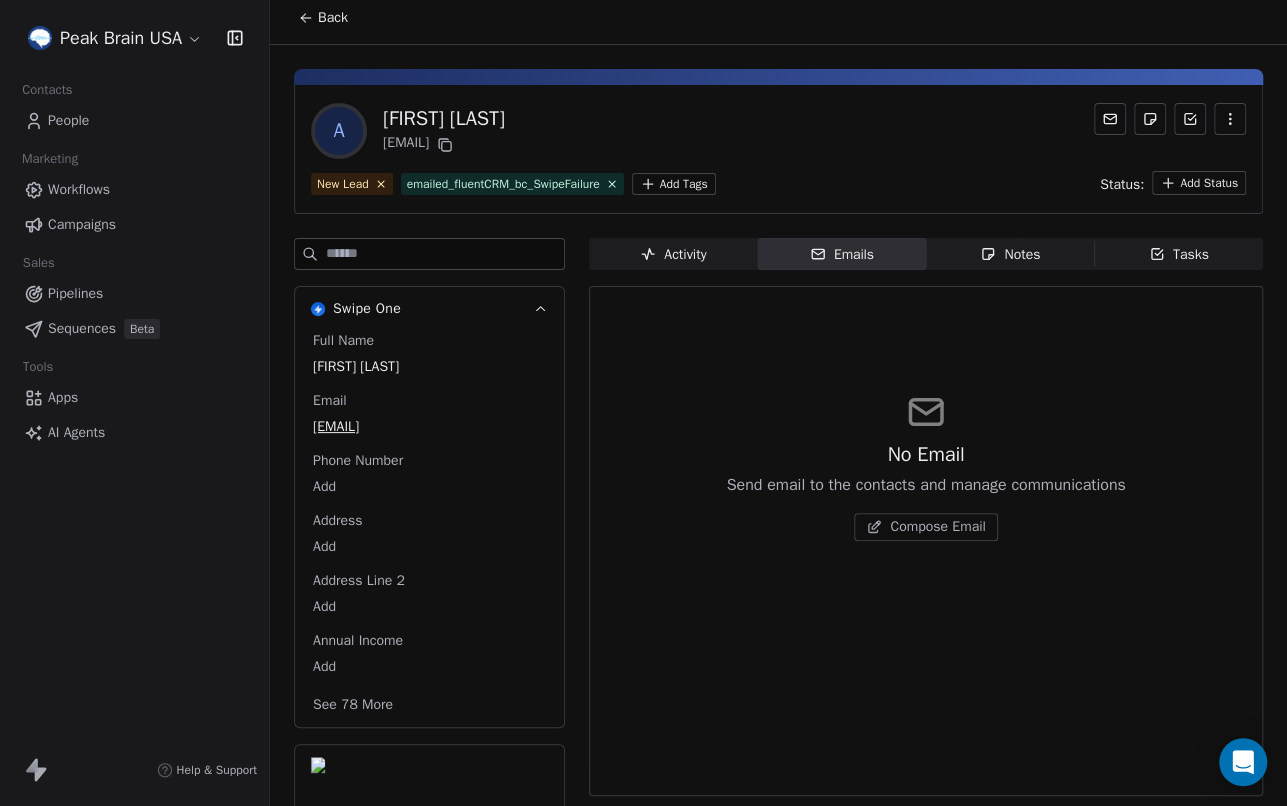 click on "Apps" at bounding box center (63, 397) 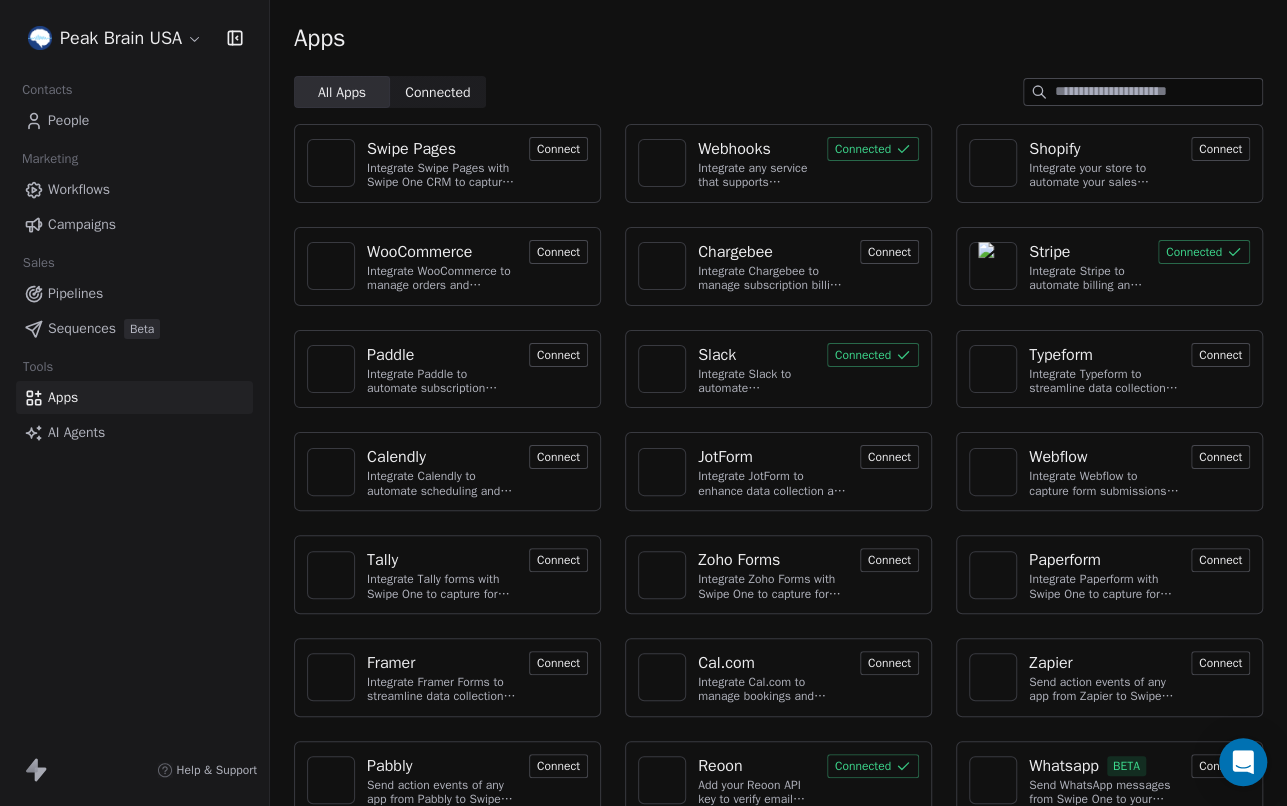 click on "Peak Brain USA Contacts People Marketing Workflows Campaigns Sales Pipelines Sequences Beta Tools Apps AI Agents Help & Support Apps All Apps All Apps Connected Connected Swipe Pages Integrate Swipe Pages with Swipe One CRM to capture lead data. Connect Webhooks Integrate any service that supports webhooks with Swipe One to capture and automate data workflows. Connected Shopify Integrate your store to automate your sales process Connect WooCommerce Integrate WooCommerce to manage orders and customer data Connect Chargebee Integrate Chargebee to manage subscription billing and customer data. Connect Stripe Integrate Stripe to automate billing and payments. Connected Paddle Integrate Paddle to automate subscription management and customer engagement. Connect Slack Integrate Slack to automate communication and collaboration. Connected Typeform Integrate Typeform to streamline data collection and customer engagement. Connect Calendly Integrate Calendly to automate scheduling and event management. Connect Tally" at bounding box center [643, 403] 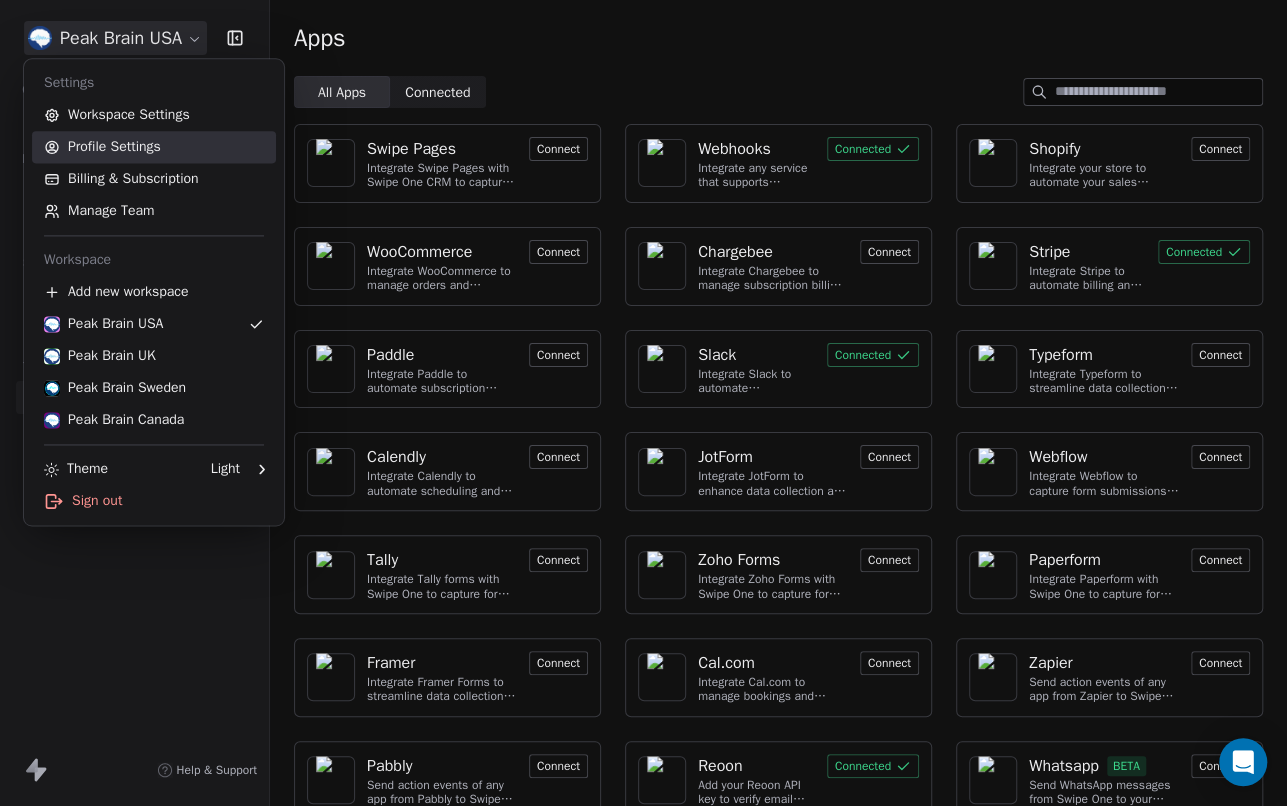 click on "Profile Settings" at bounding box center (154, 147) 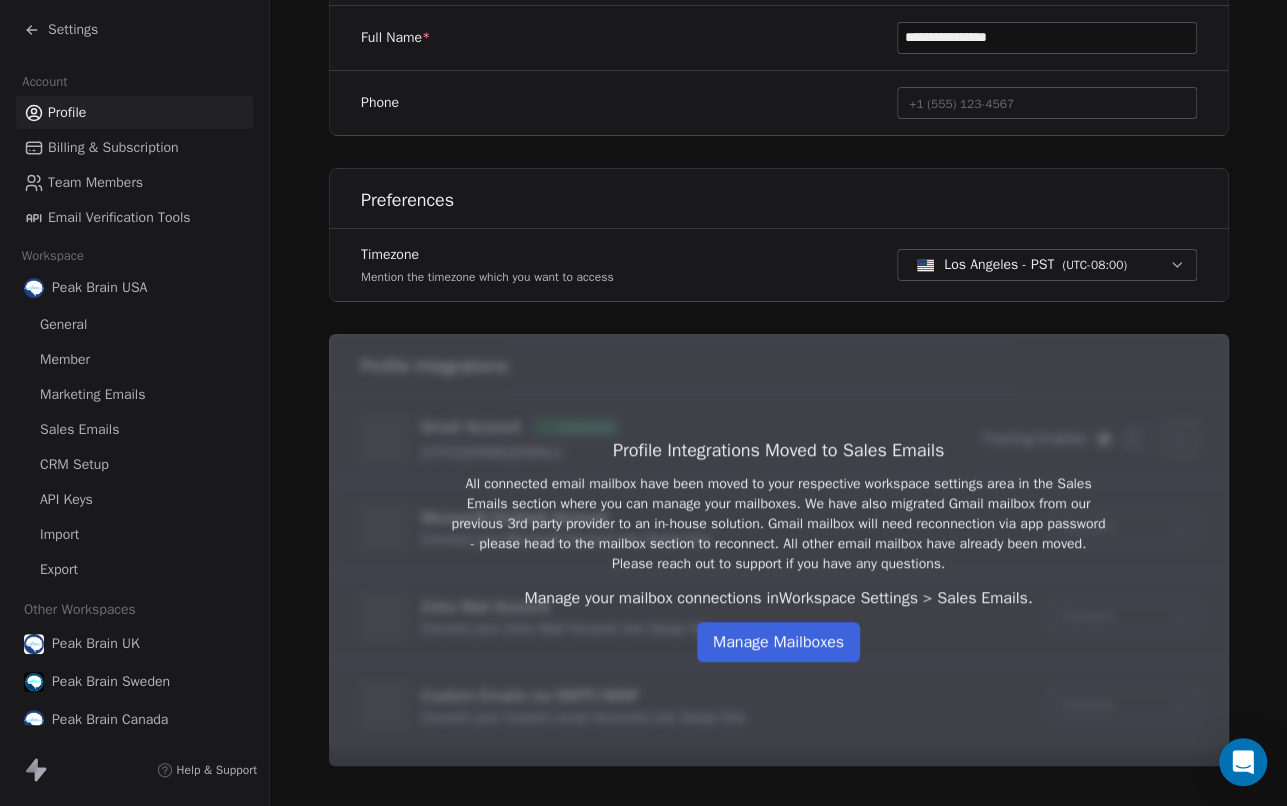 scroll, scrollTop: 466, scrollLeft: 0, axis: vertical 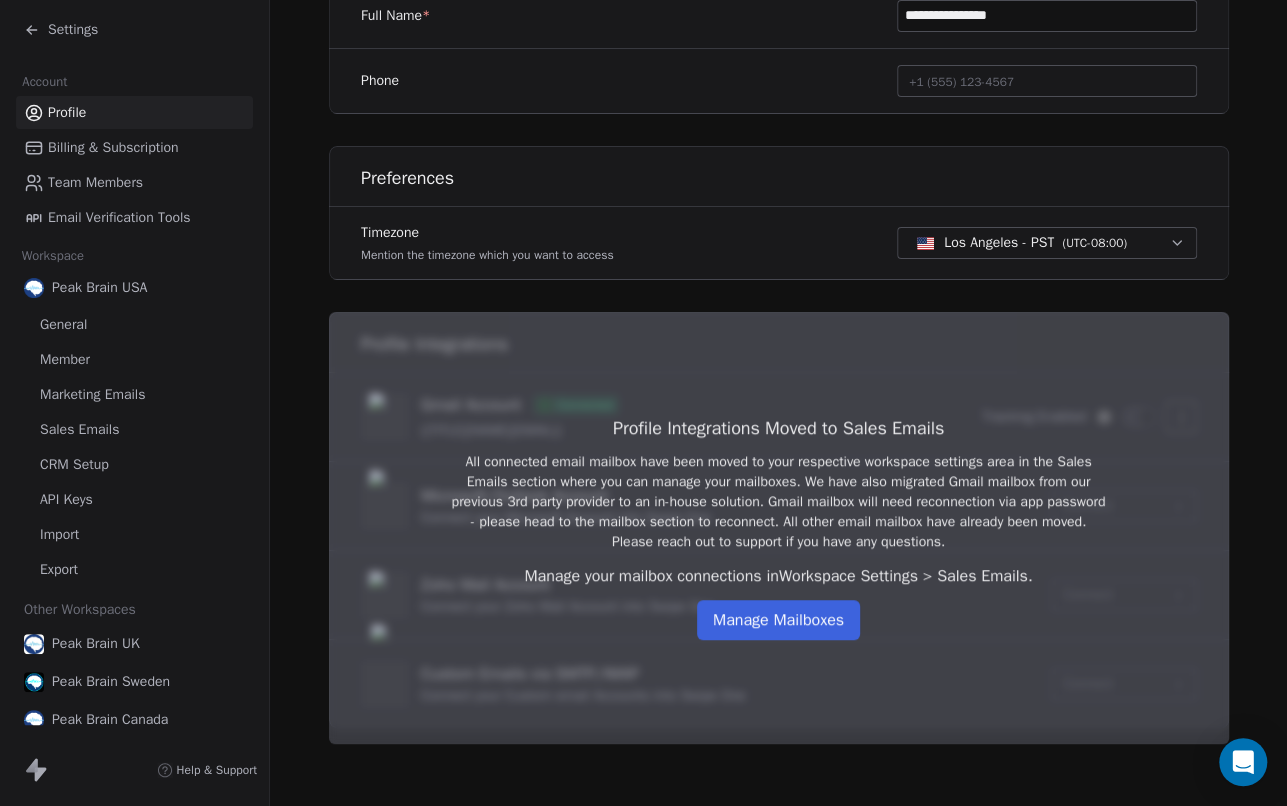 click on "Manage Mailboxes" at bounding box center (778, 620) 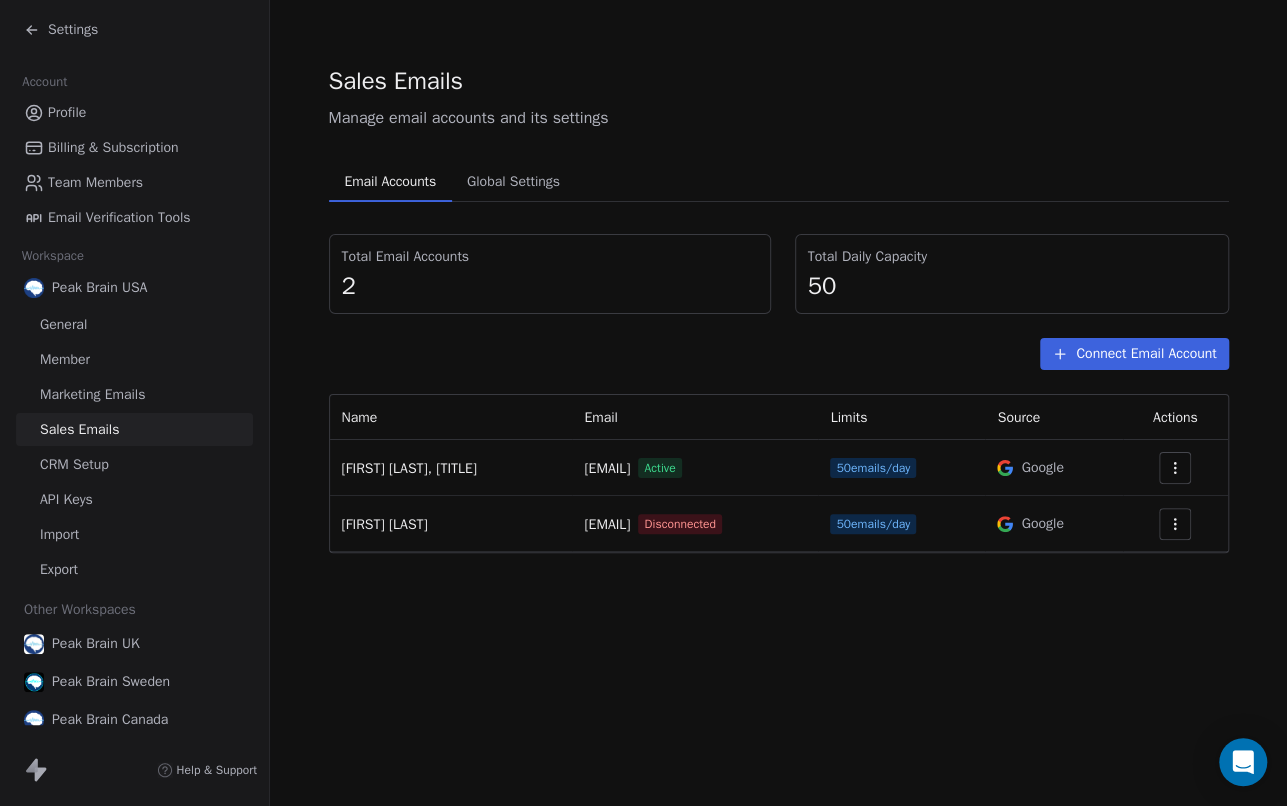 click 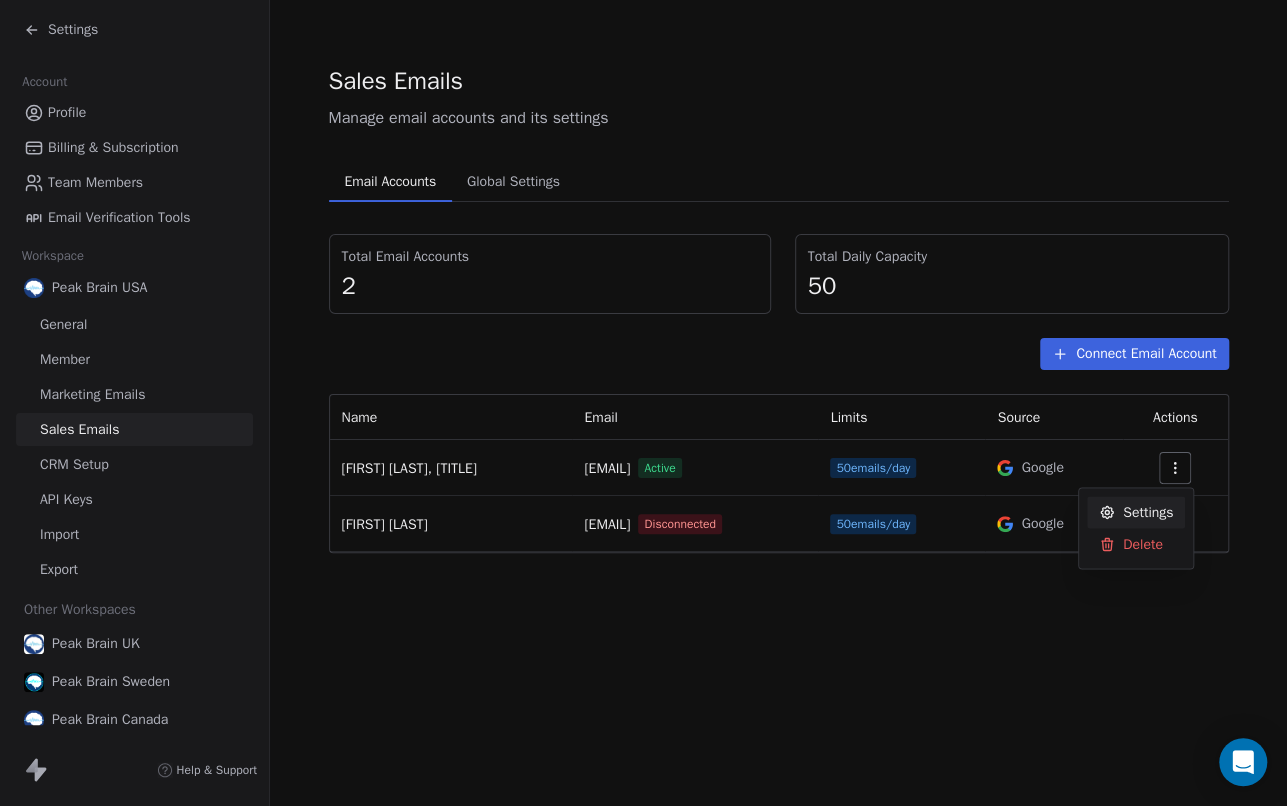 click on "Settings" at bounding box center [1148, 512] 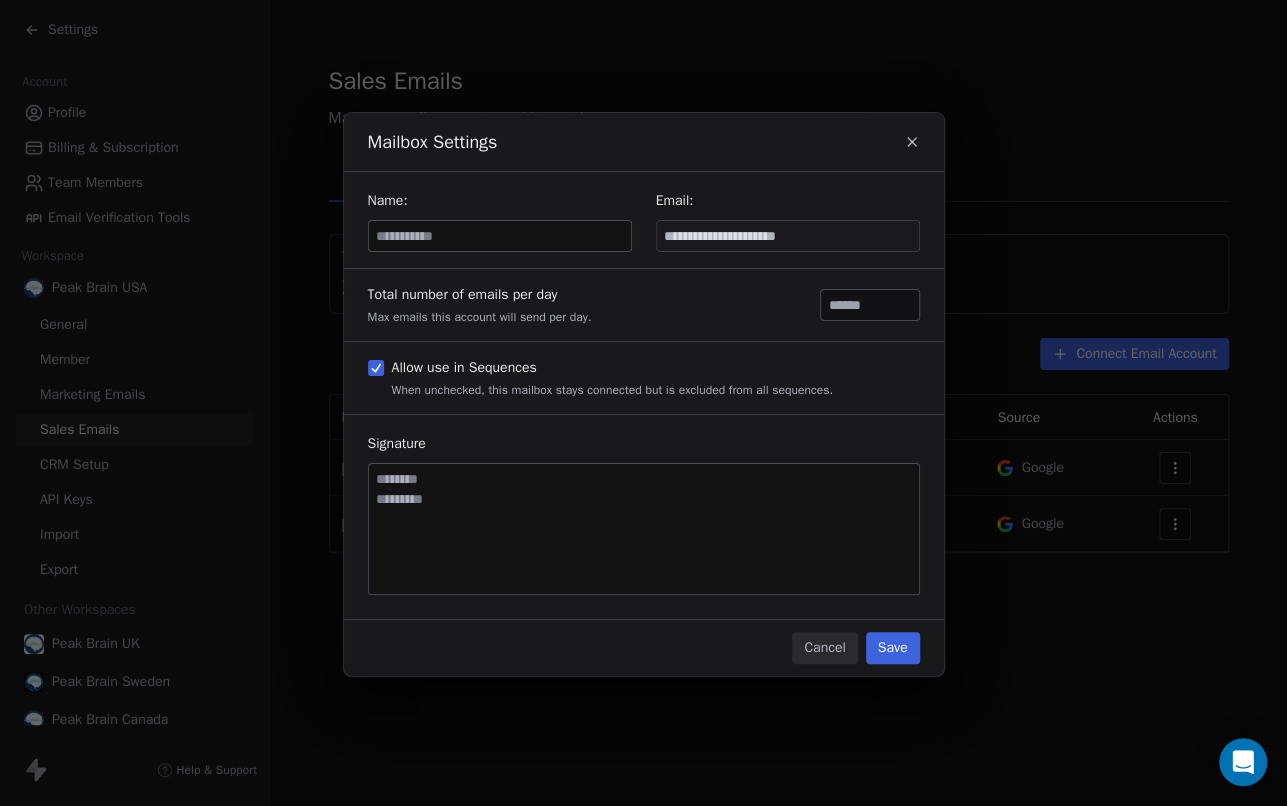 click on "Signature" at bounding box center [644, 517] 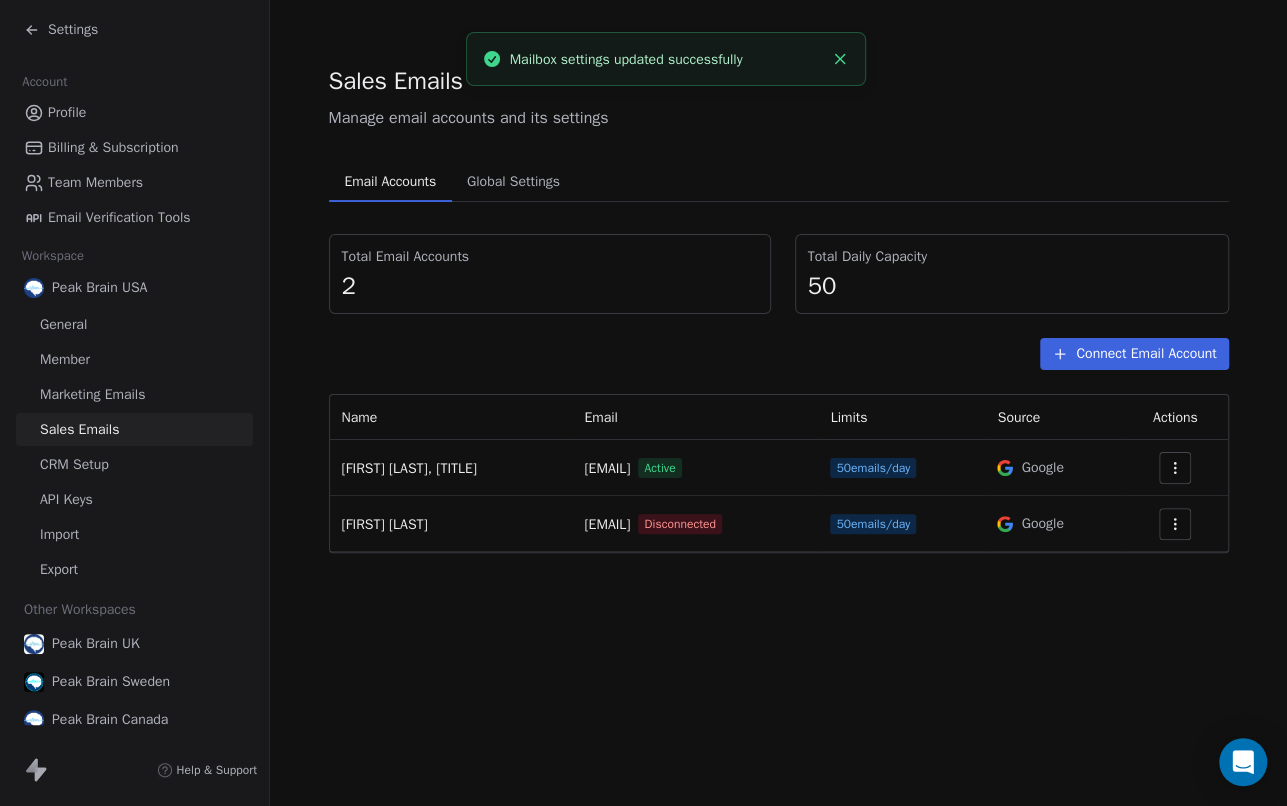 click on "Profile" at bounding box center (67, 112) 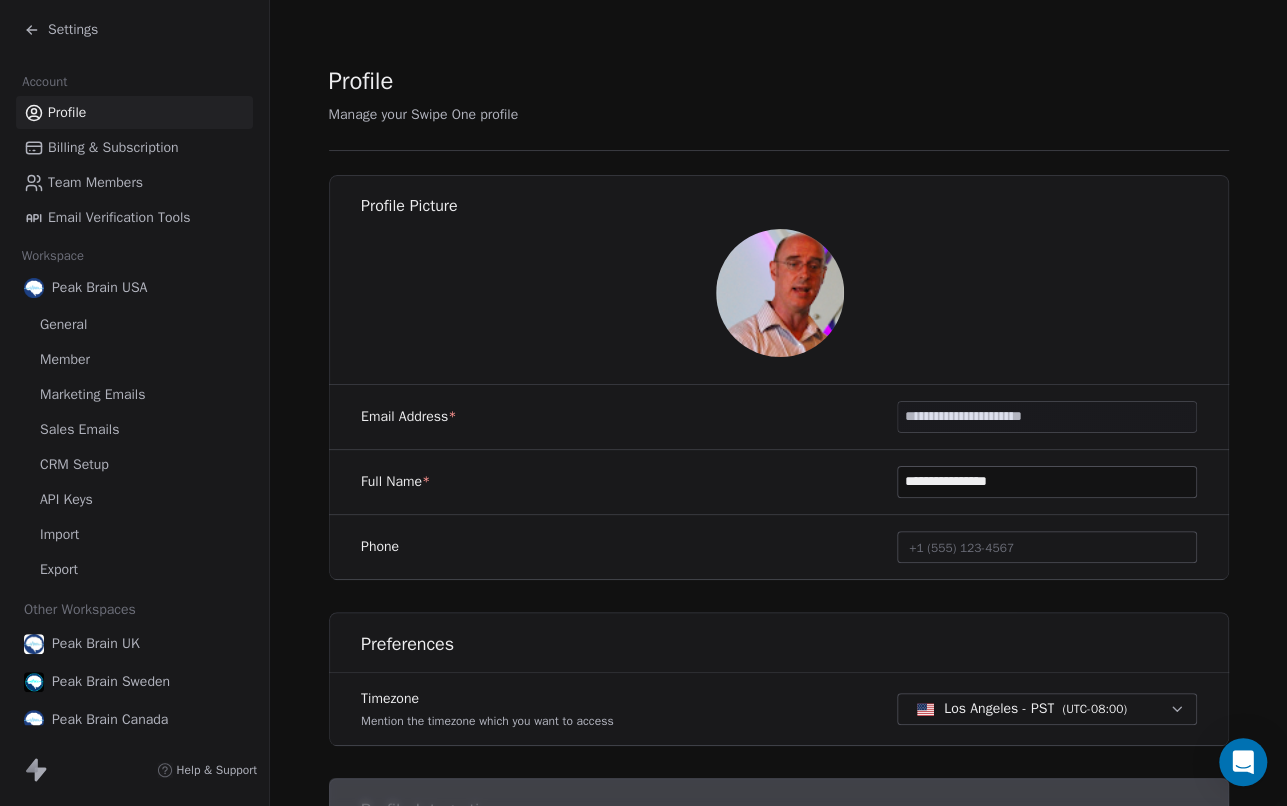 click on "Settings" at bounding box center (134, 30) 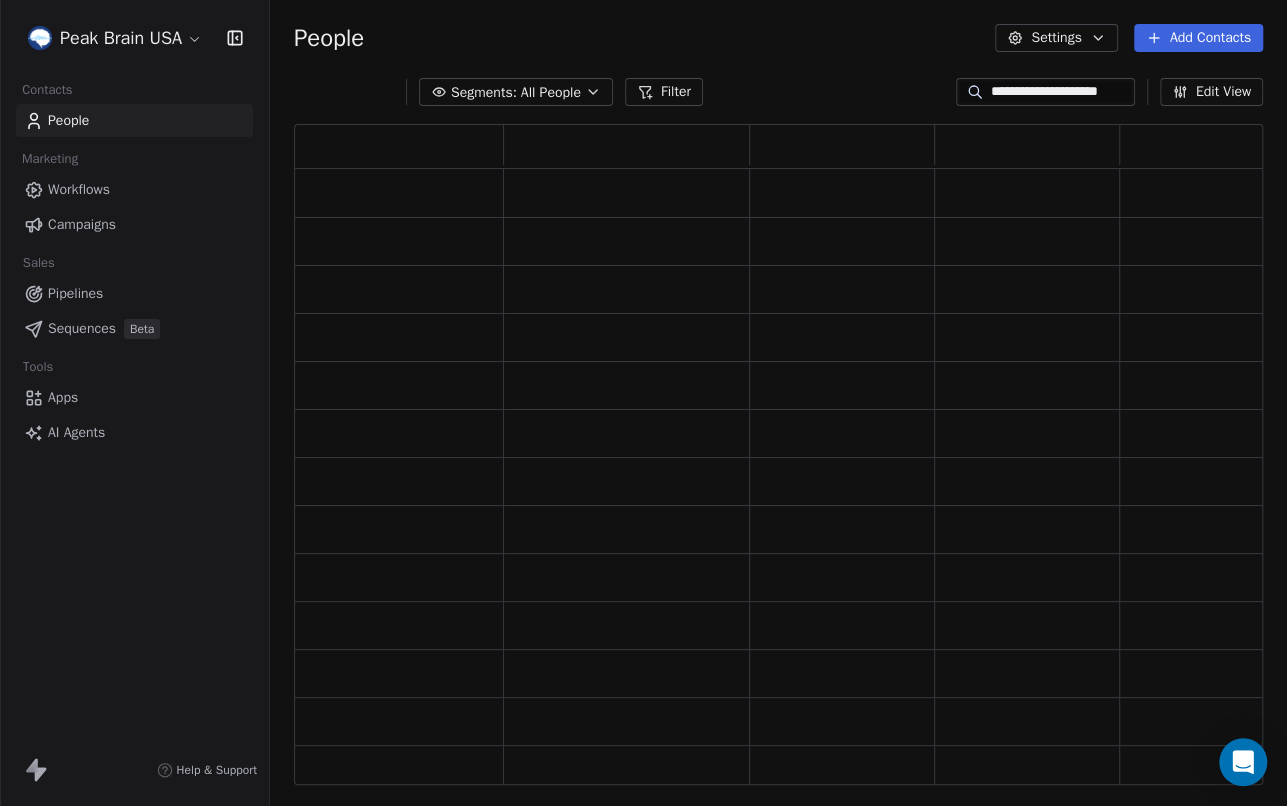 scroll, scrollTop: 0, scrollLeft: 1, axis: horizontal 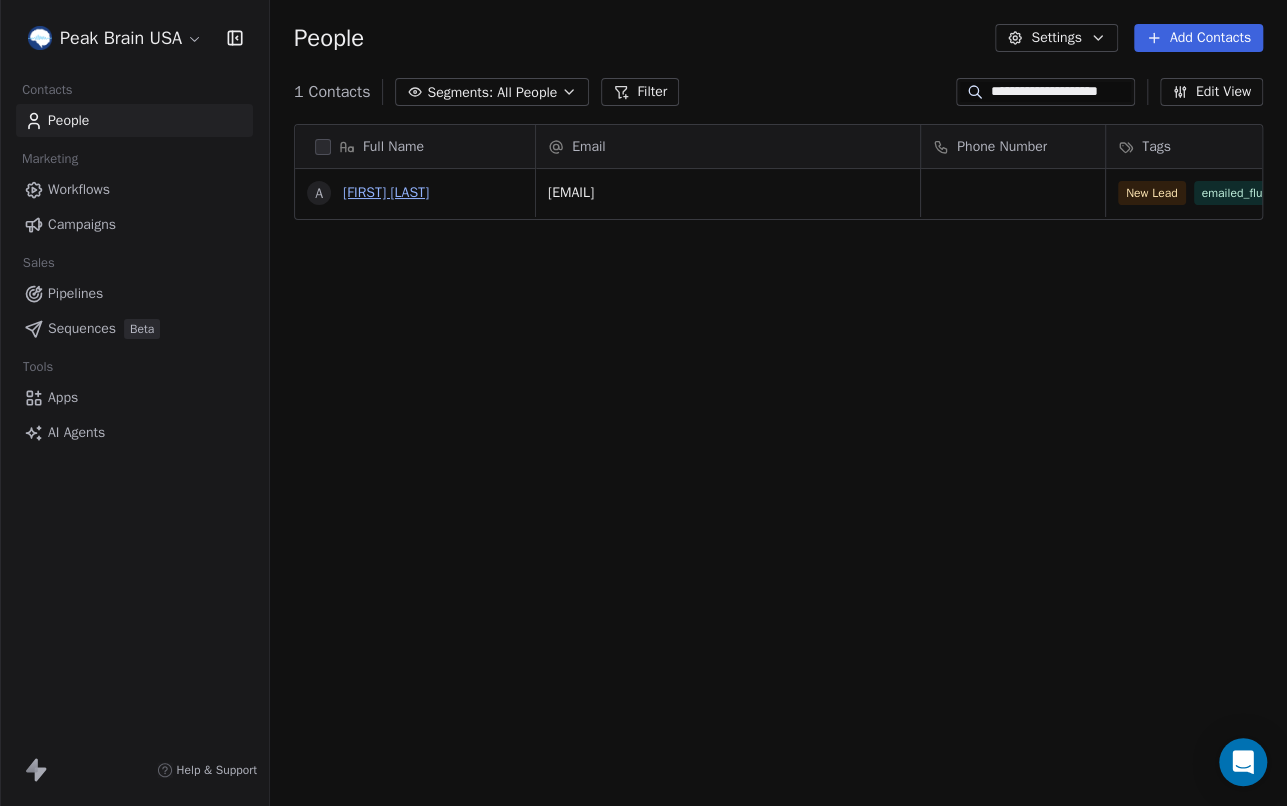 click on "[FIRST] [LAST]" at bounding box center [386, 192] 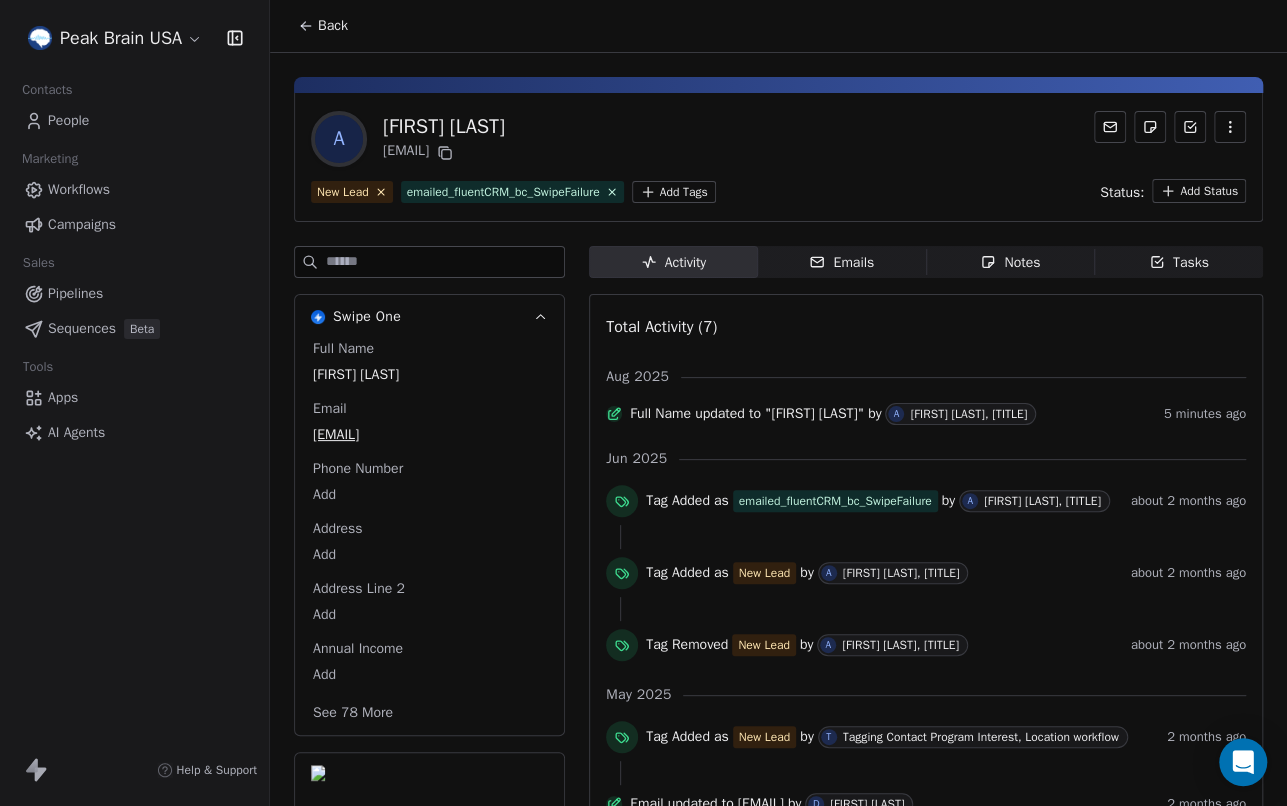 click on "Emails" at bounding box center (841, 262) 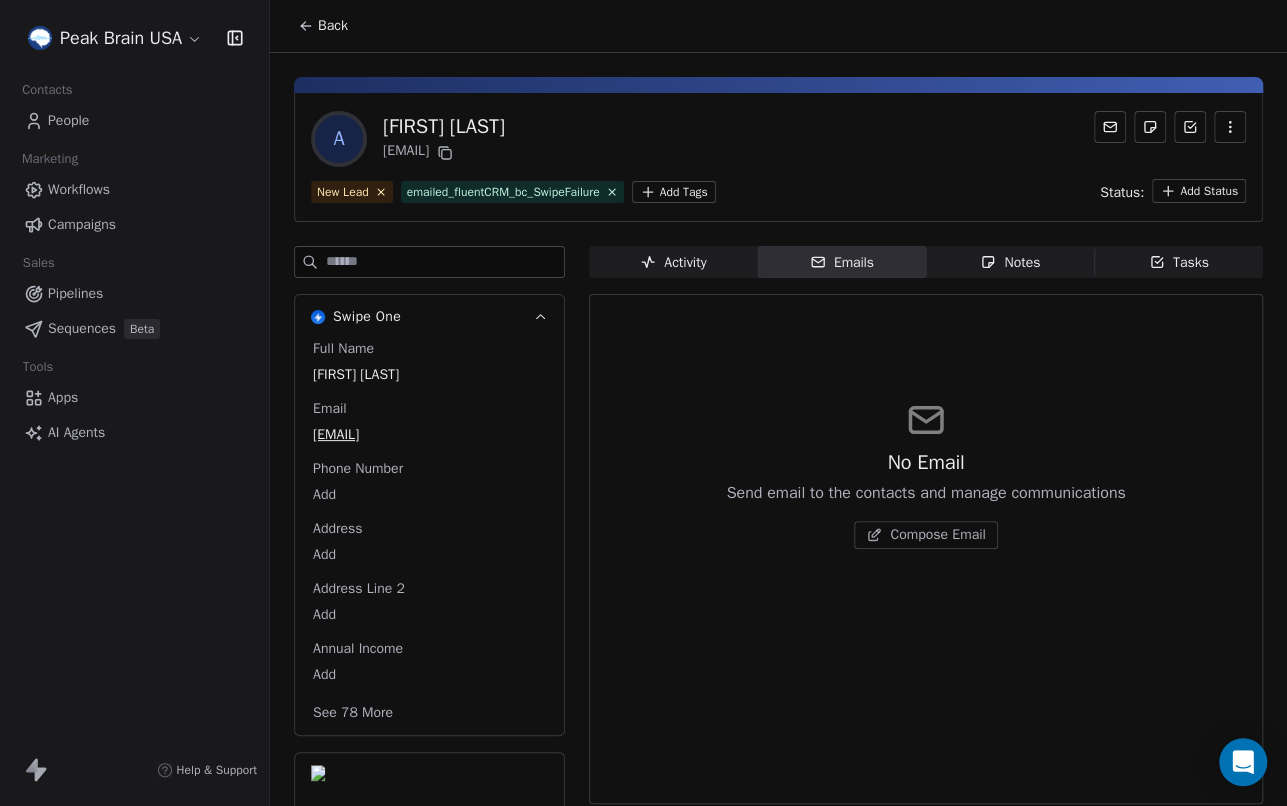 click on "Compose Email" at bounding box center (937, 535) 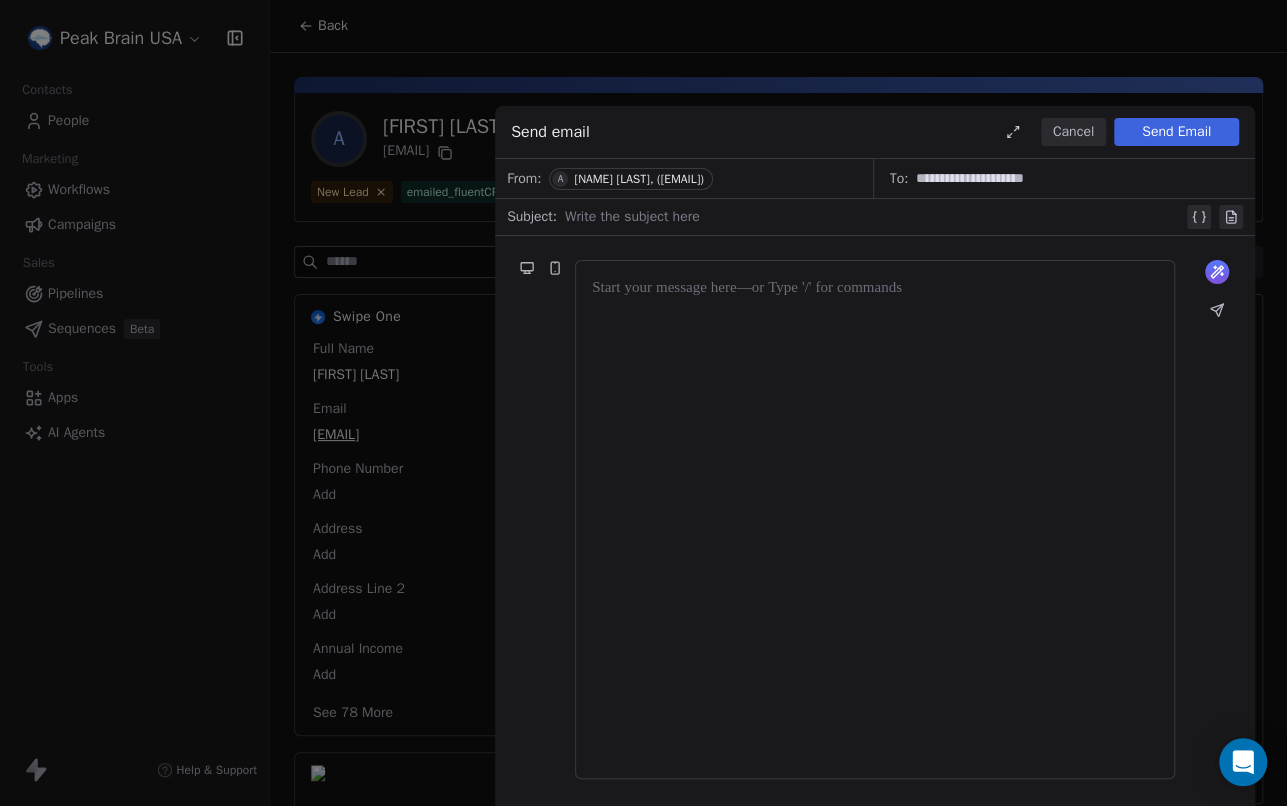 click at bounding box center [875, 519] 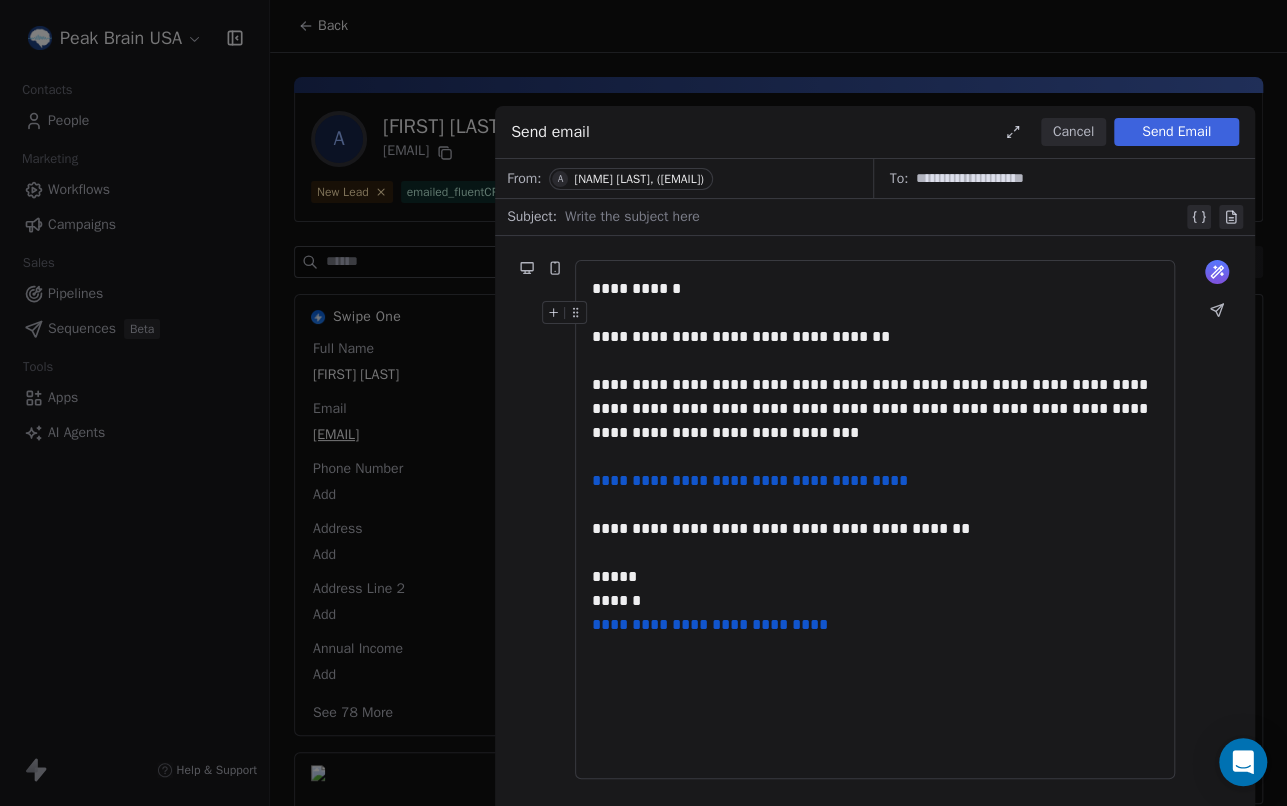 click on "Send Email" at bounding box center [1176, 132] 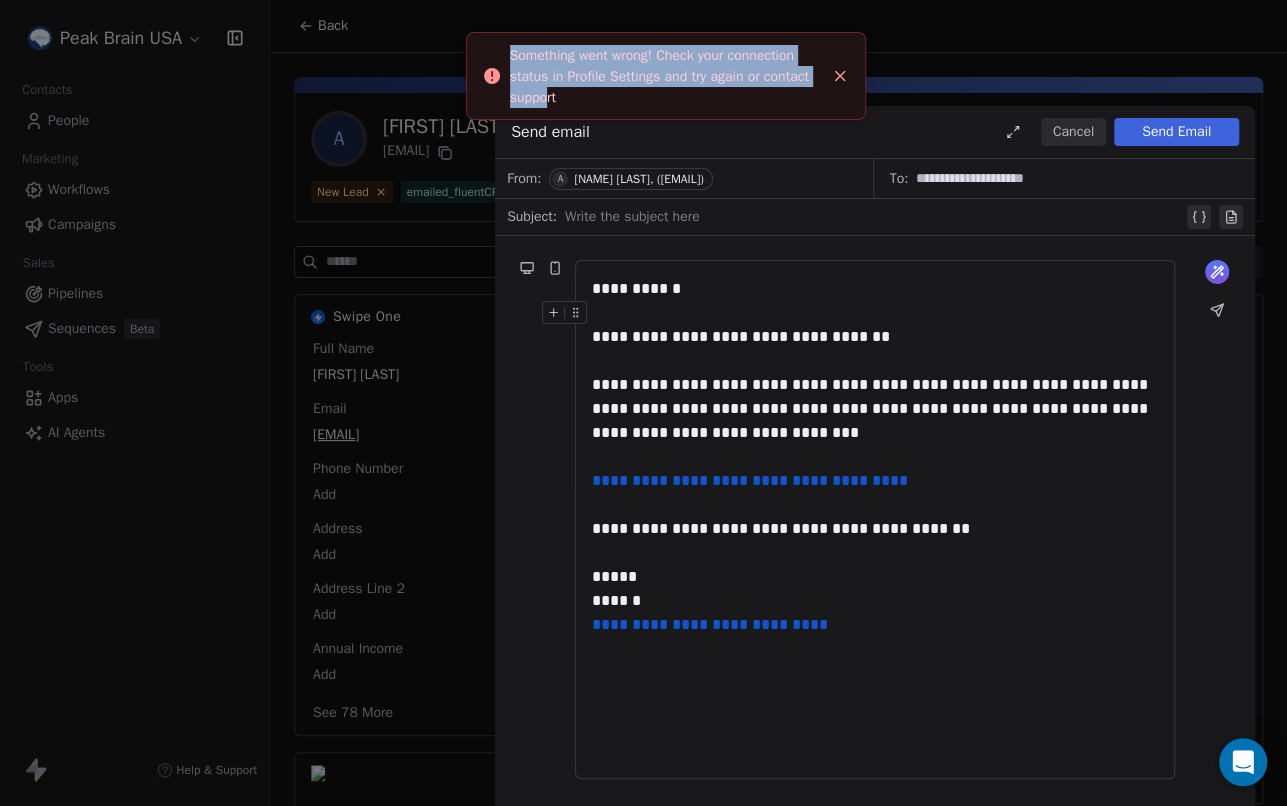 type 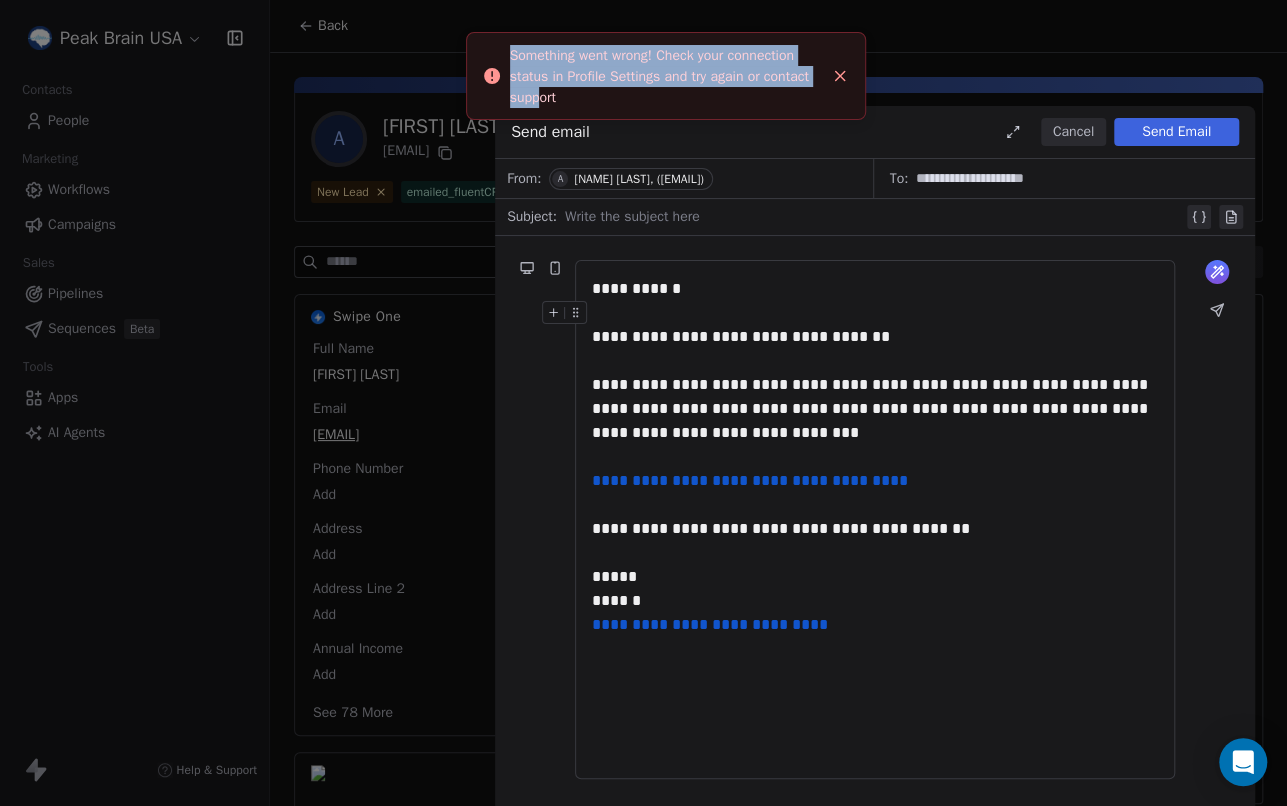copy on "Something went wrong! Check your connection status in Profile Settings and try again or contact supp" 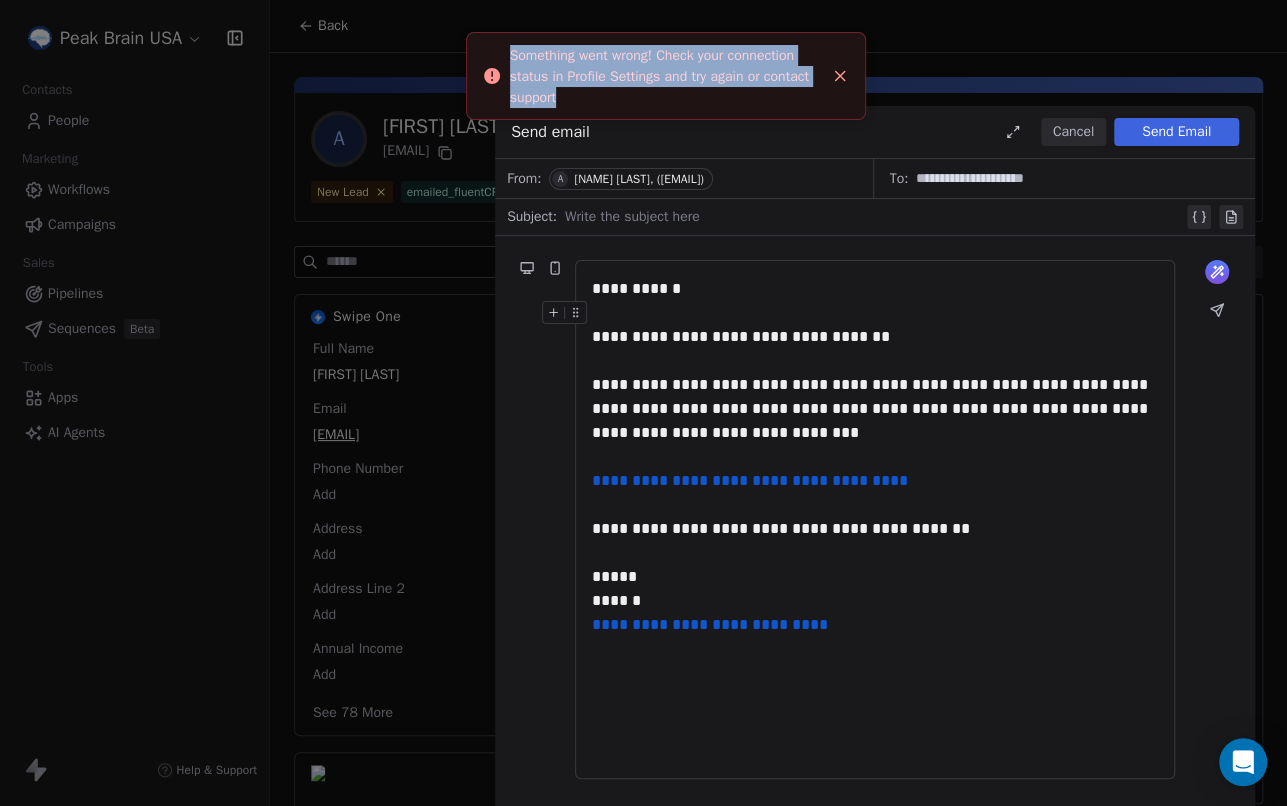drag, startPoint x: 630, startPoint y: 102, endPoint x: 505, endPoint y: 48, distance: 136.16534 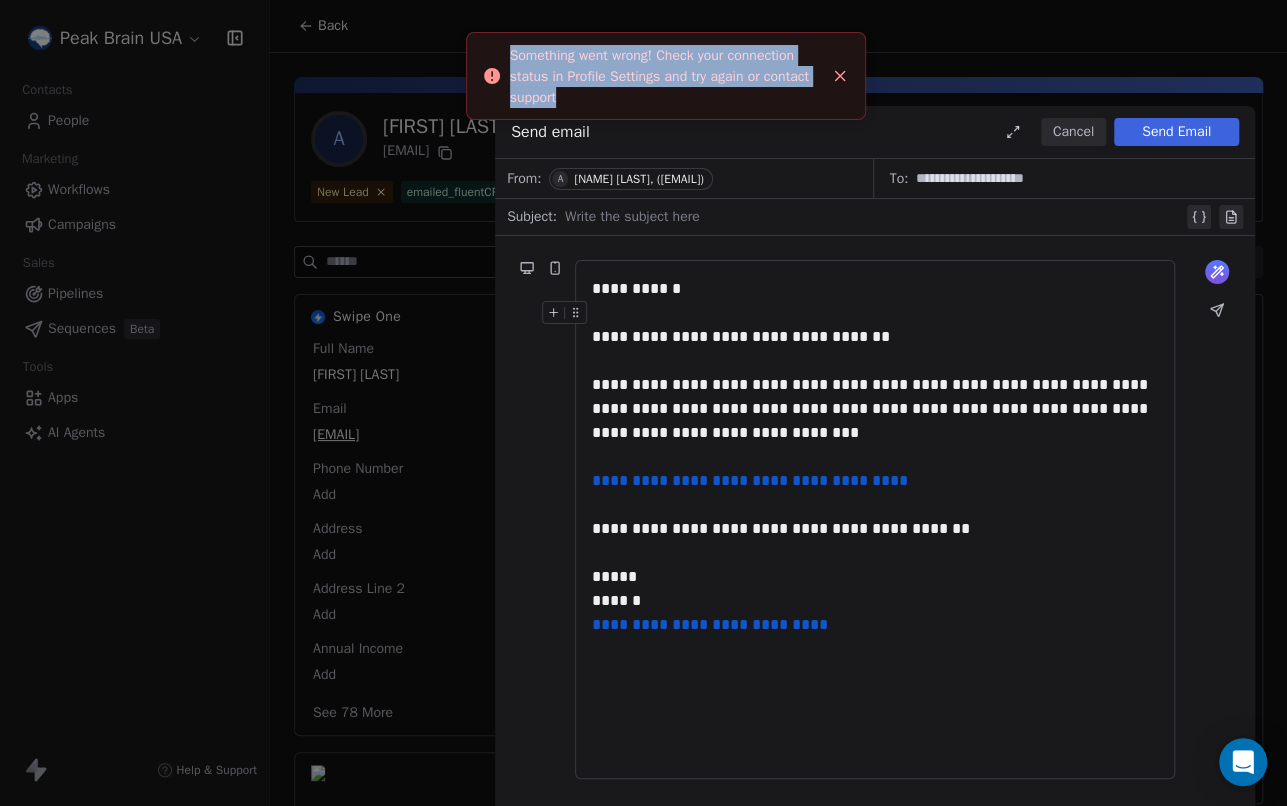 click on "Something went wrong! Check your connection status in Profile Settings and try again or contact support" at bounding box center (666, 76) 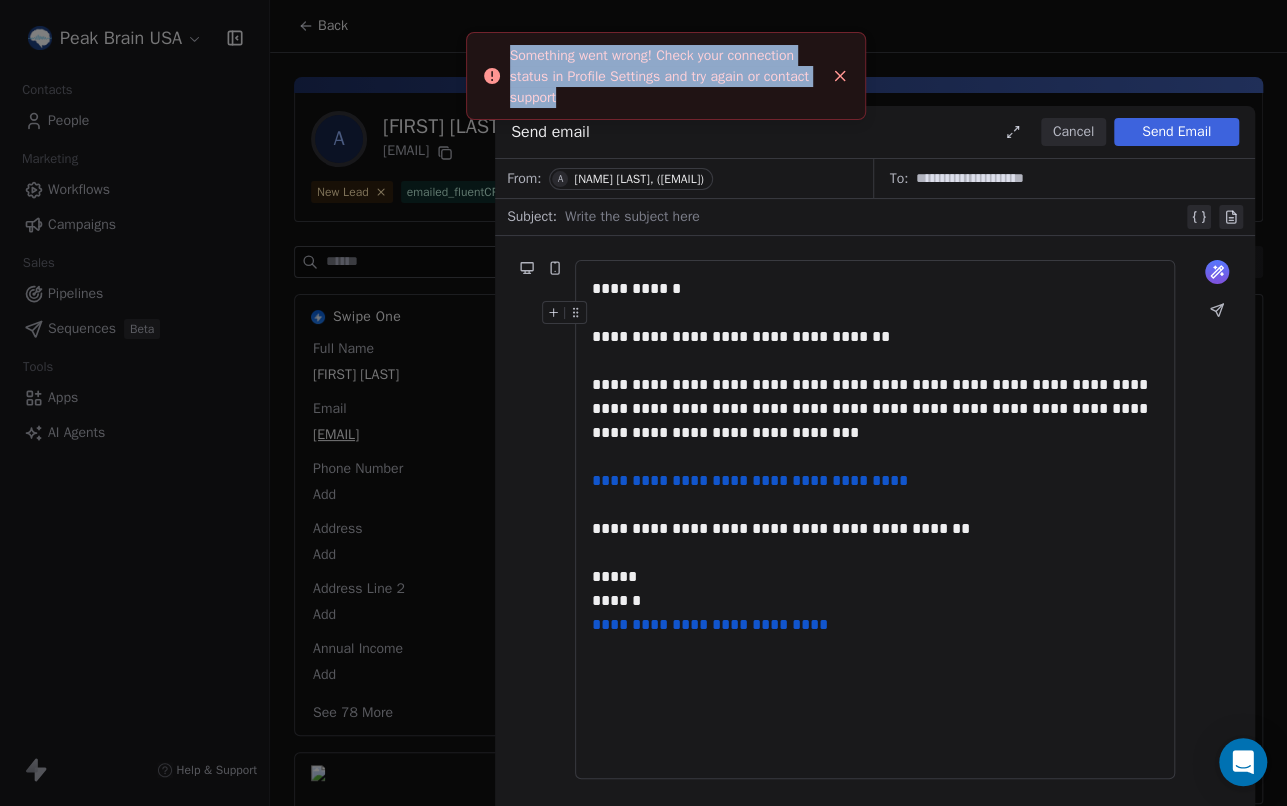 copy on "Something went wrong! Check your connection status in Profile Settings and try again or contact support" 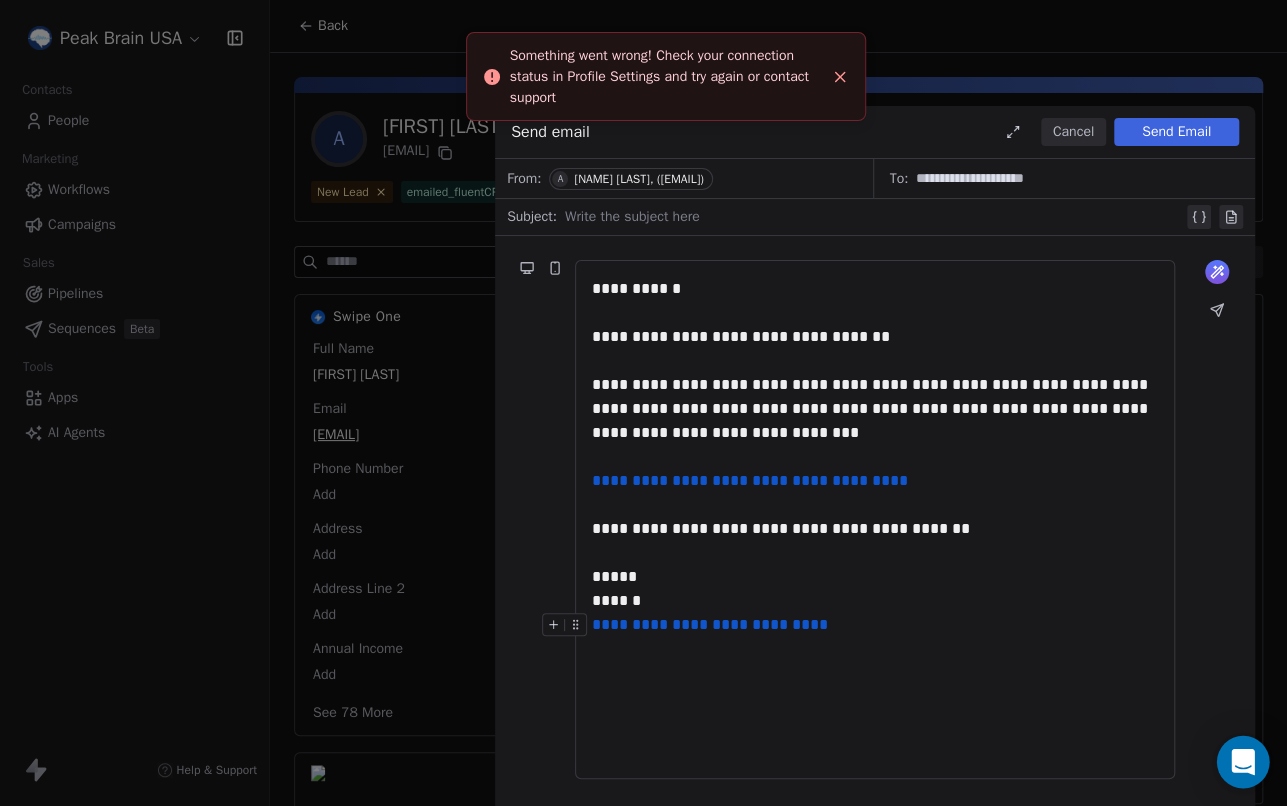 click 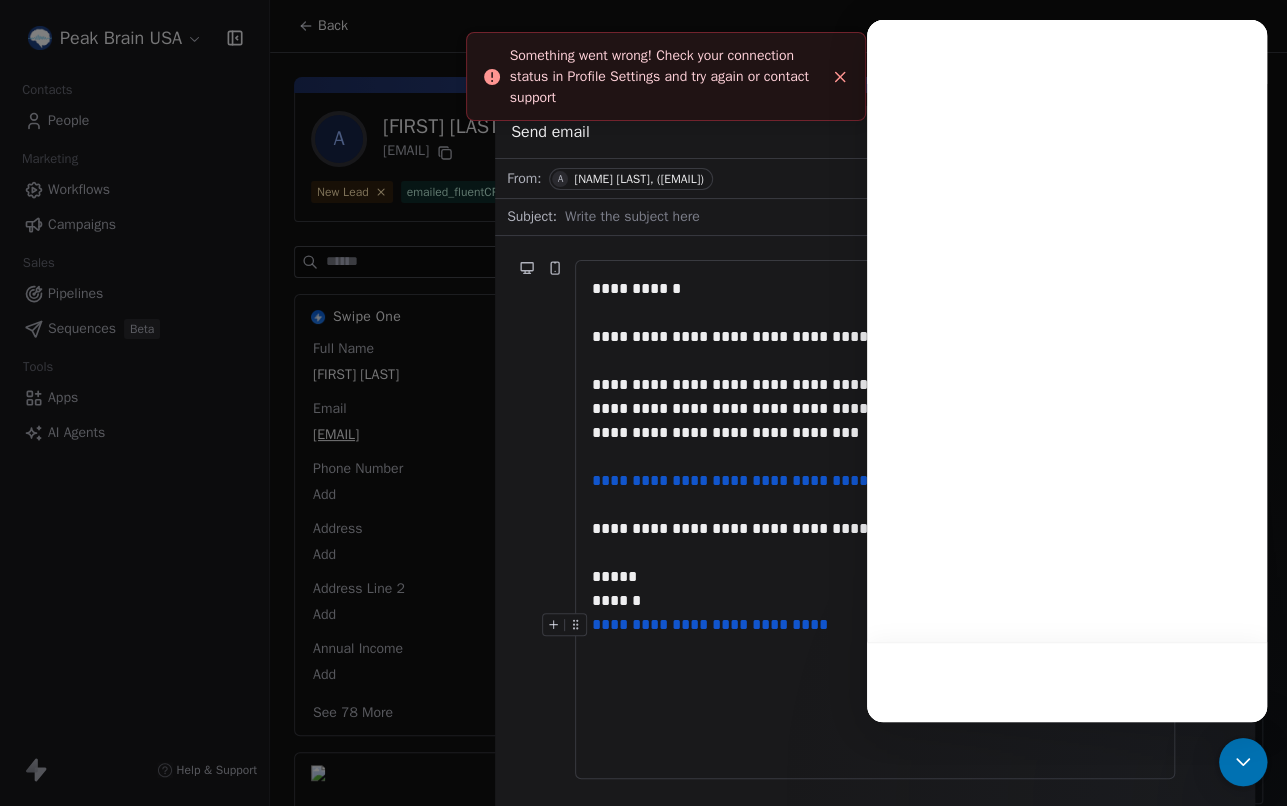 scroll, scrollTop: 0, scrollLeft: 0, axis: both 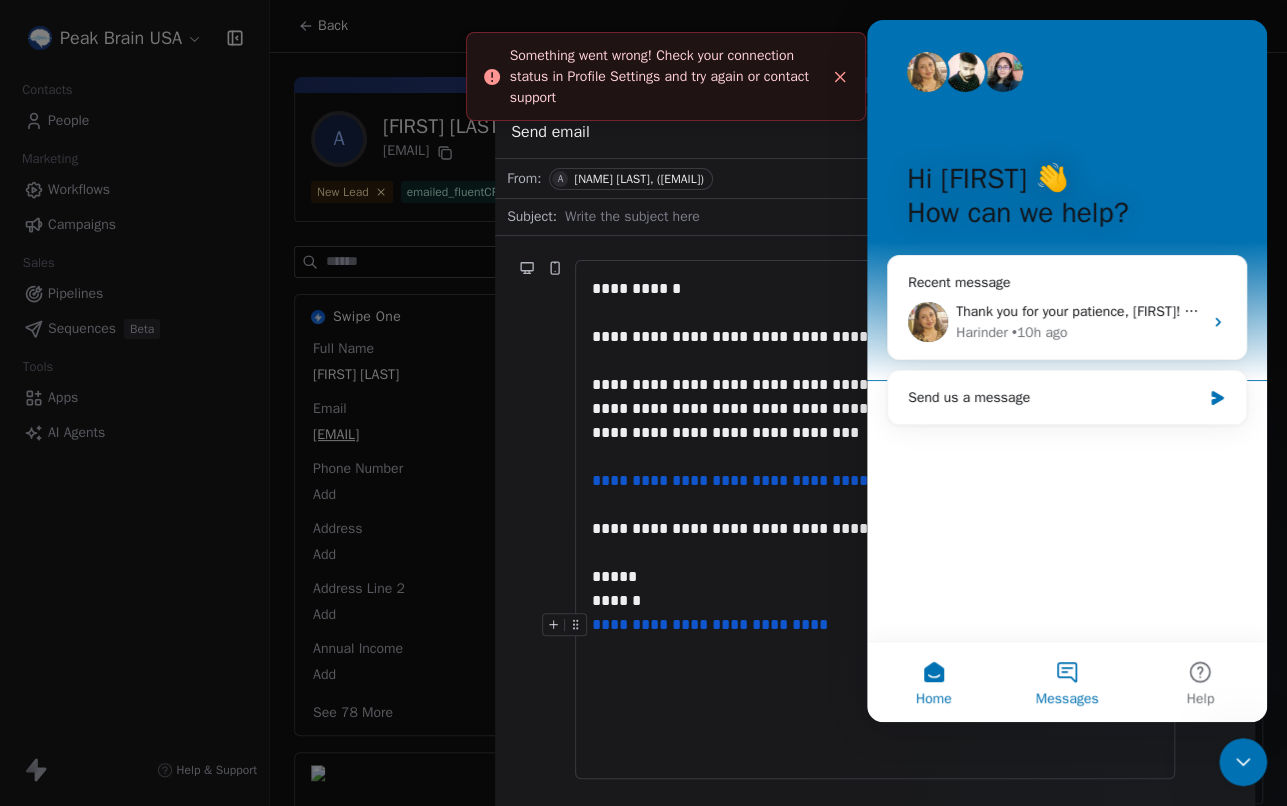 click on "Messages" at bounding box center (1066, 682) 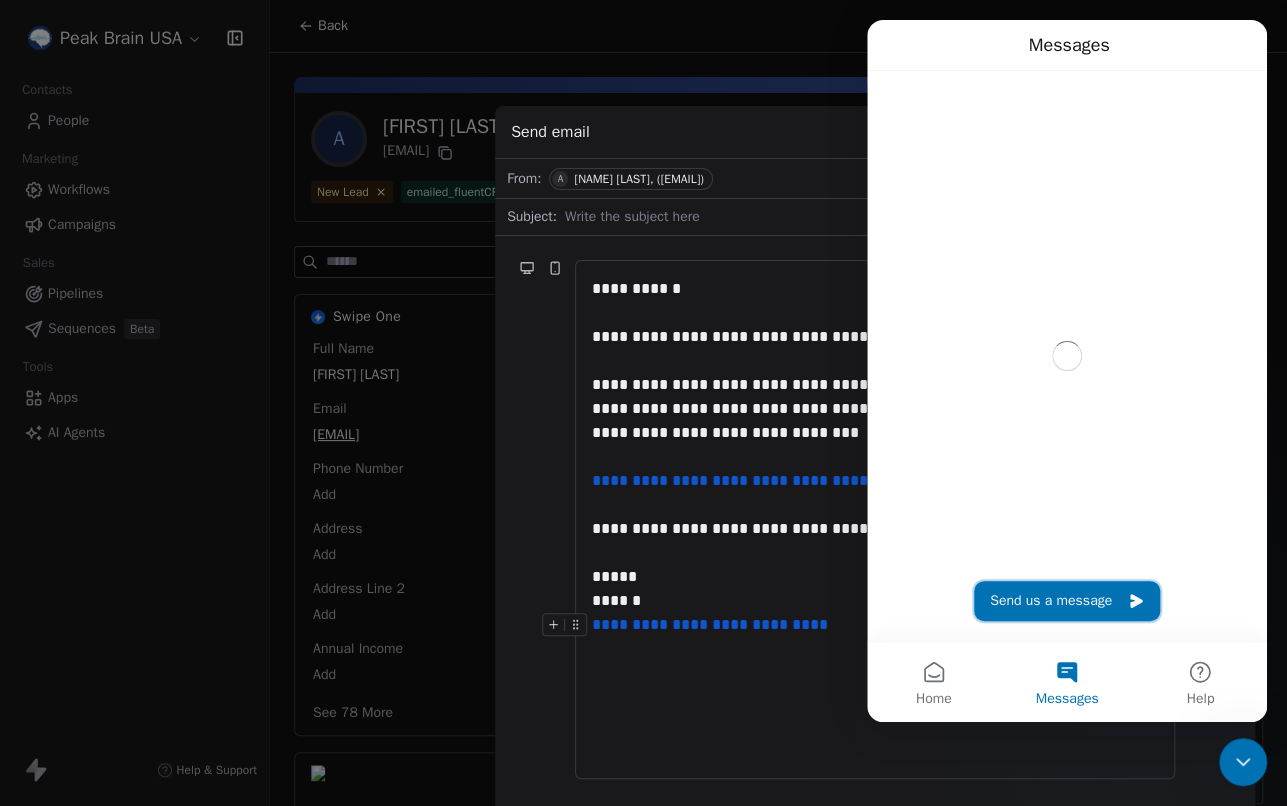 click on "Send us a message" at bounding box center (1067, 601) 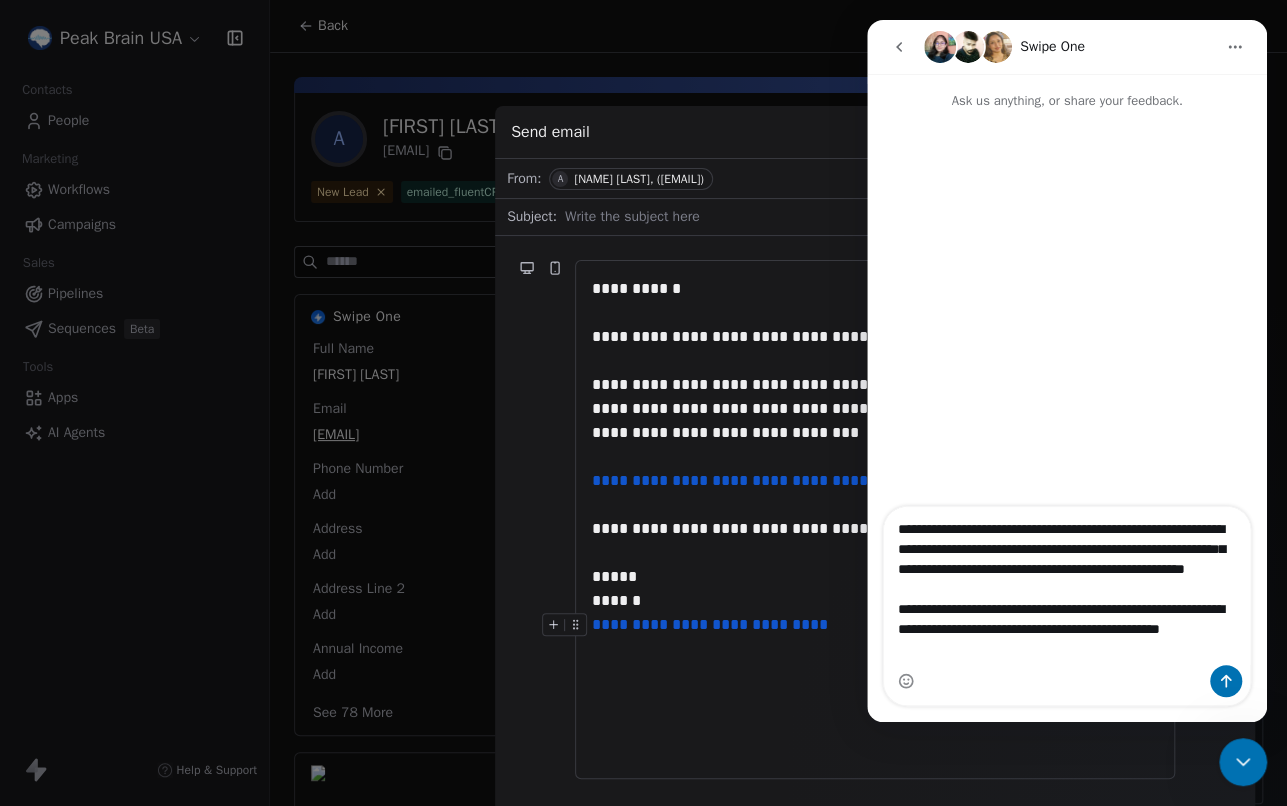 scroll, scrollTop: 52, scrollLeft: 0, axis: vertical 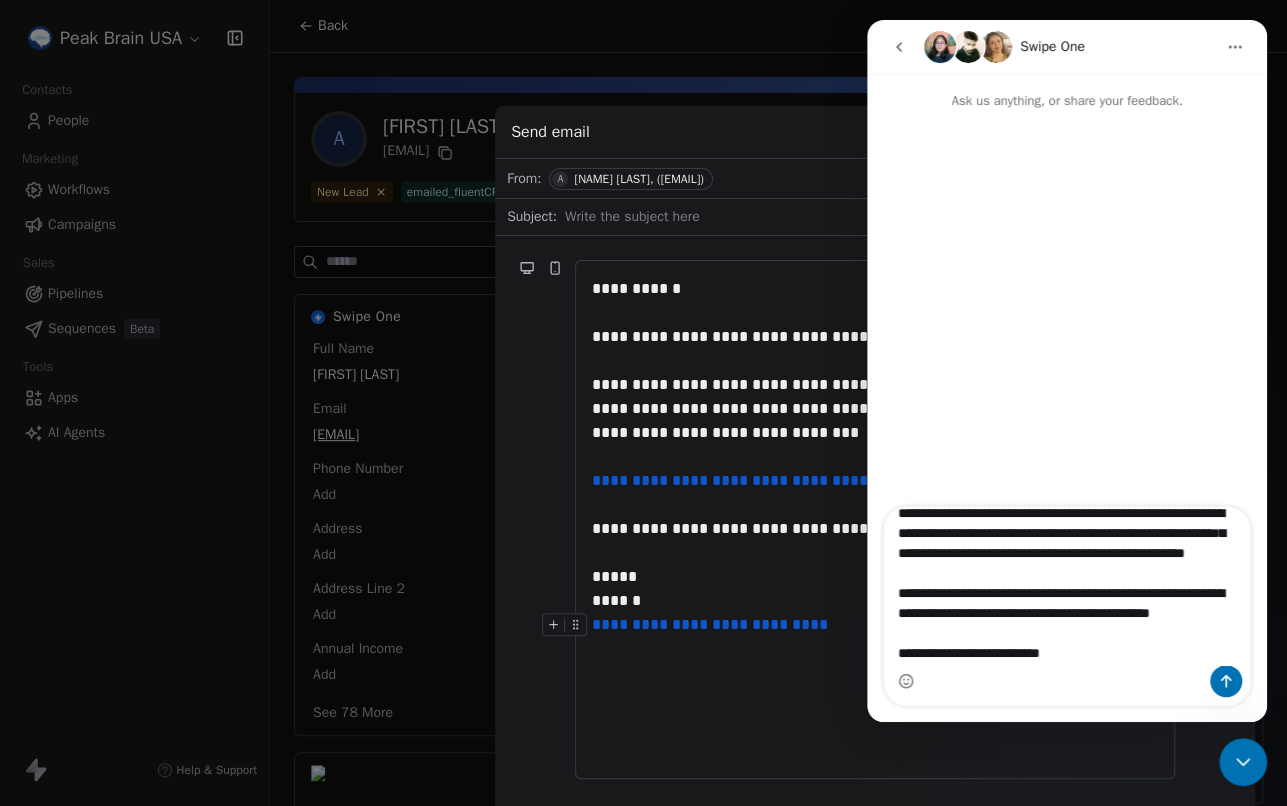 type on "**********" 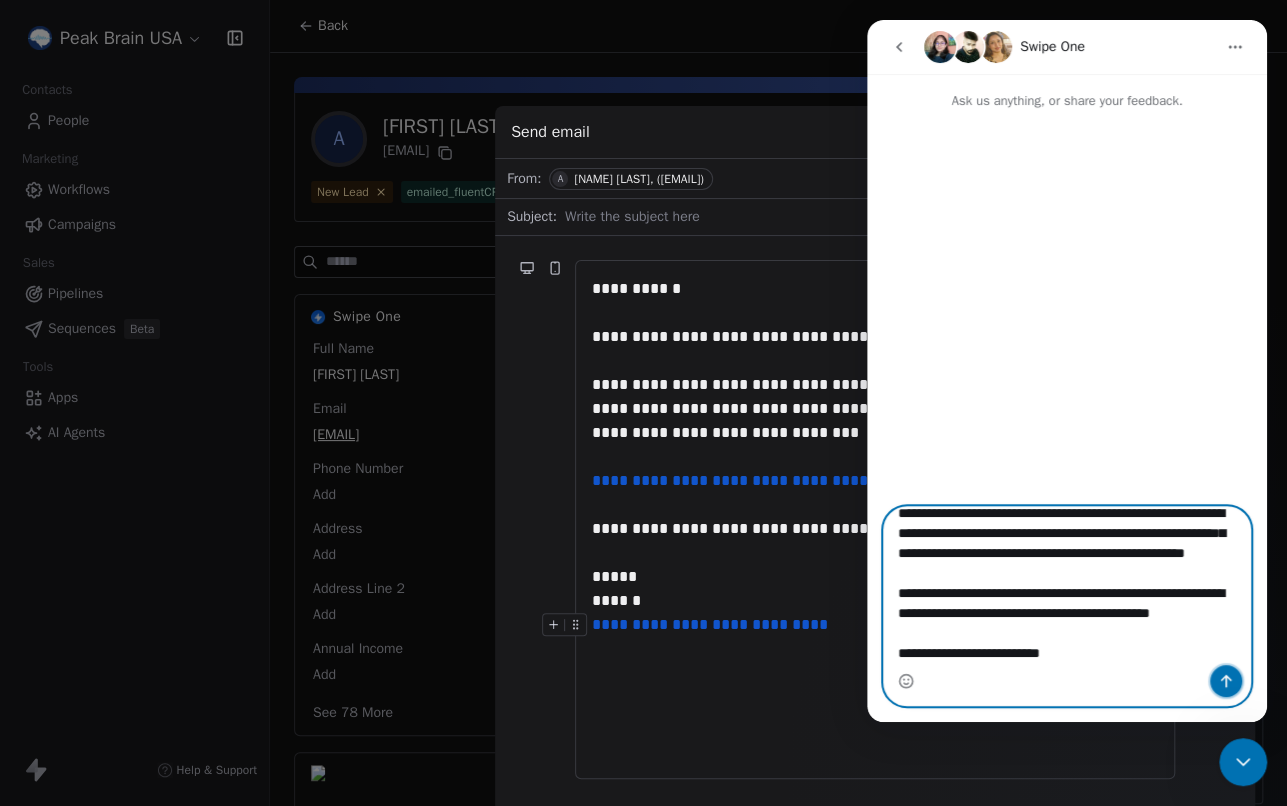 click 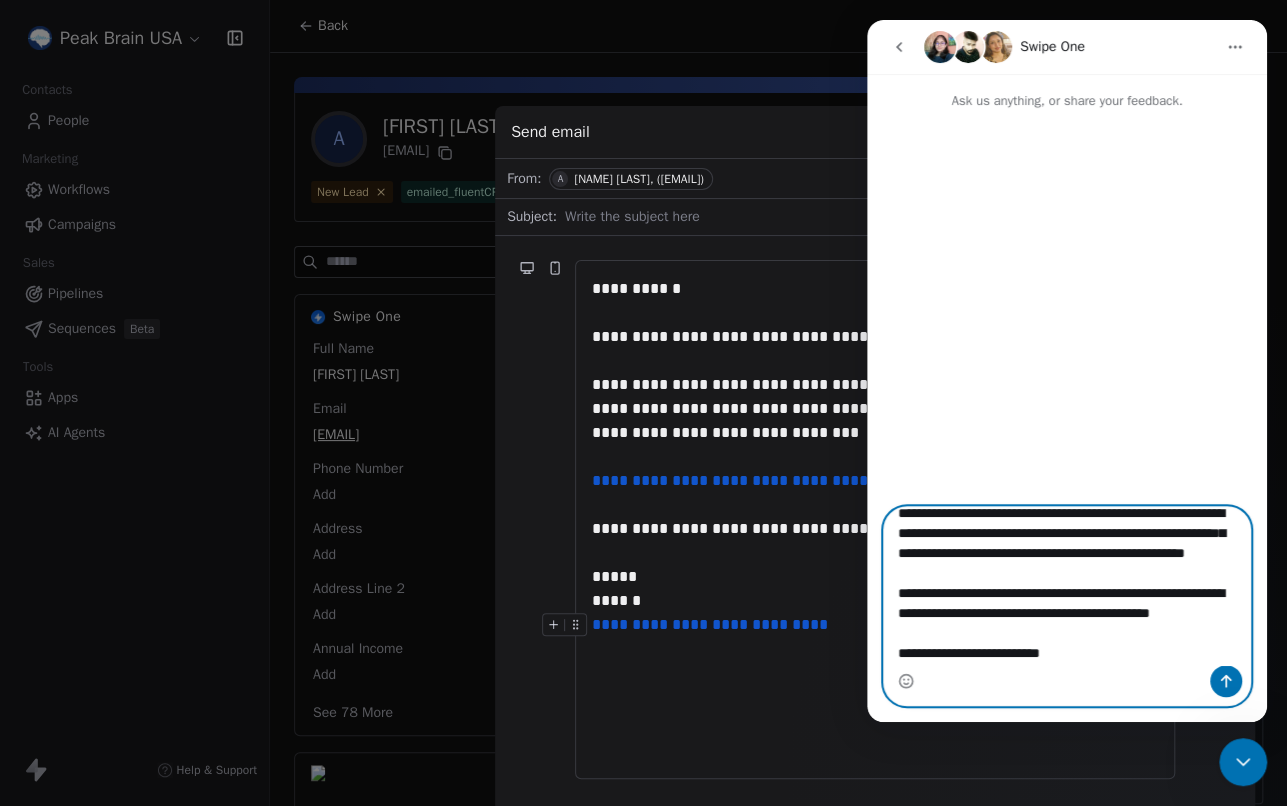 type 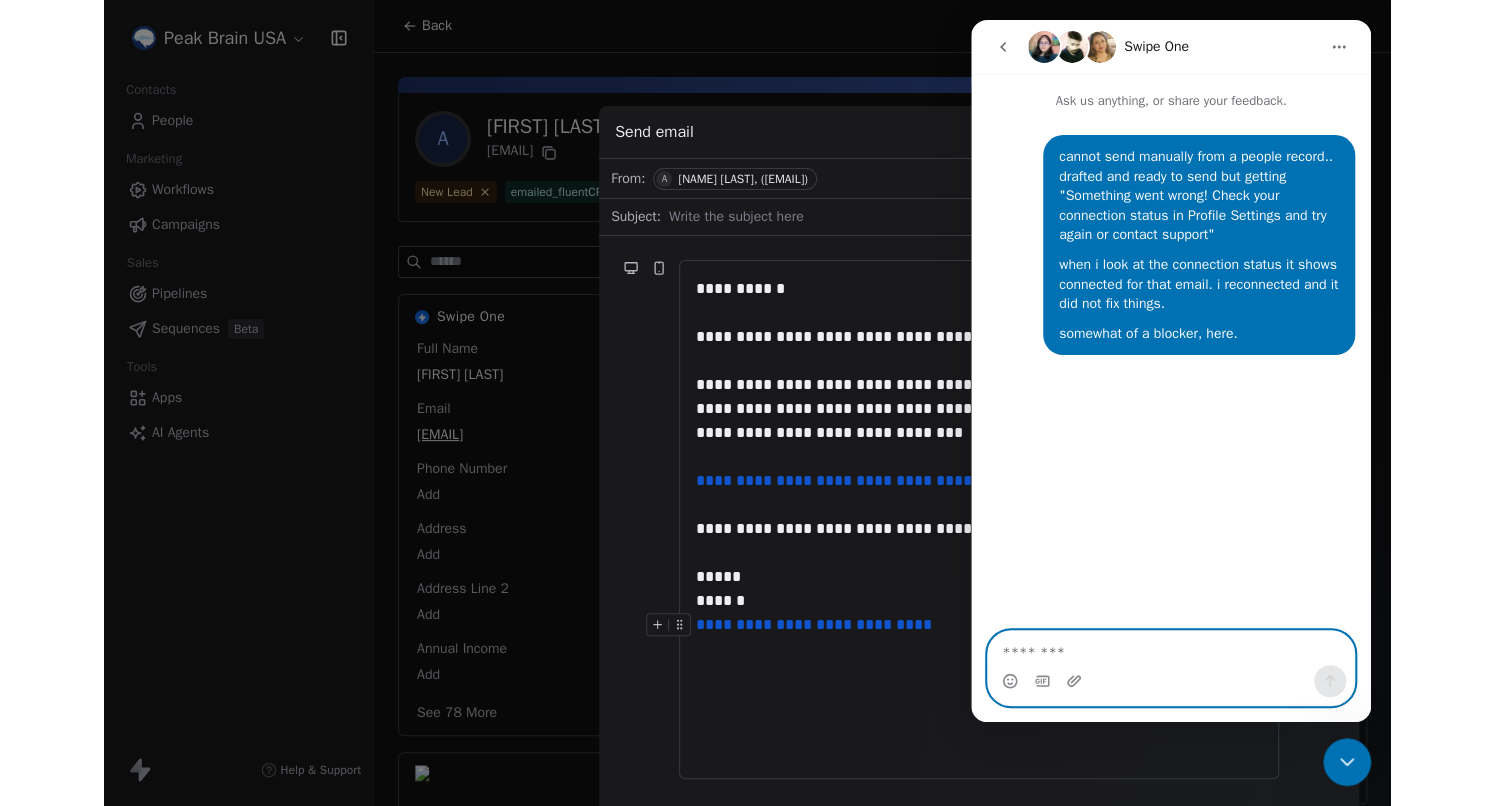 scroll, scrollTop: 0, scrollLeft: 0, axis: both 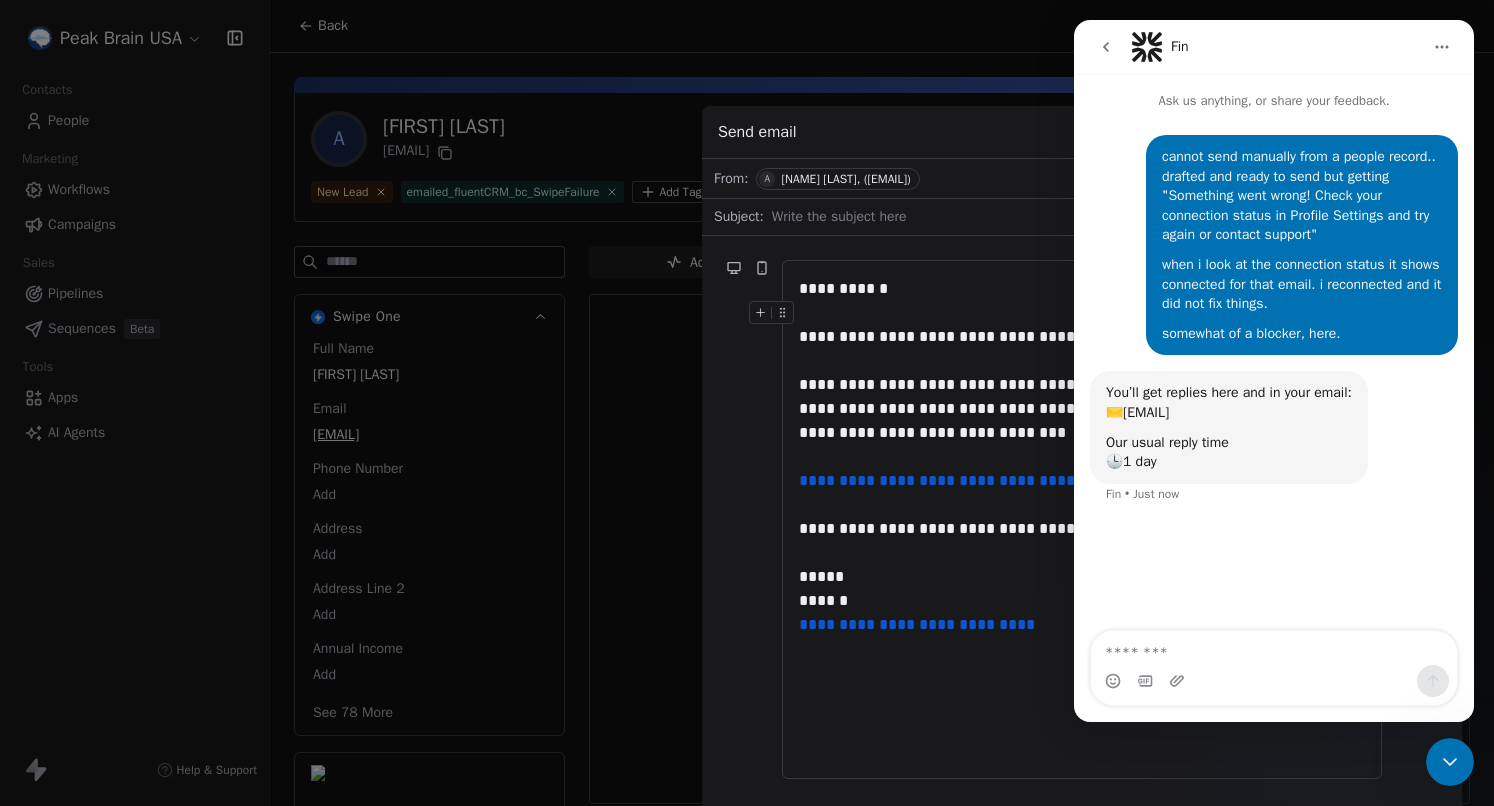 click on "**********" at bounding box center (747, 403) 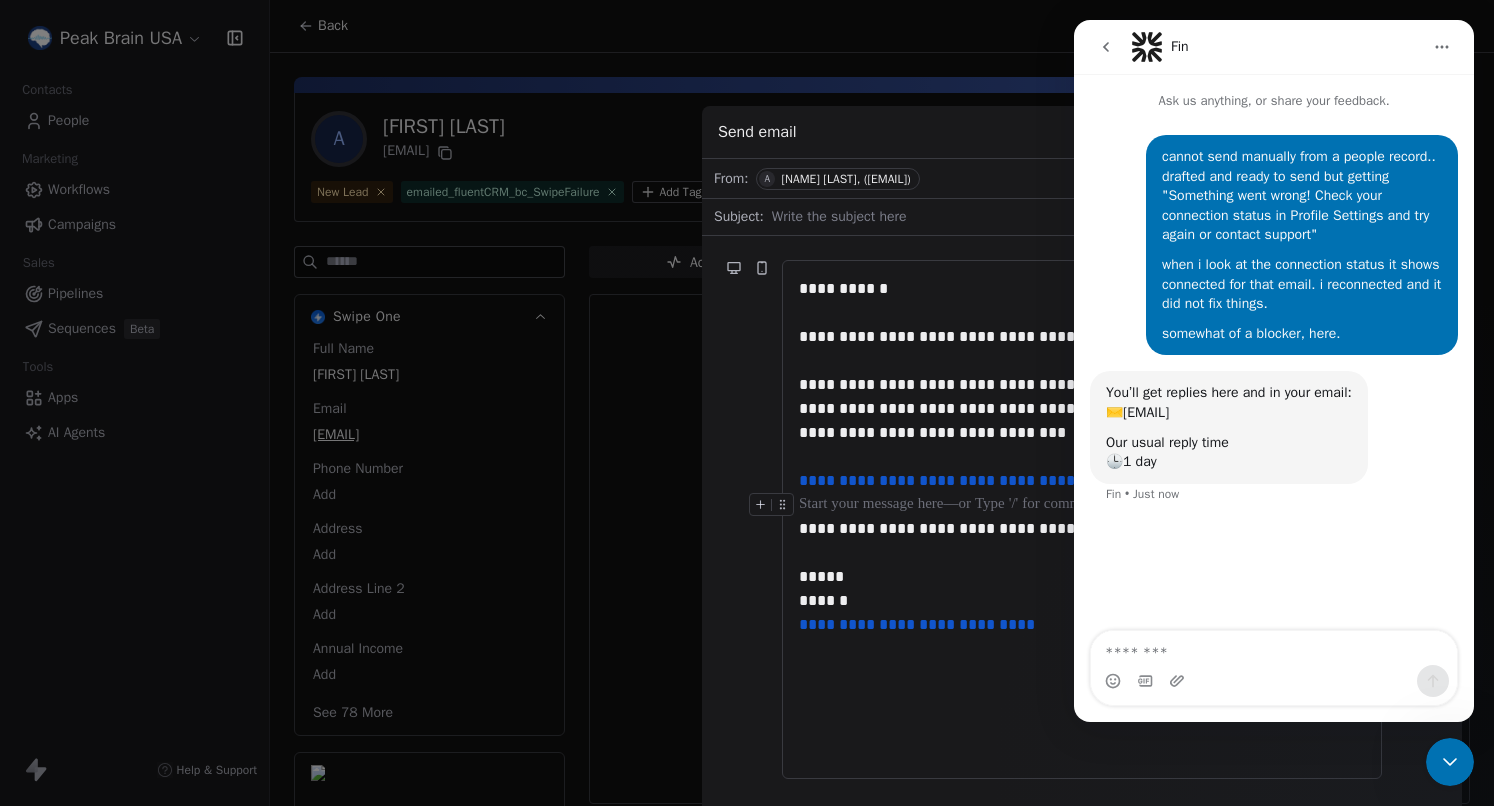 click at bounding box center (1082, 505) 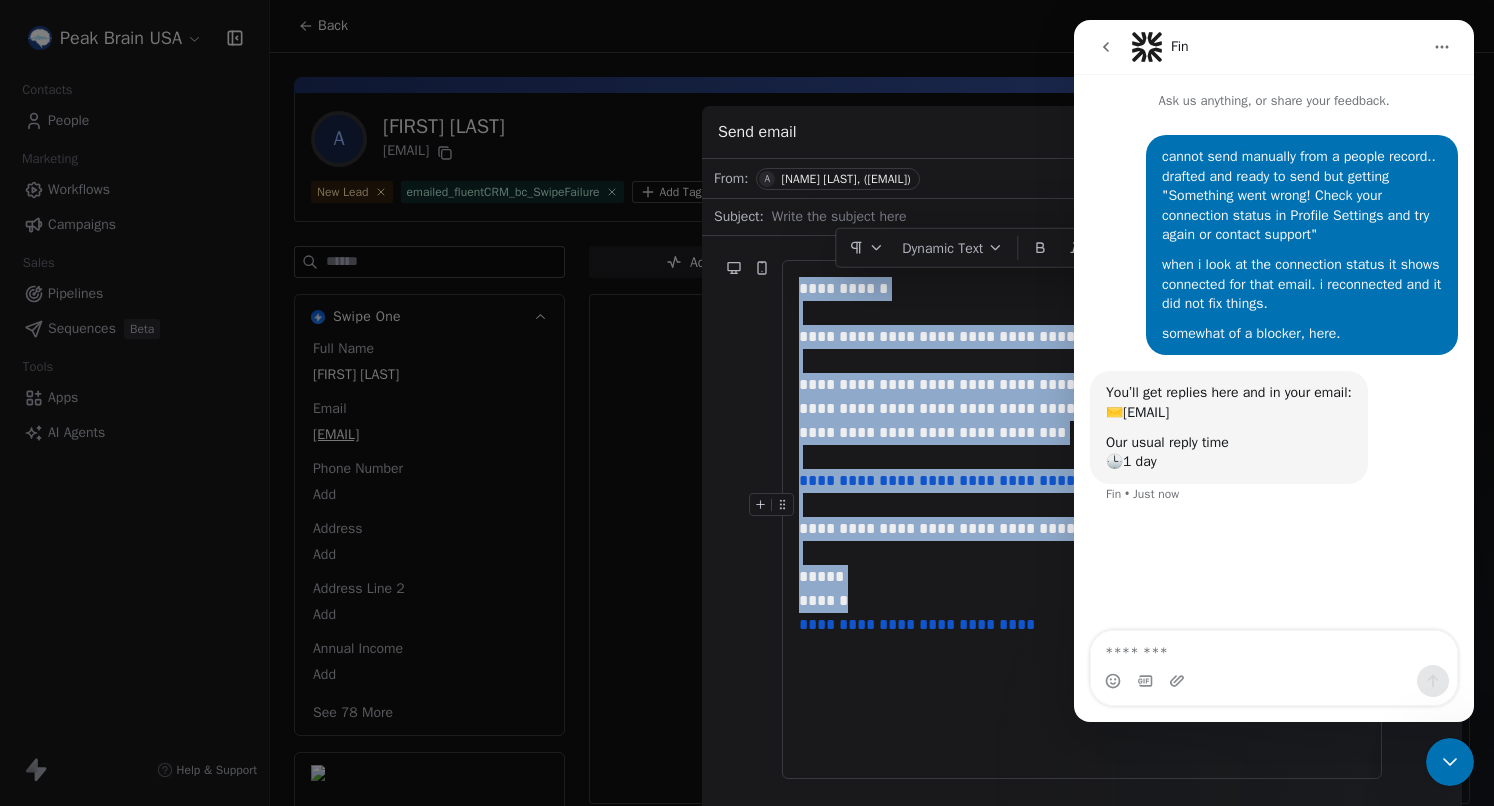 copy on "**********" 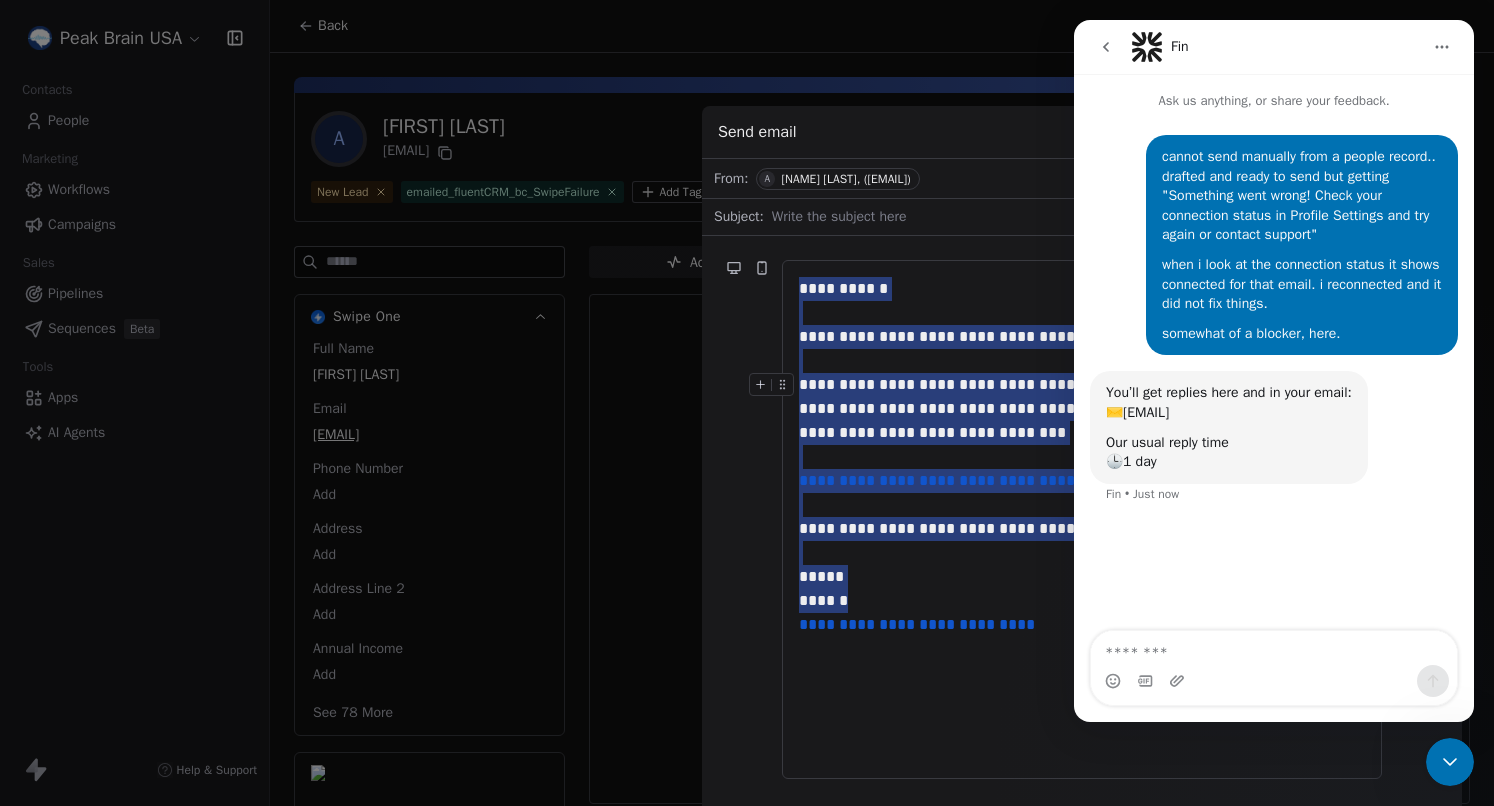click at bounding box center [1450, 762] 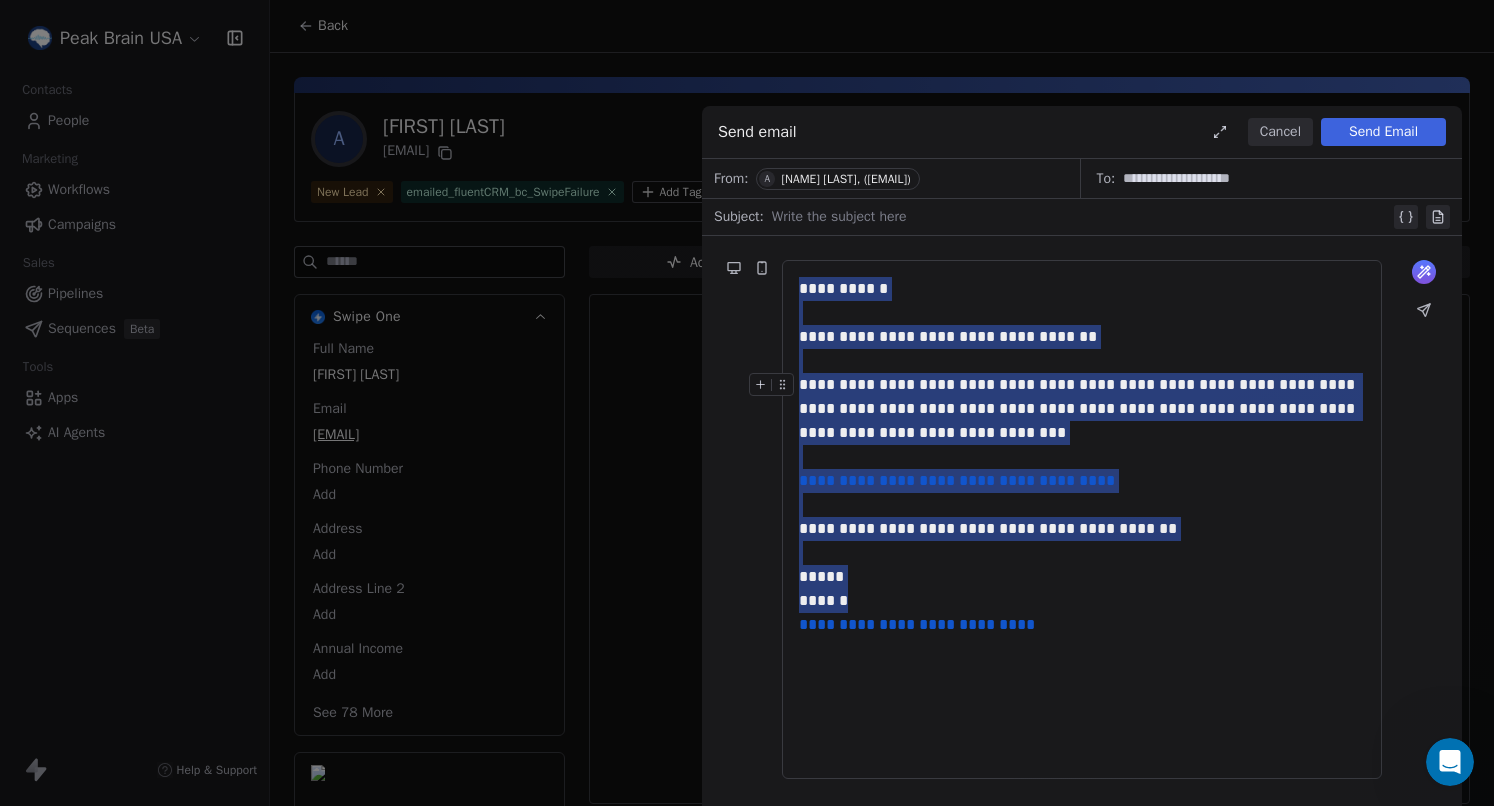 scroll, scrollTop: 0, scrollLeft: 0, axis: both 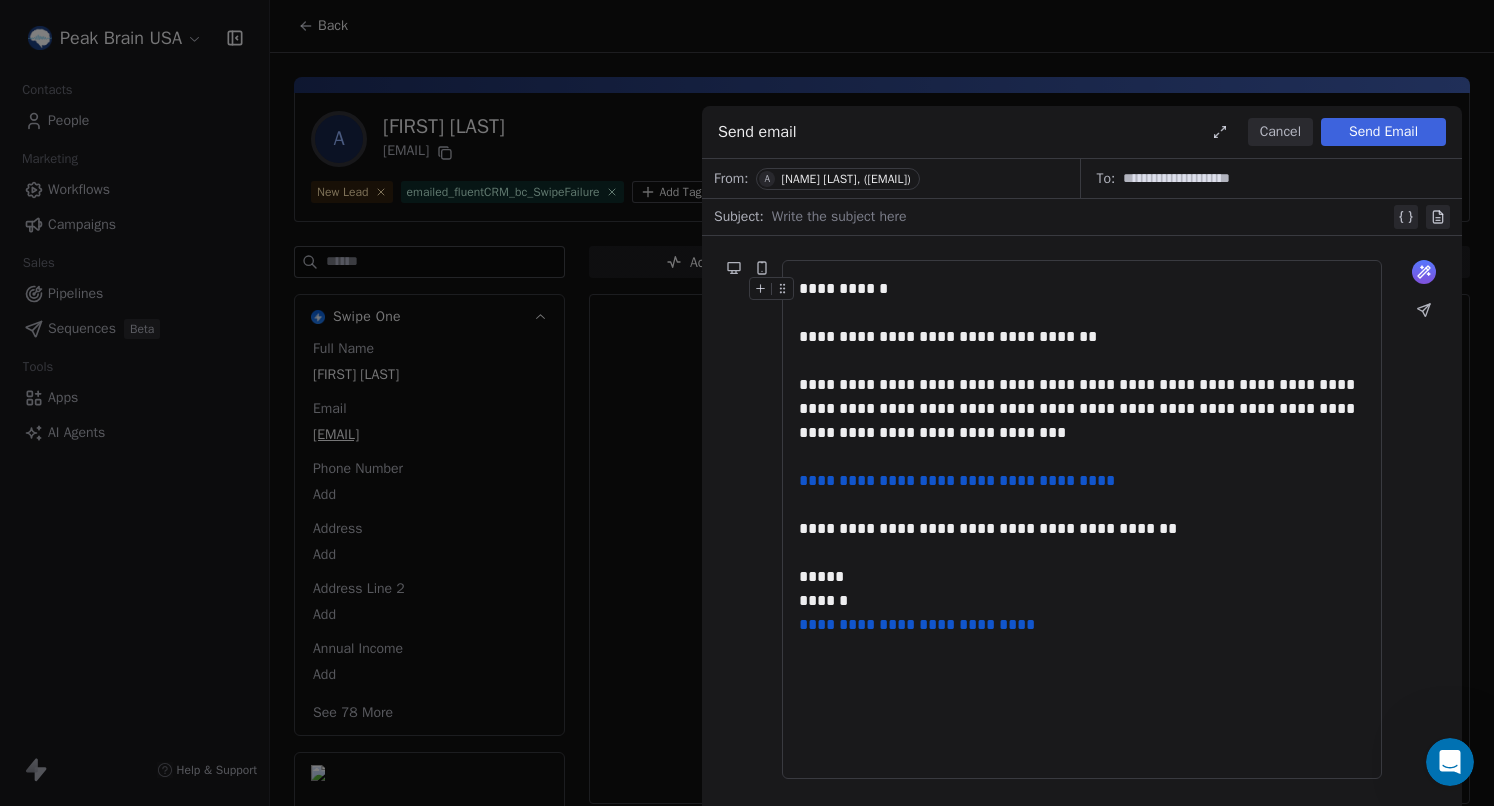 click on "**********" at bounding box center (747, 403) 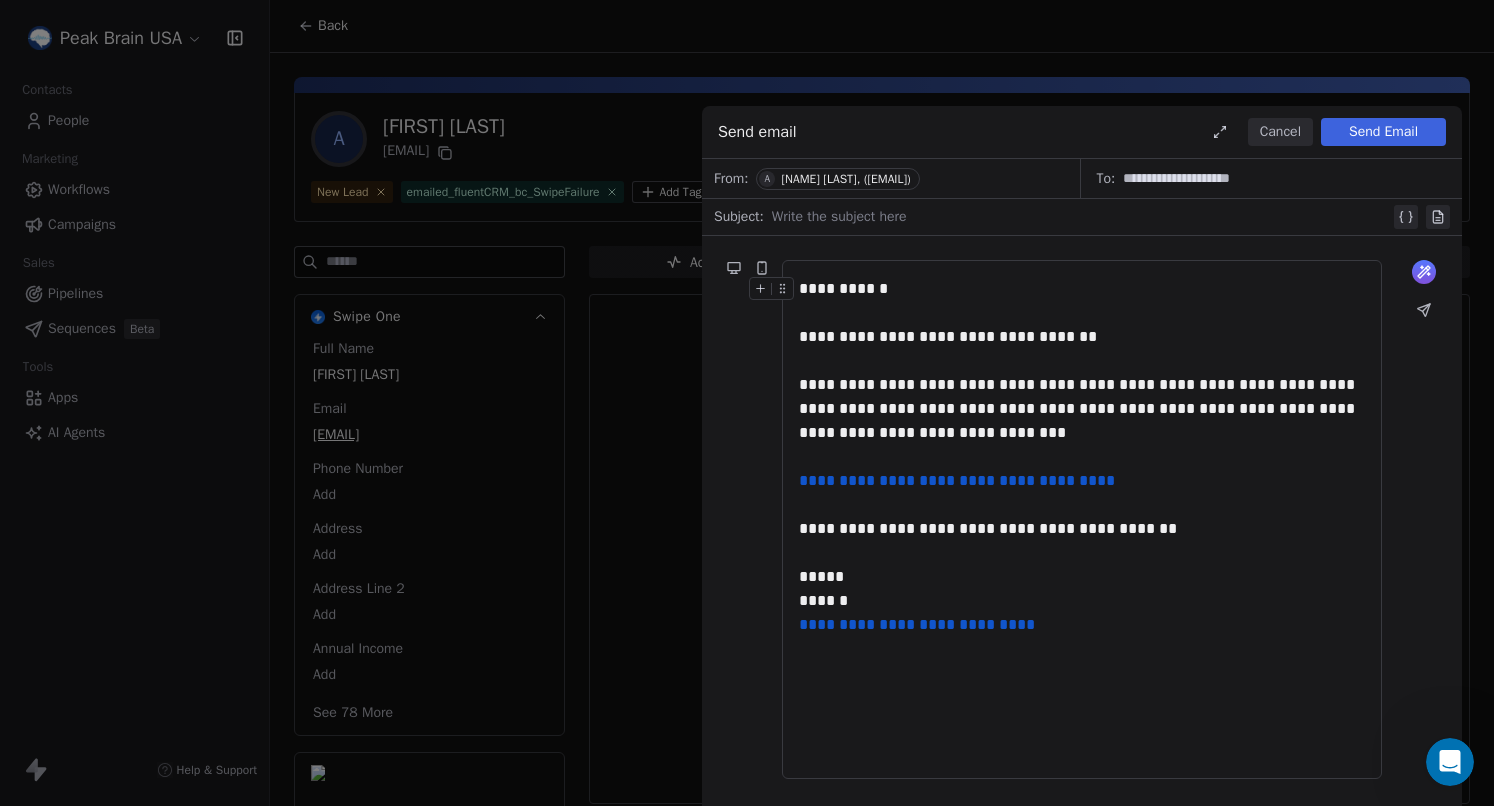 click on "Cancel" at bounding box center (1280, 132) 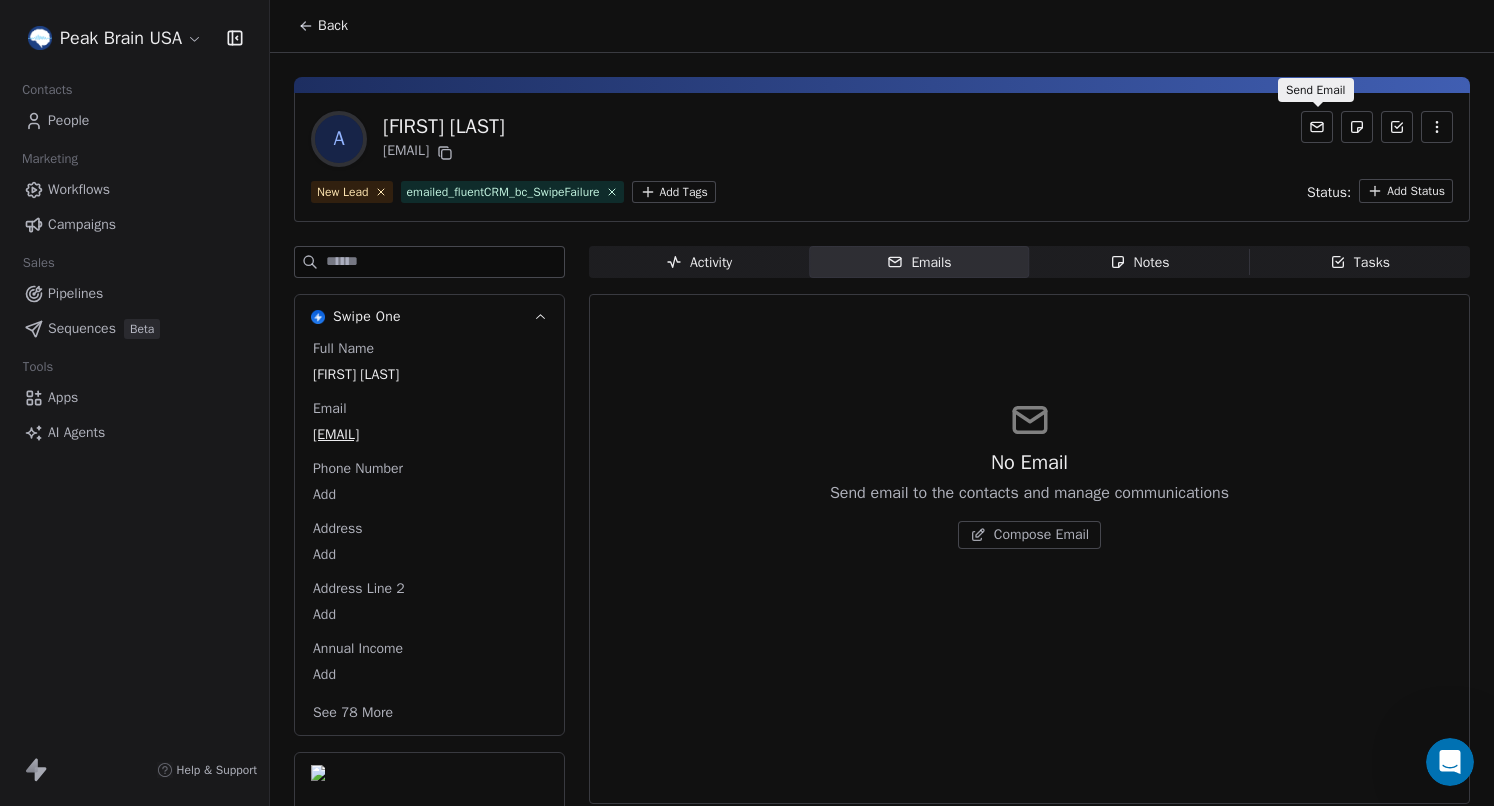 click 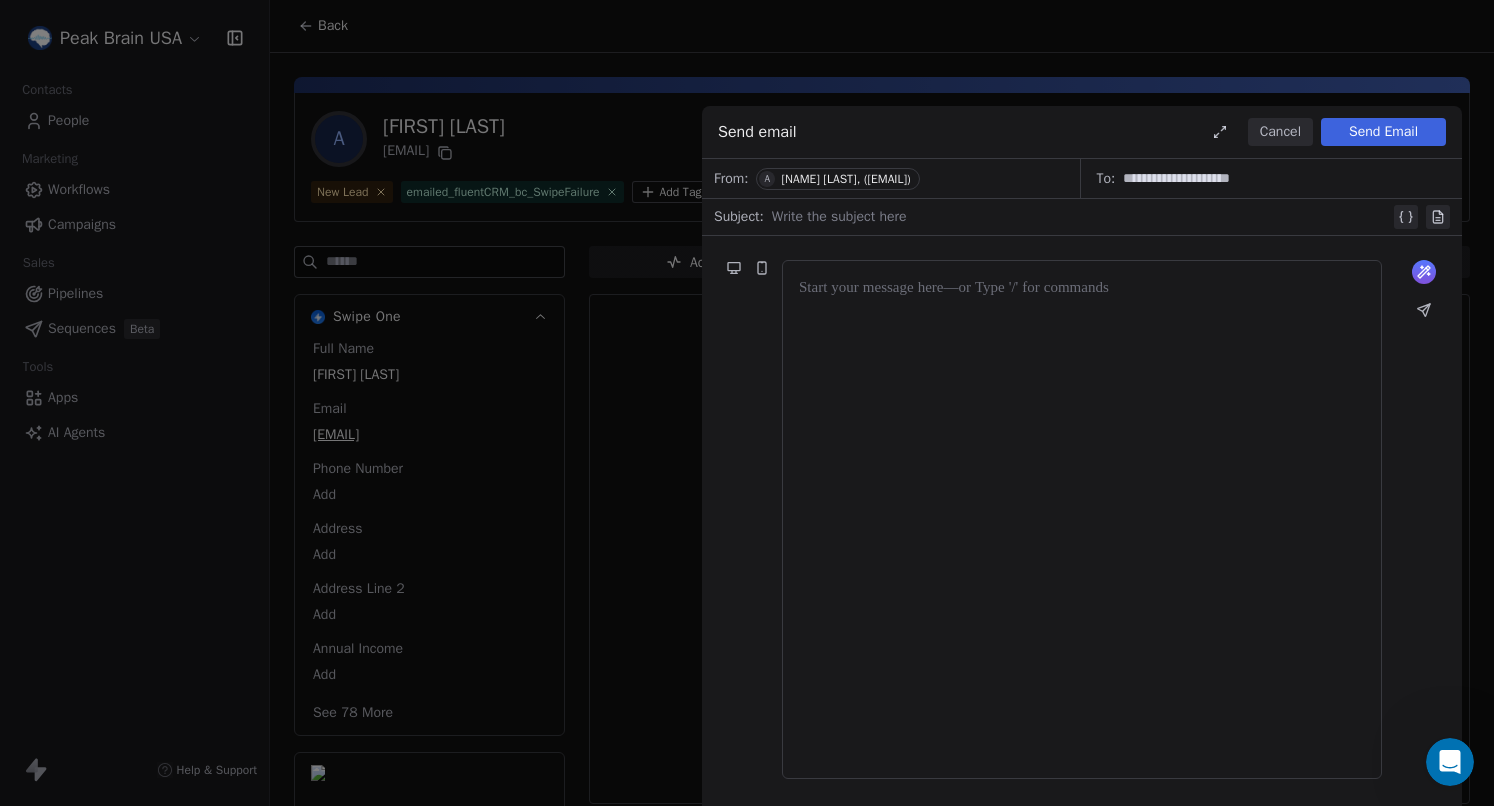 click on "A [FIRST] [LAST], PhD-([EMAIL])" at bounding box center (837, 179) 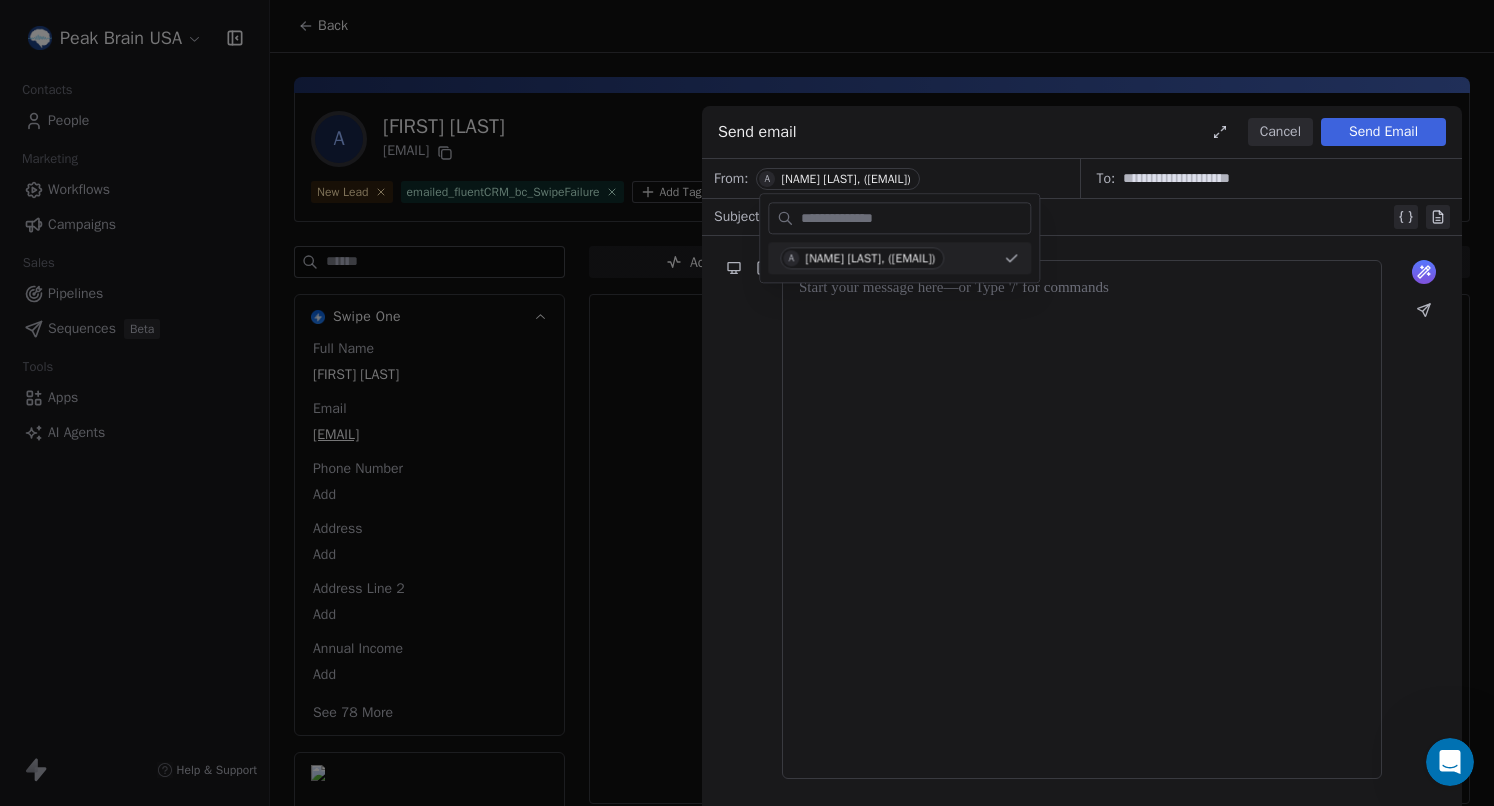 click on "Send email Cancel Send Email" at bounding box center (1082, 132) 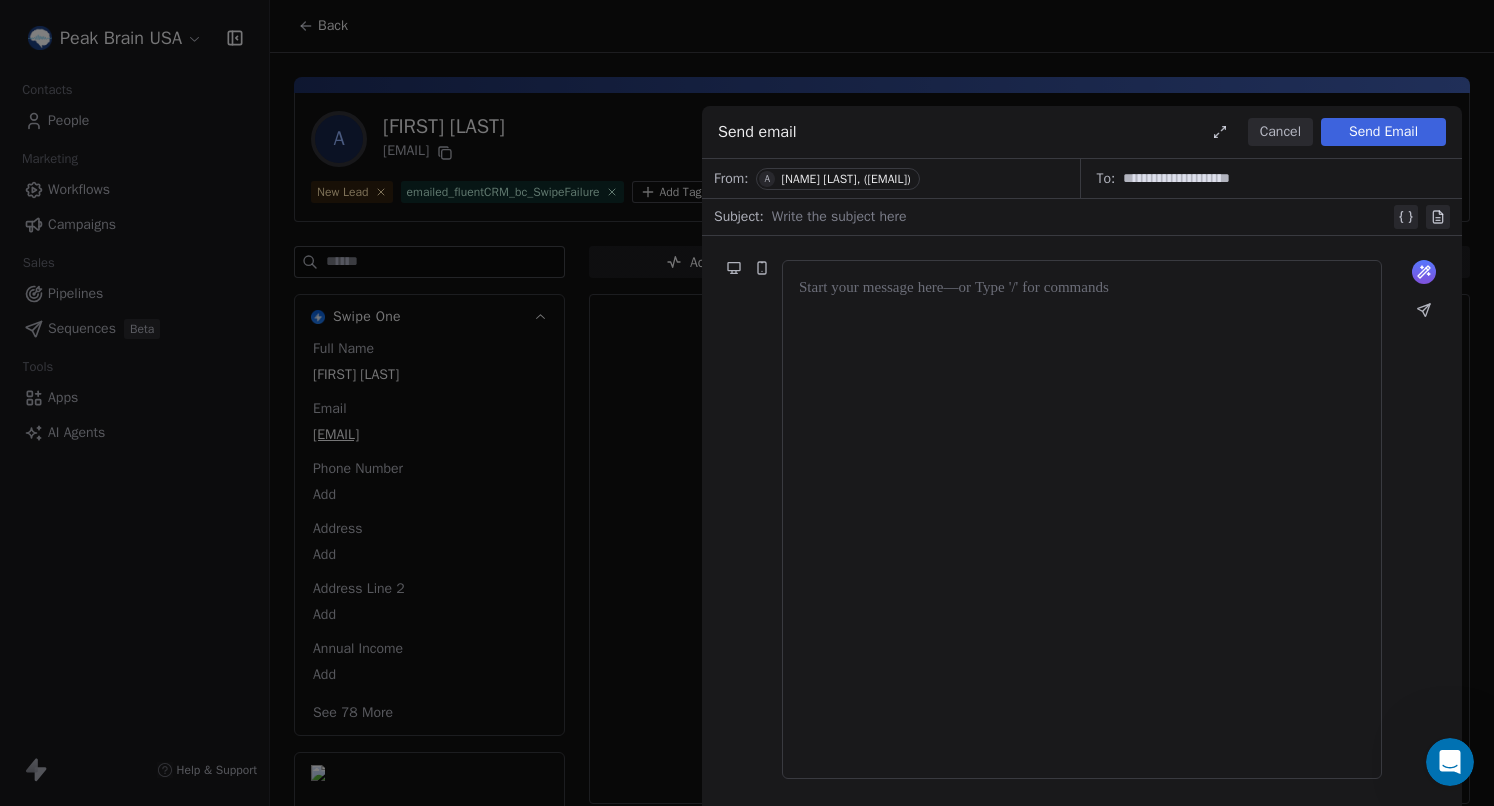 click on "**********" at bounding box center [747, 403] 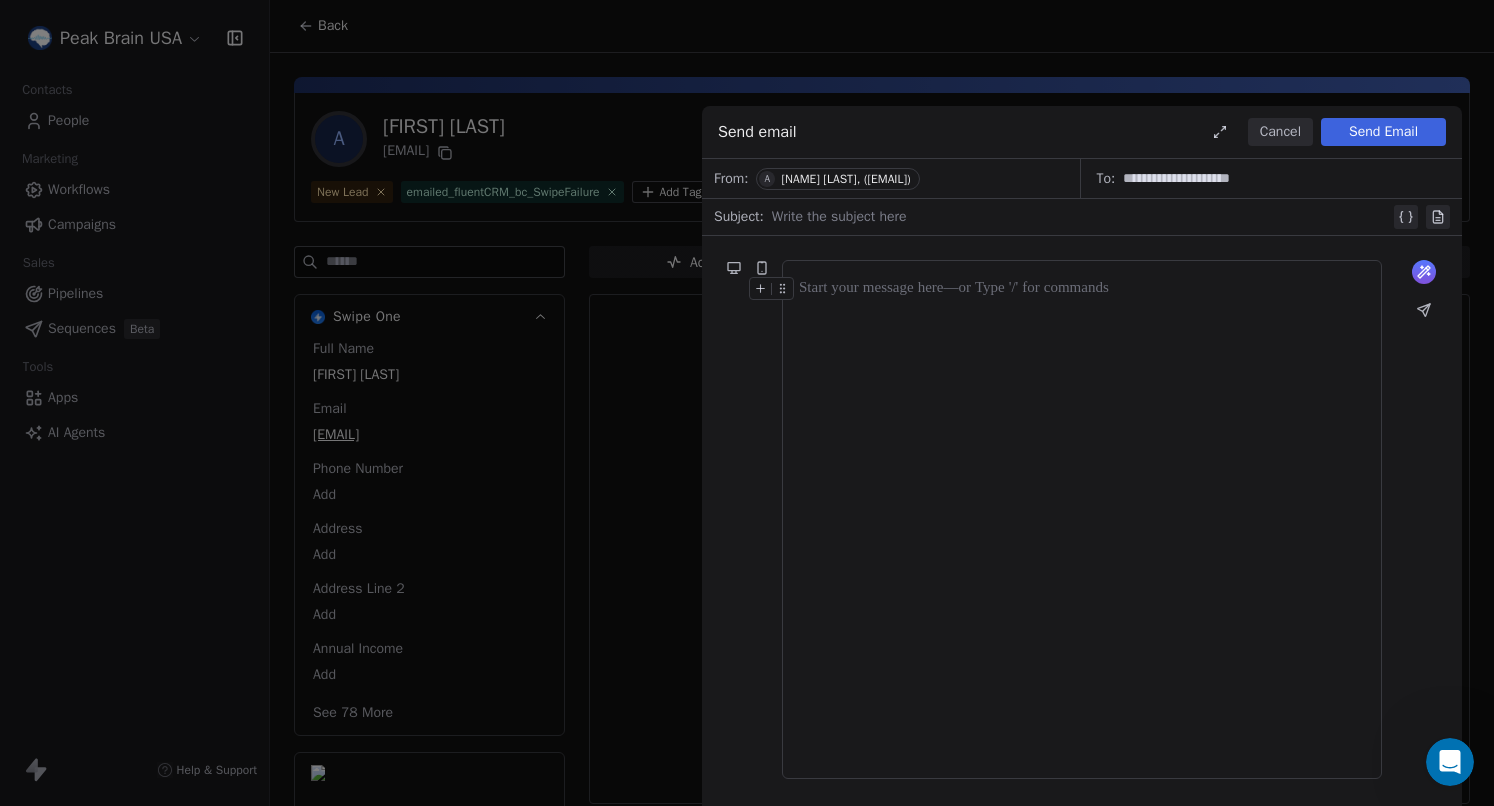 click at bounding box center [1082, 519] 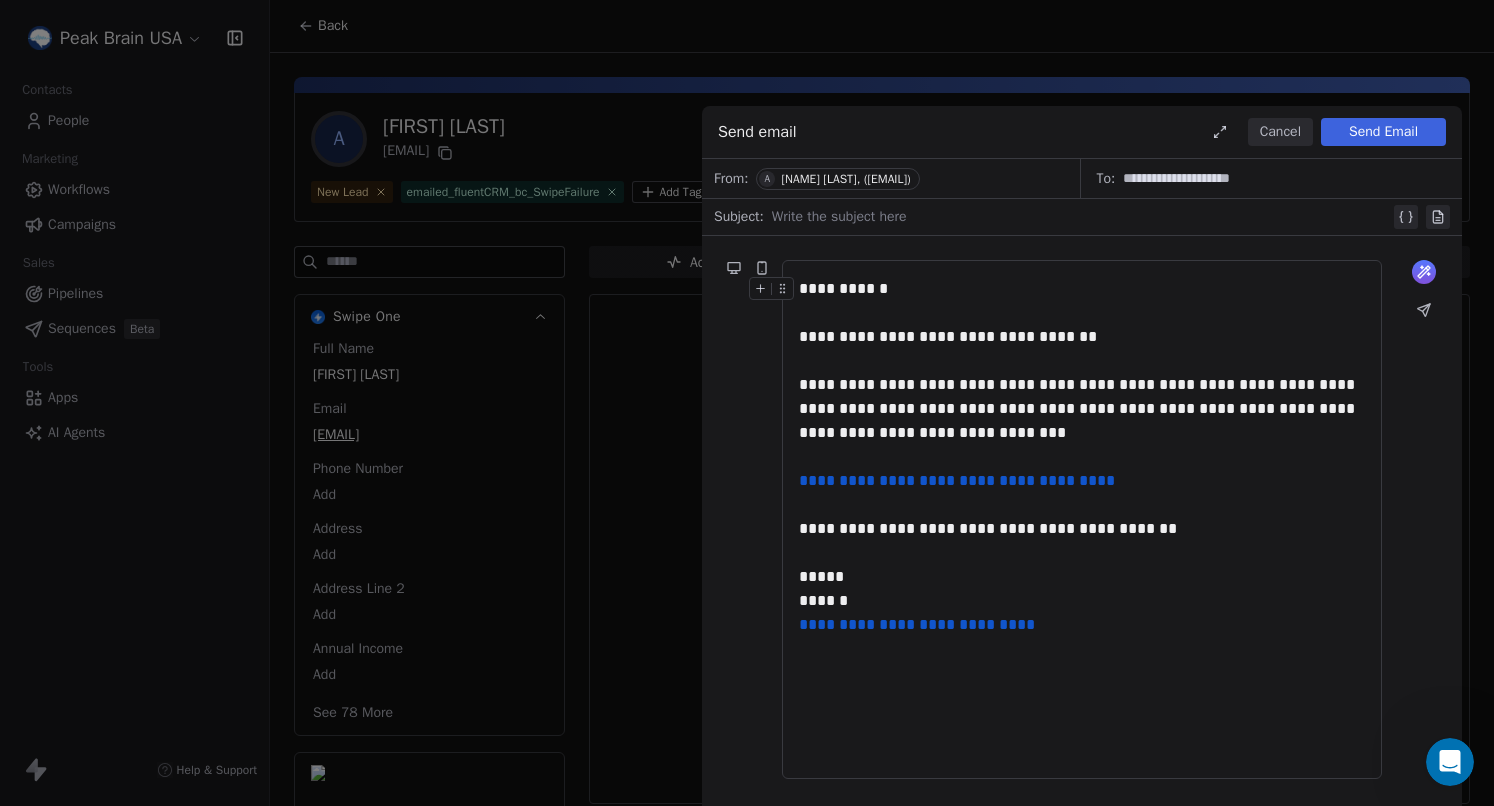 click at bounding box center [1081, 217] 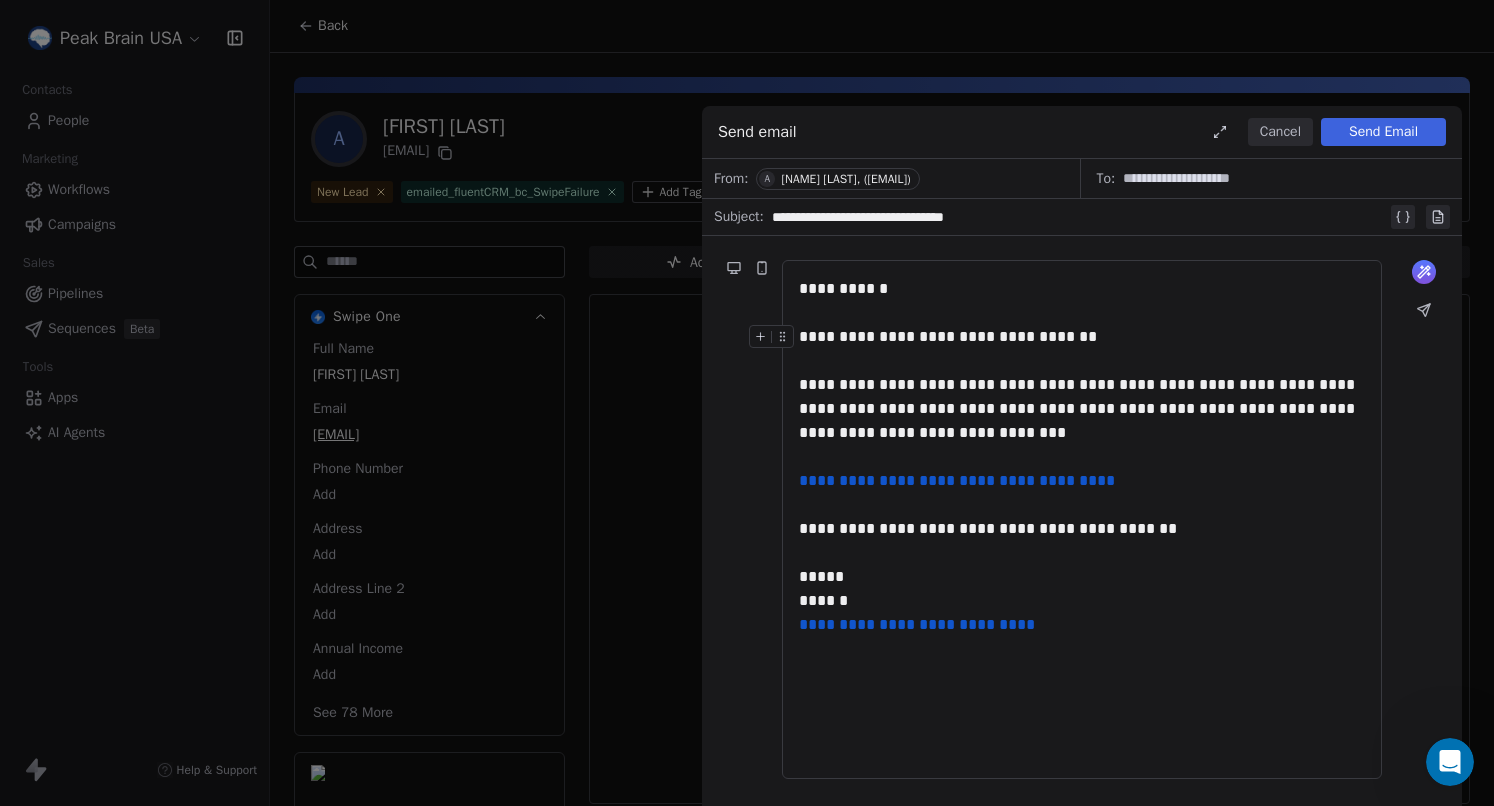 click on "**********" at bounding box center (1082, 337) 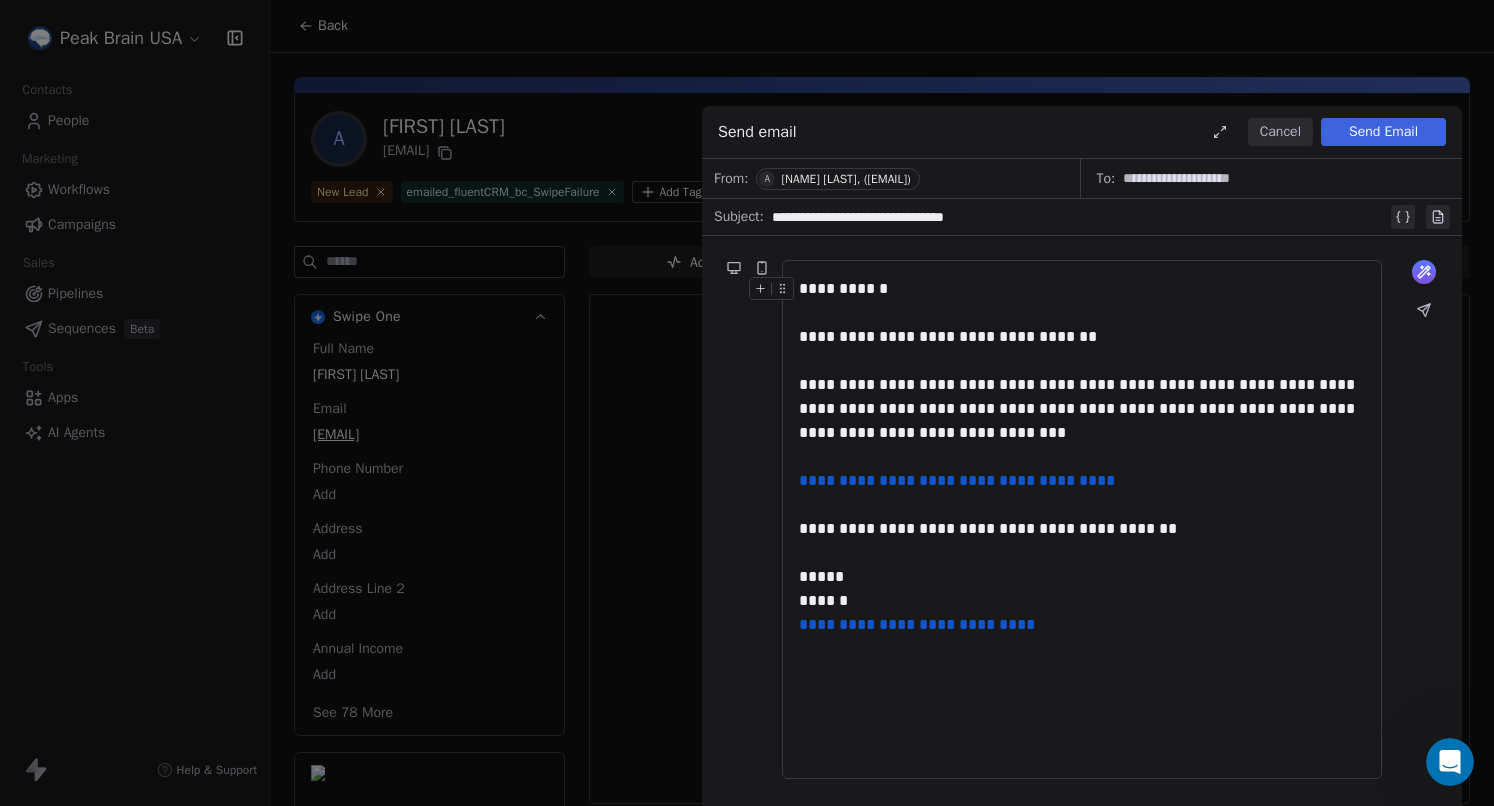 click on "Send Email" at bounding box center [1383, 132] 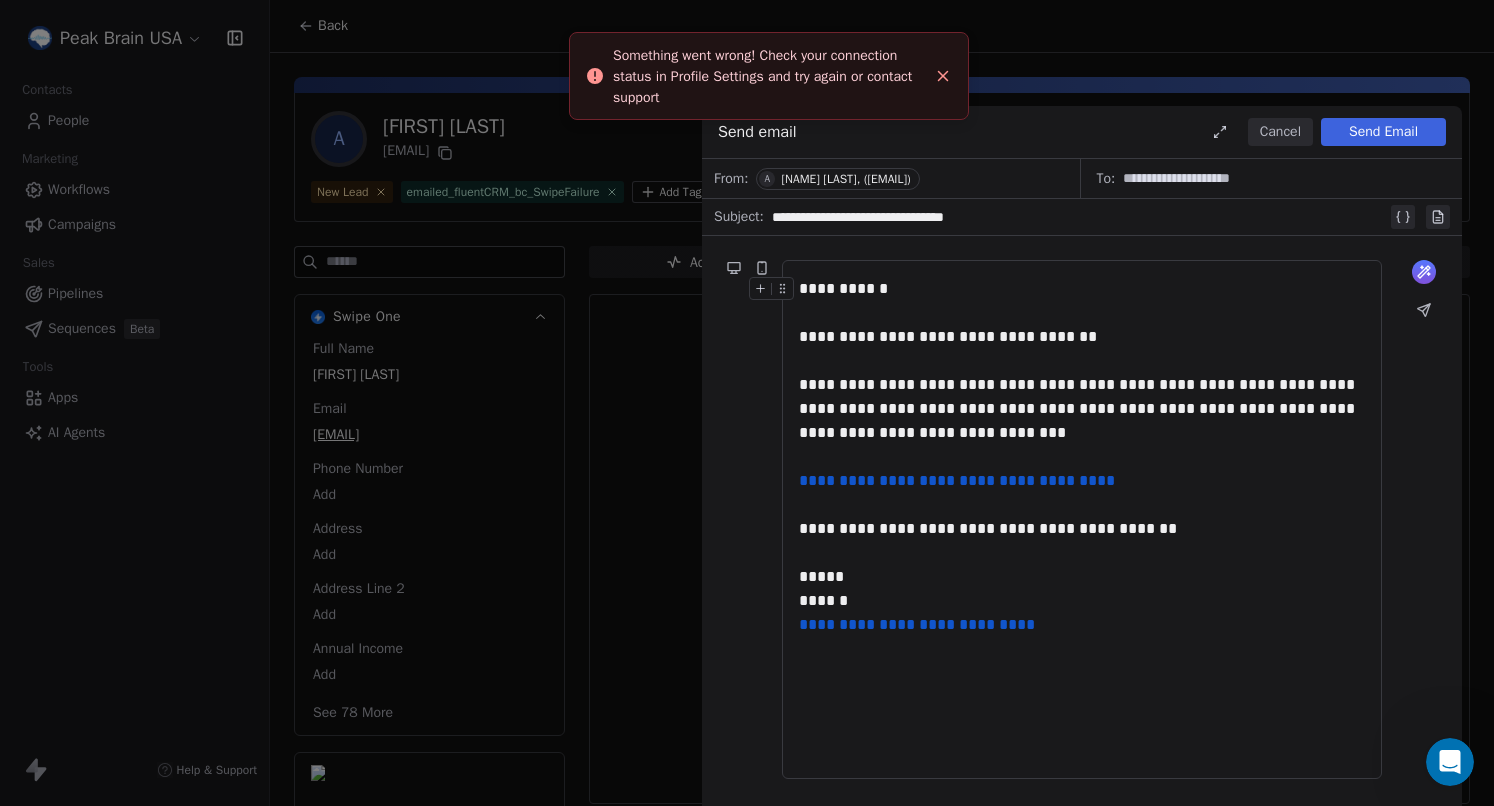 click 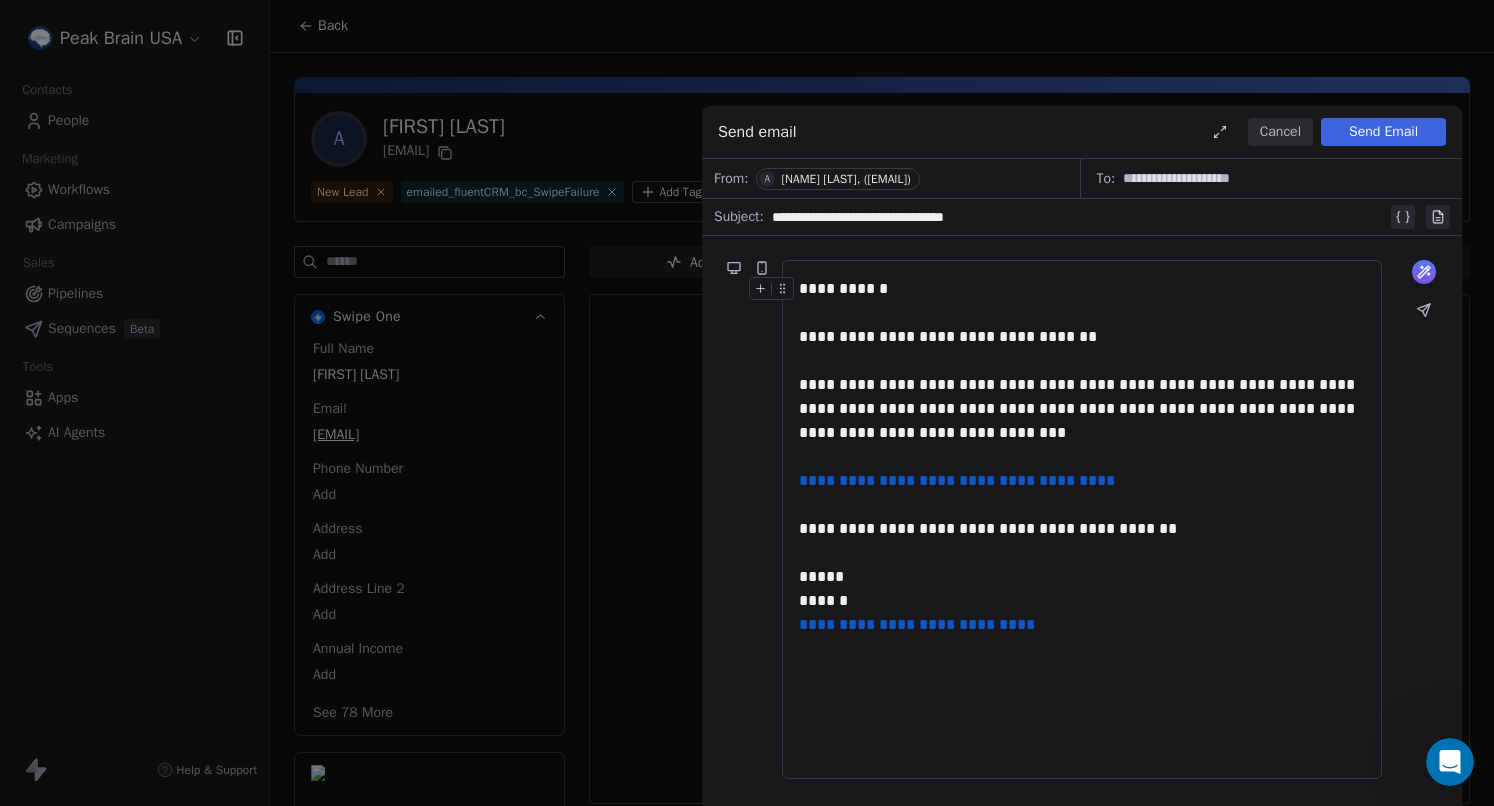 click on "Cancel" at bounding box center (1280, 132) 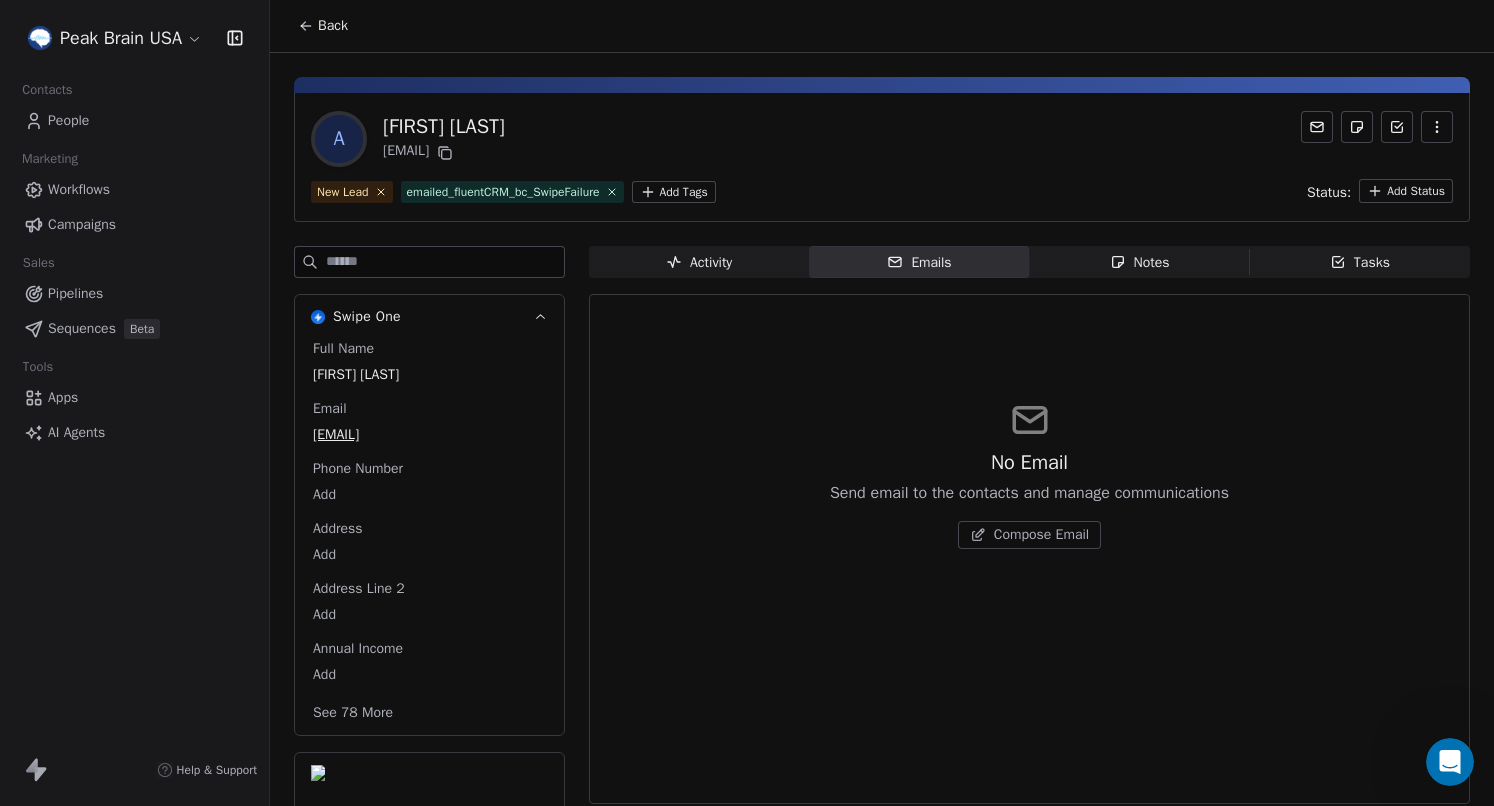 click on "Peak Brain USA Contacts People Marketing Workflows Campaigns Sales Pipelines Sequences Beta Tools Apps AI Agents Help & Support" at bounding box center (134, 403) 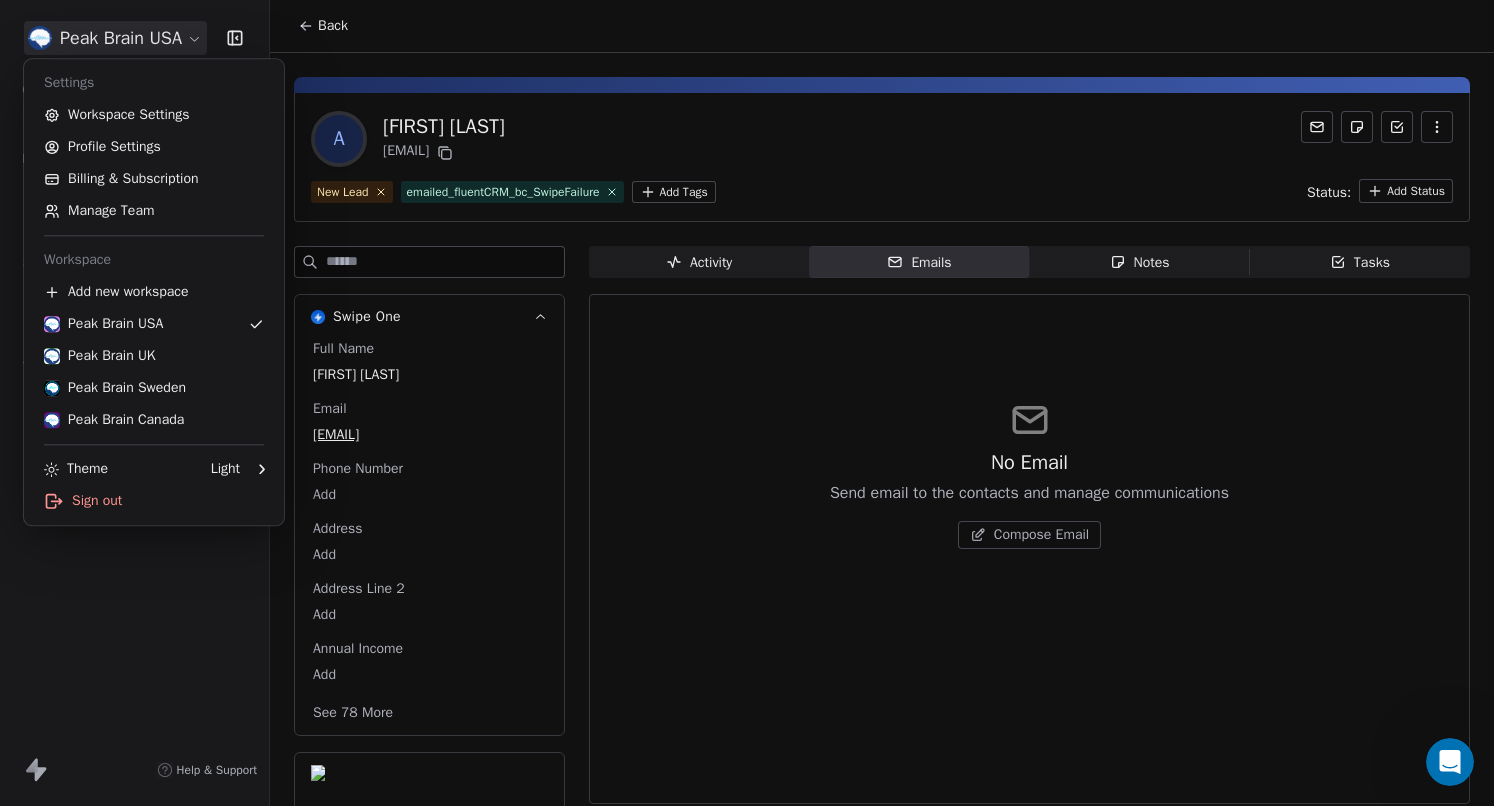 click on "Peak Brain USA Contacts People Marketing Workflows Campaigns Sales Pipelines Sequences Beta Tools Apps AI Agents Help & Support Back A [FIRST] [LAST] [EMAIL] New Lead emailed_fluentCRM_bc_SwipeFailure Add Tags Status: Add Status Swipe One Full Name [FIRST] [LAST] Email [EMAIL] Phone Number Add Address Add Address Line 2 Add Annual Income Add See 78 More Stripe Activity Activity Emails Emails Notes Notes Tasks Tasks No Email Send email to the contacts and manage communications Compose Email Settings Workspace Settings Profile Settings Billing & Subscription Manage Team Workspace Add new workspace Peak Brain USA Peak Brain UK Peak Brain Sweden Peak Brain Canada Theme Light Sign out" at bounding box center (747, 403) 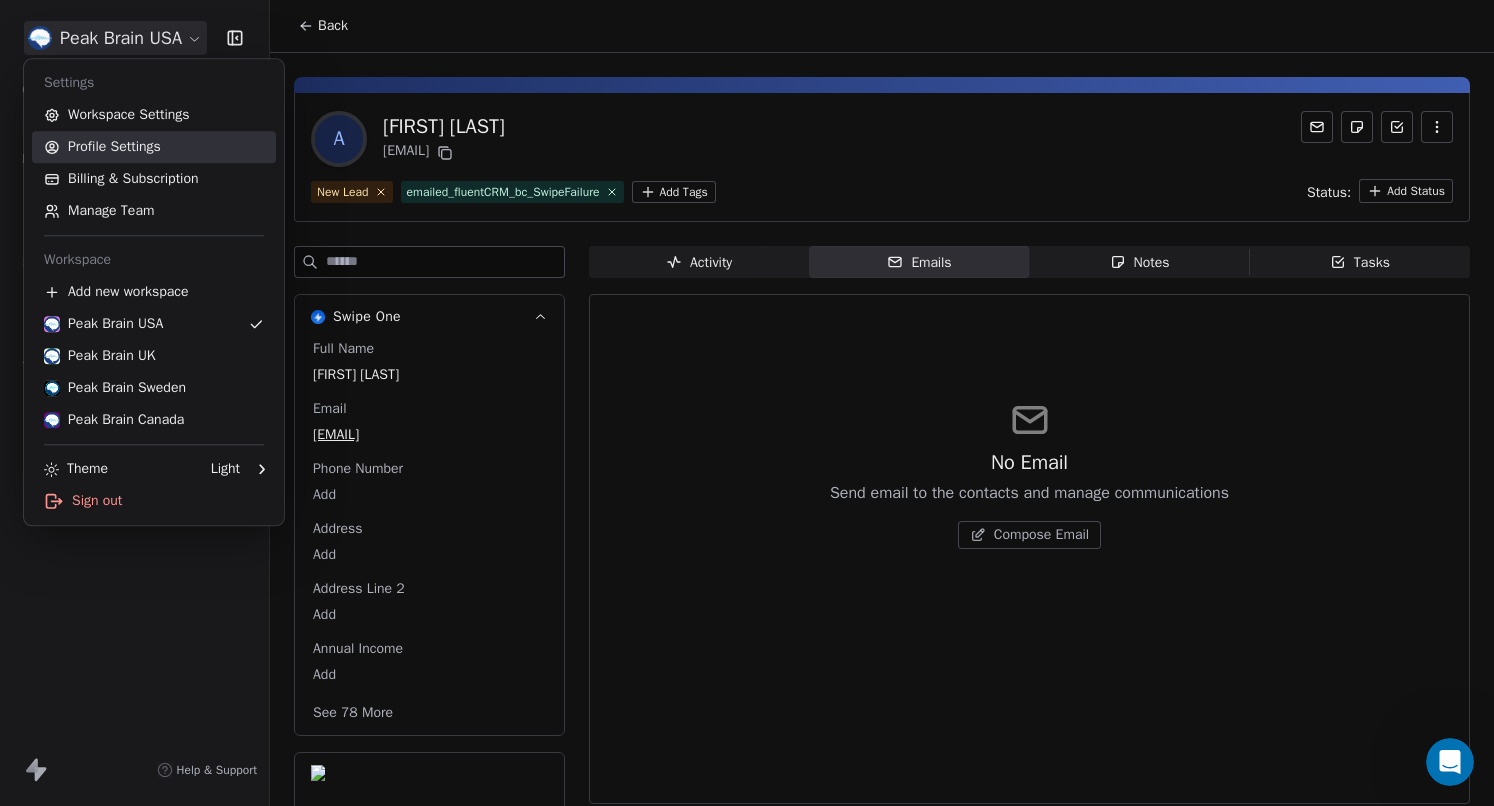 click on "Profile Settings" at bounding box center [154, 147] 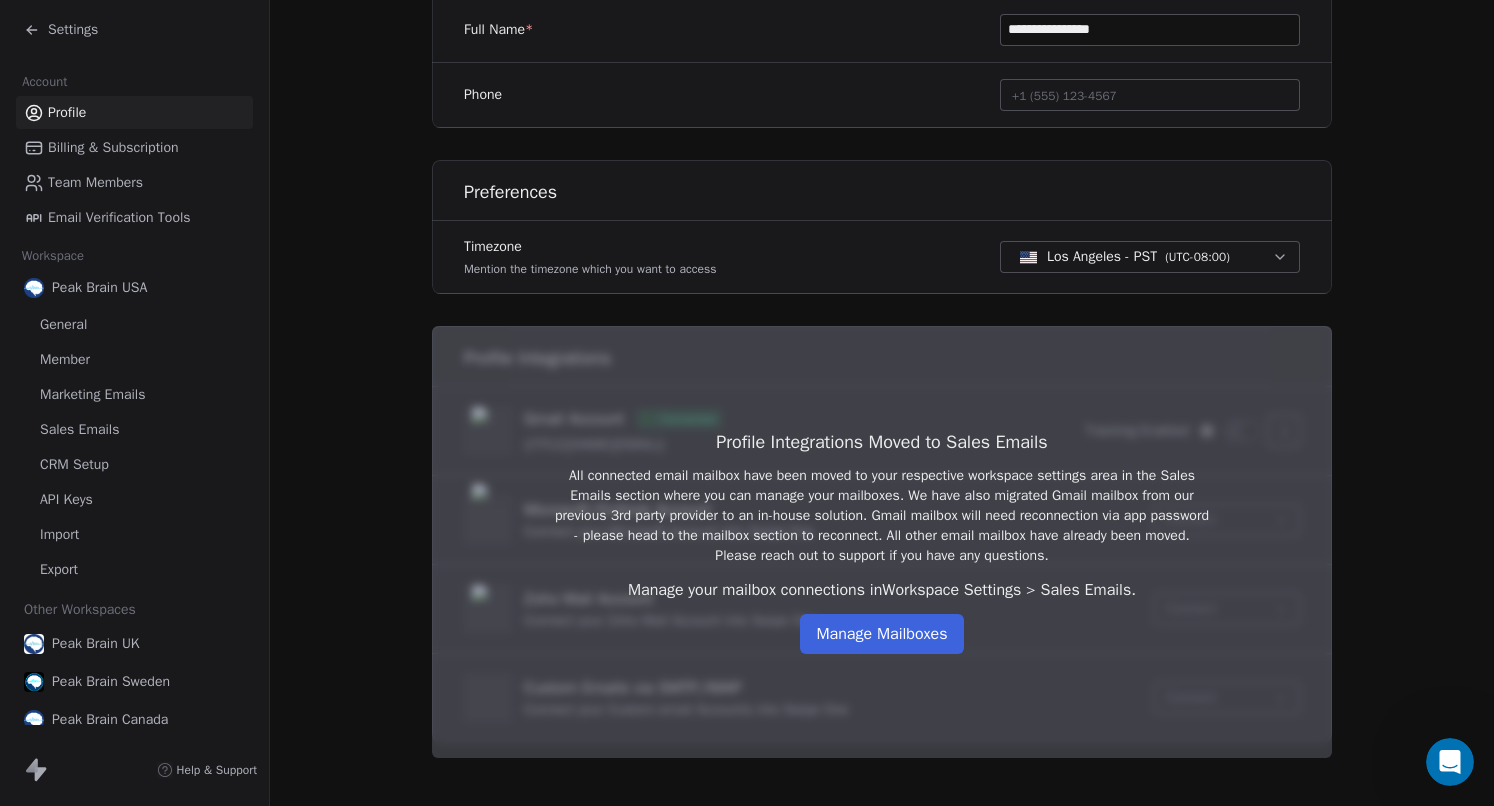 scroll, scrollTop: 466, scrollLeft: 0, axis: vertical 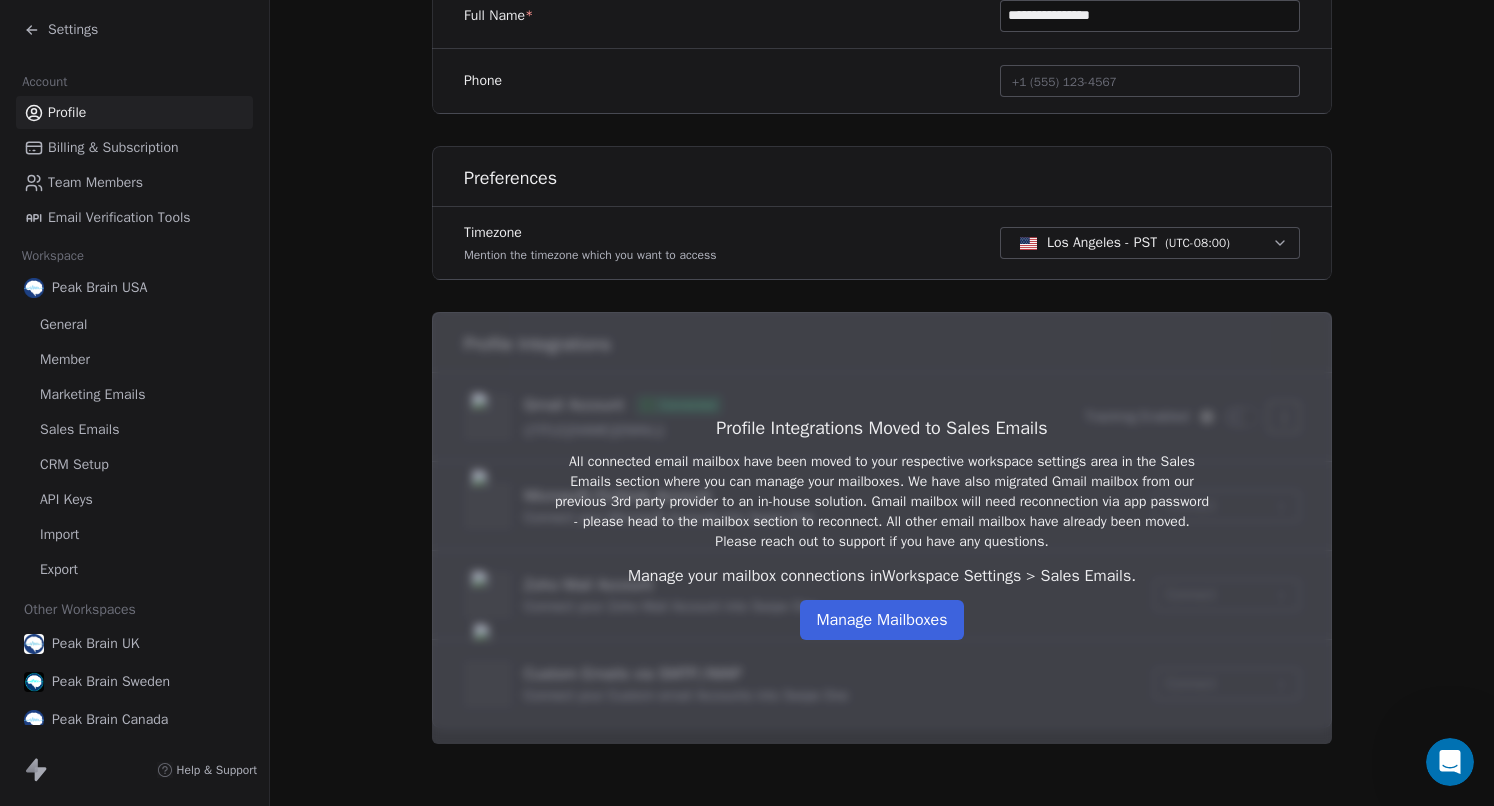 click on "Manage Mailboxes" at bounding box center [881, 620] 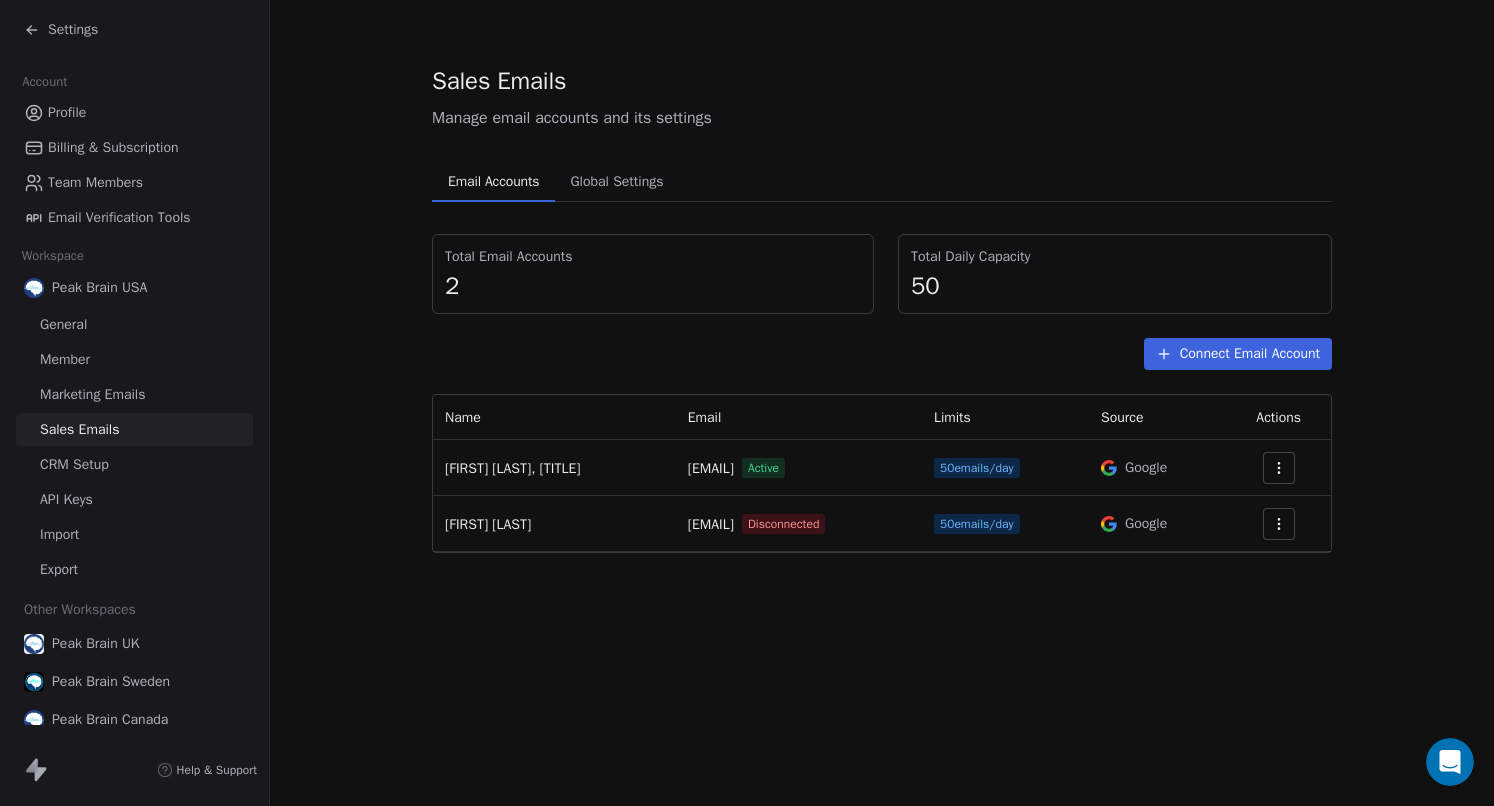 scroll, scrollTop: 0, scrollLeft: 0, axis: both 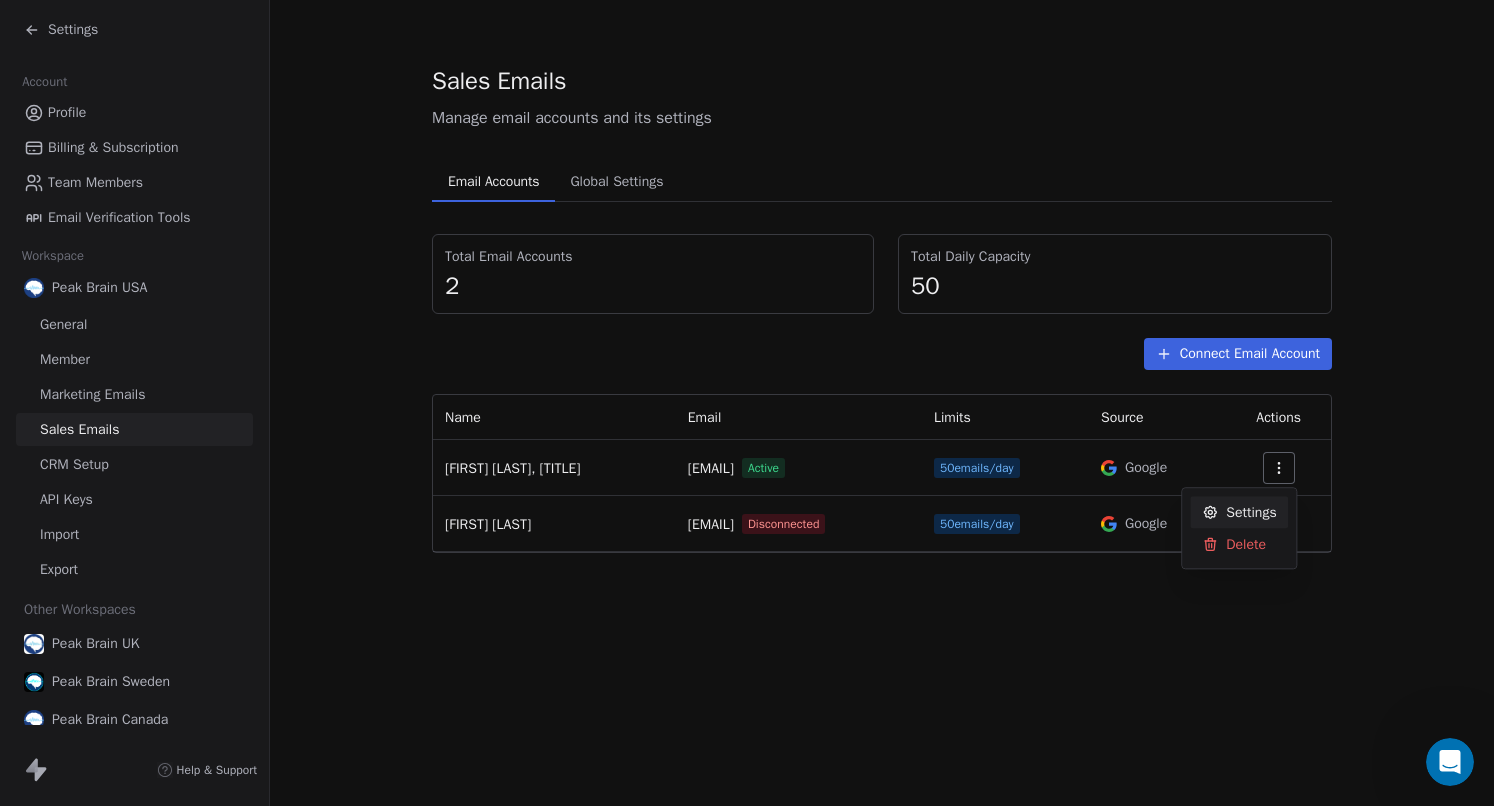 click on "Settings" at bounding box center (1251, 512) 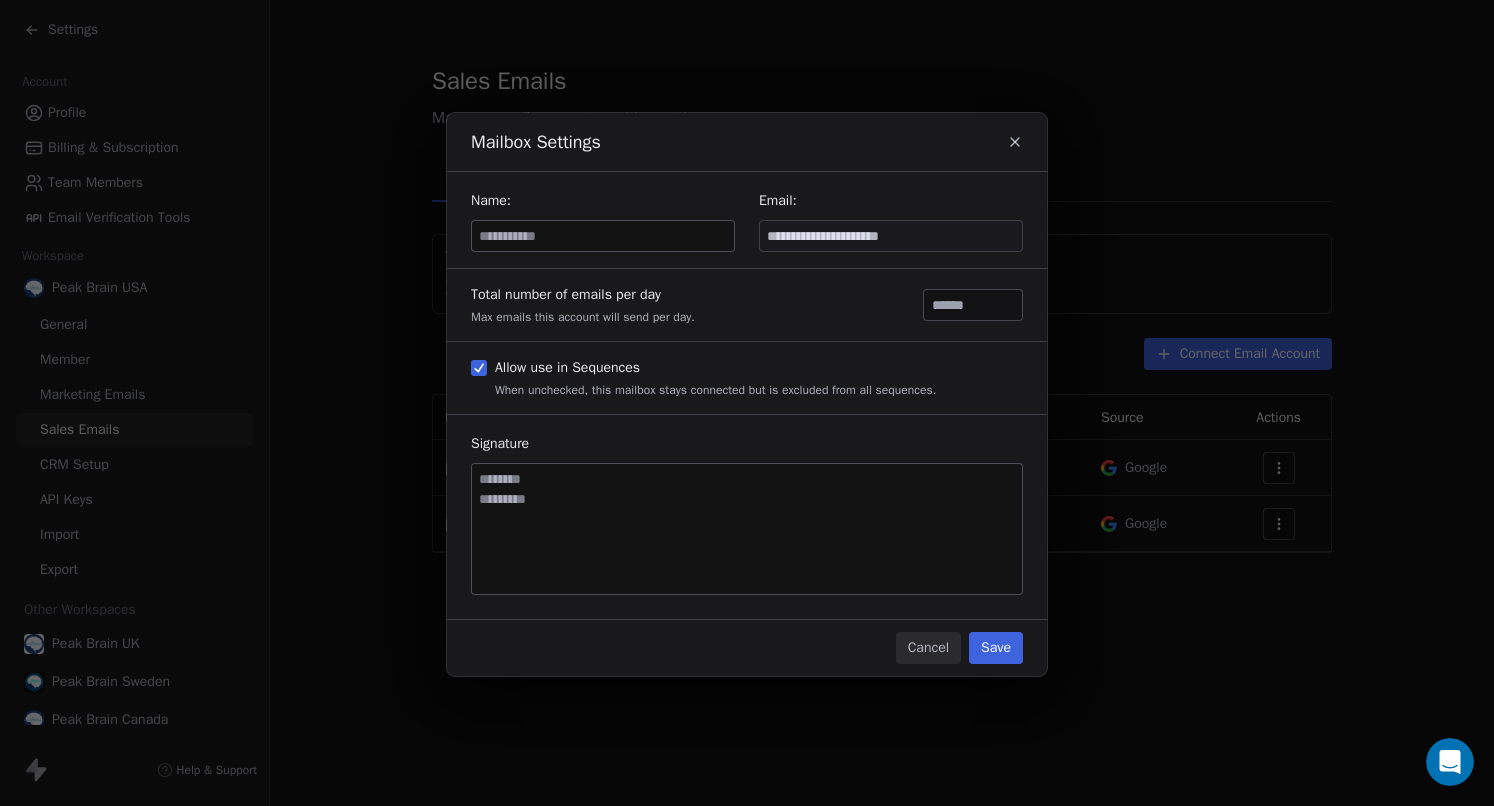 click on "Cancel" at bounding box center (928, 648) 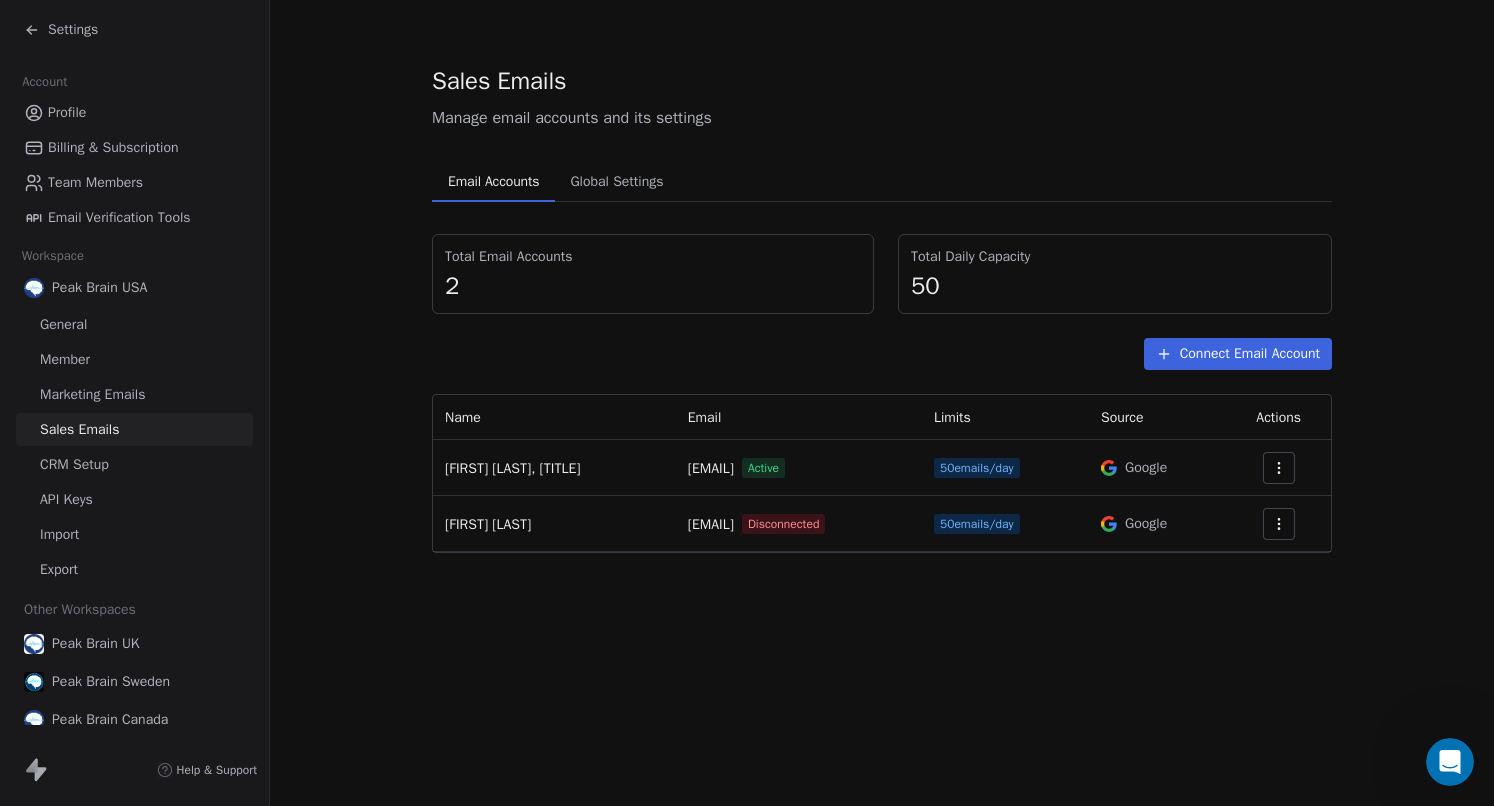 click on "Sales Emails Manage email accounts and its settings Email Accounts Email Accounts Global Settings Global Settings Total Email Accounts 2 Total Daily Capacity 50 Connect Email Account Name Email Limits Source Actions [FIRST] [LAST], PhD [EMAIL] Active 50  emails/day Google  [FIRST] [LAST] jordan@[DOMAIN] Disconnected 50  emails/day Google" at bounding box center (882, 403) 